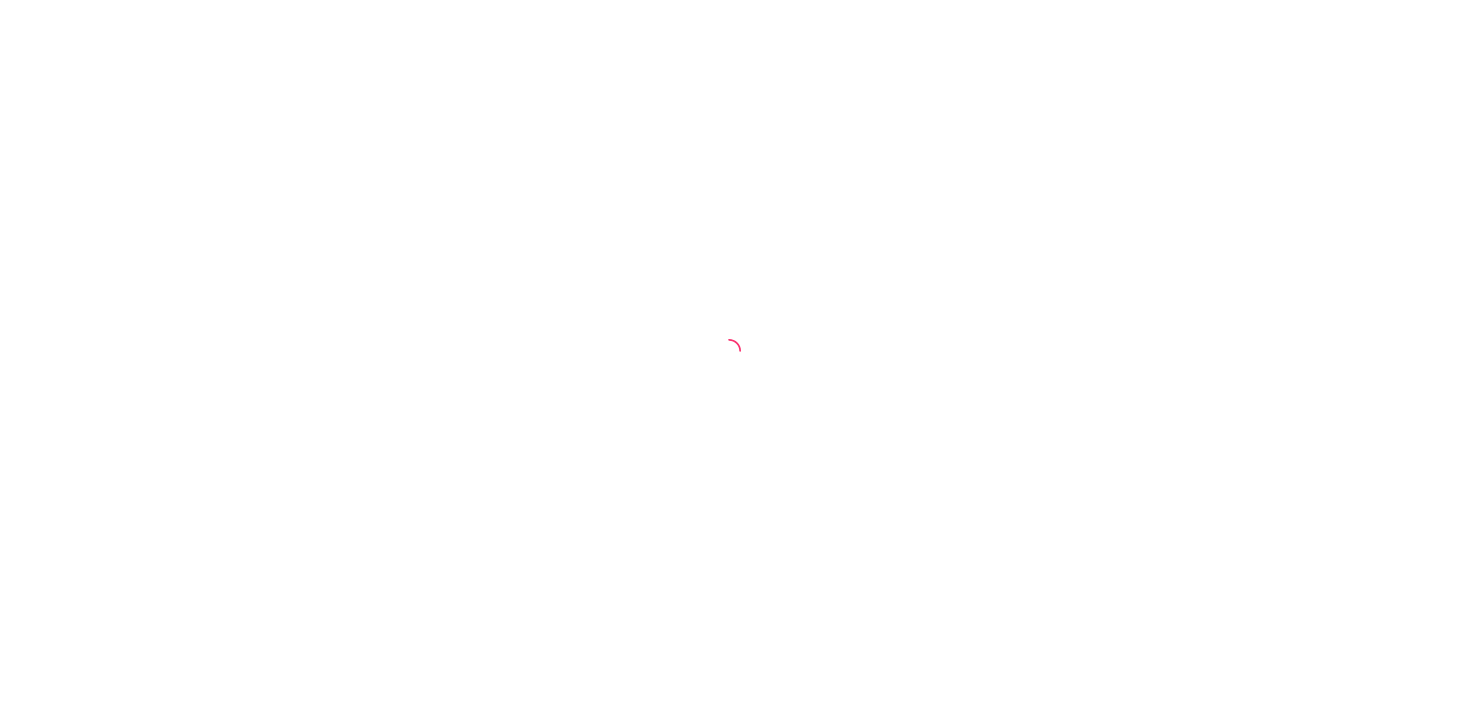 scroll, scrollTop: 0, scrollLeft: 0, axis: both 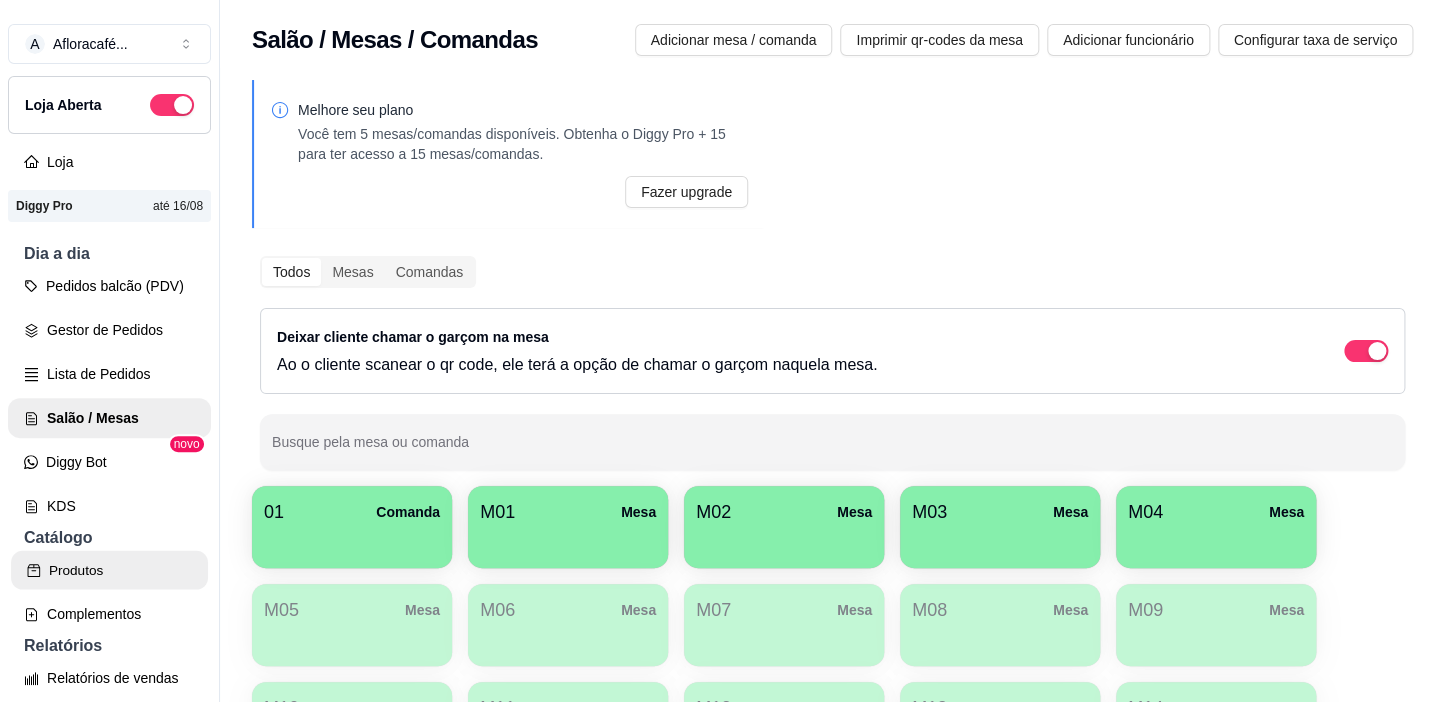 click on "Produtos" at bounding box center [109, 570] 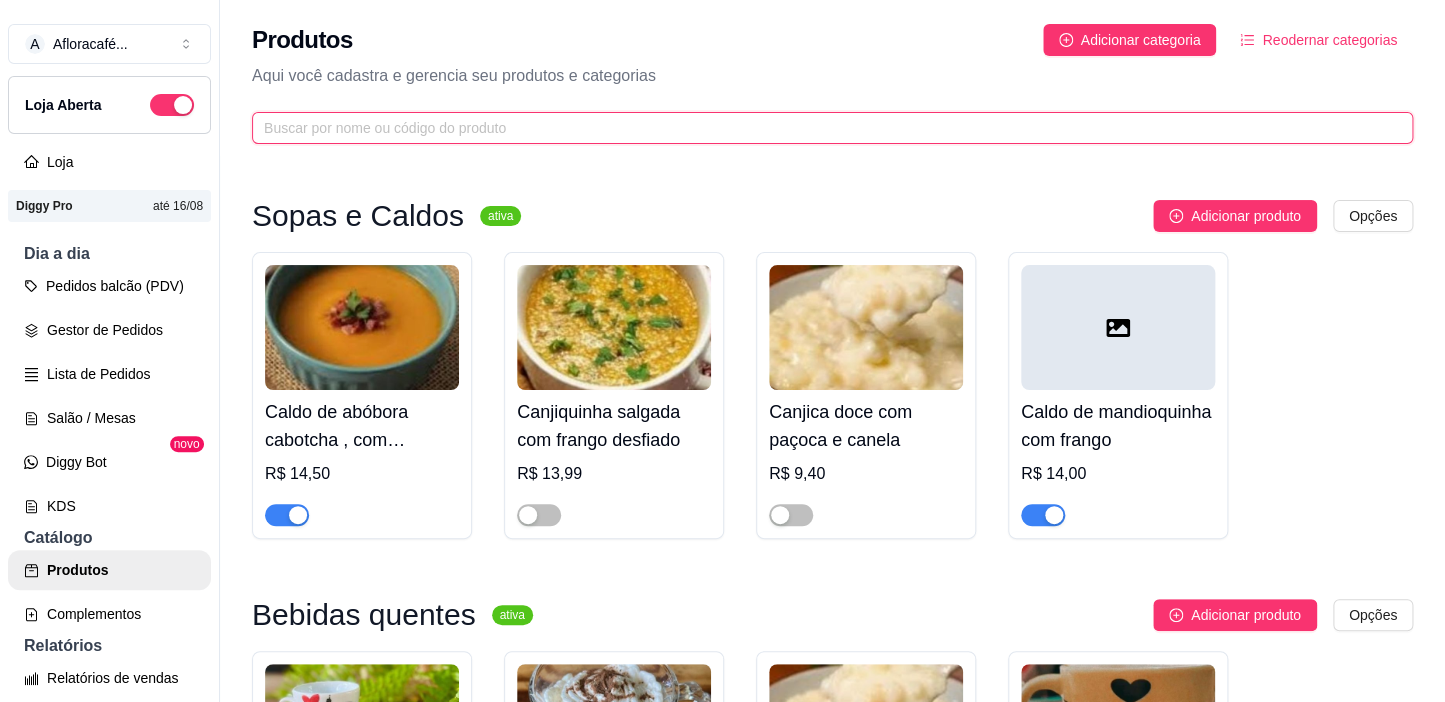 click at bounding box center [824, 128] 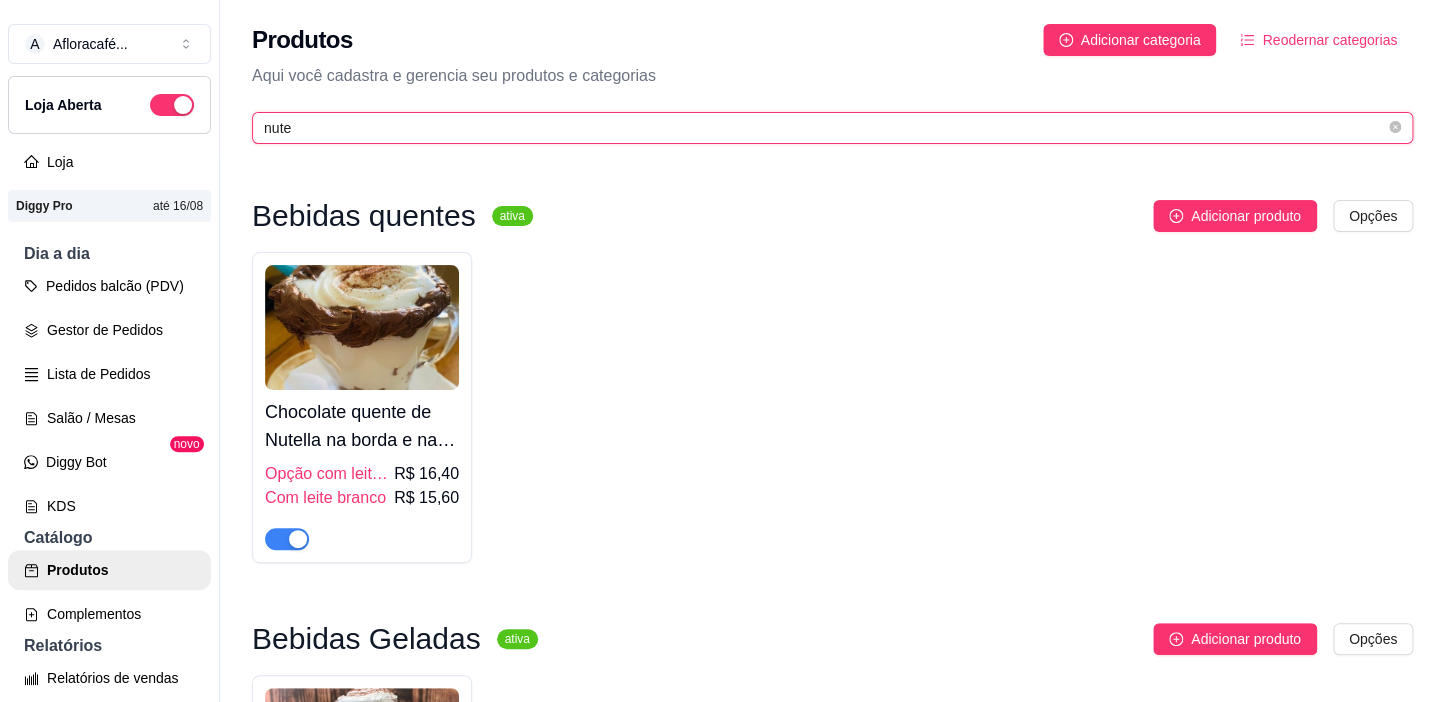 type on "nute" 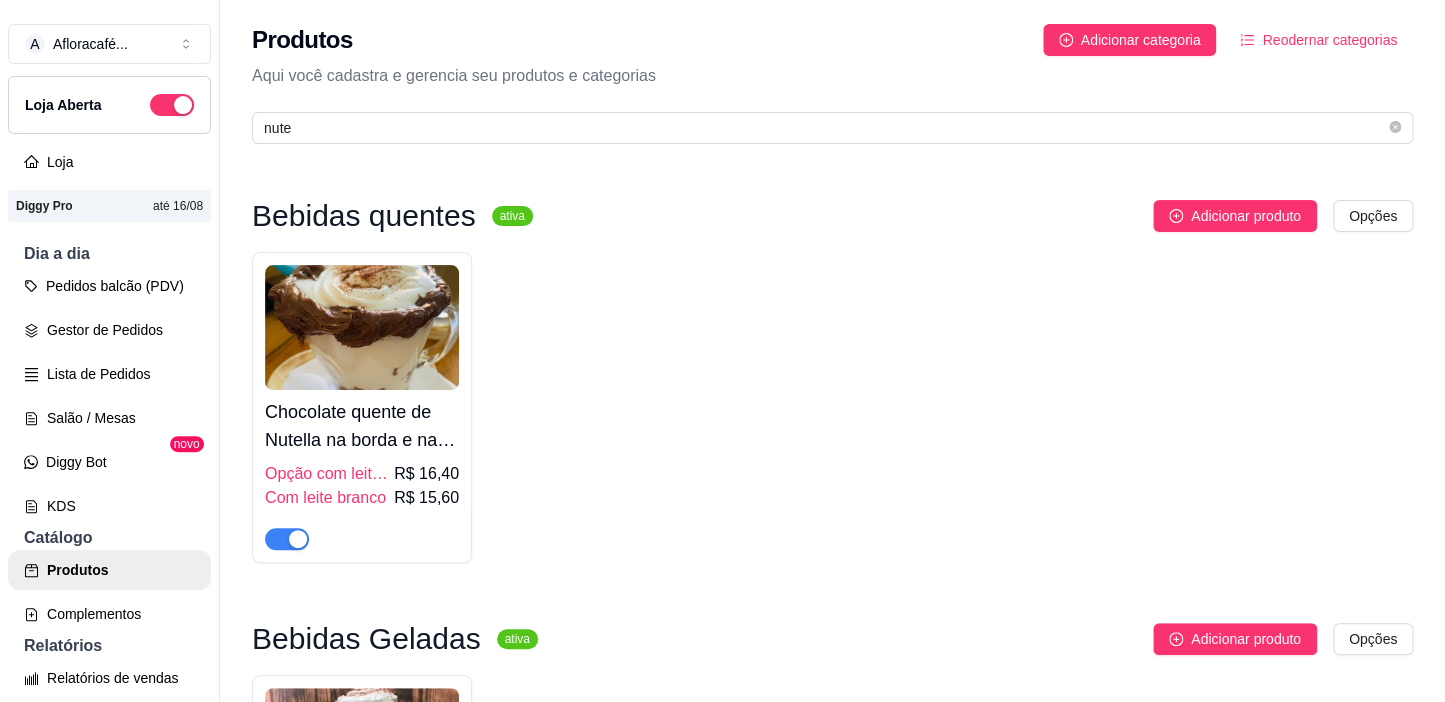 click on "Chocolate quente de Nutella na borda e na base" at bounding box center (362, 426) 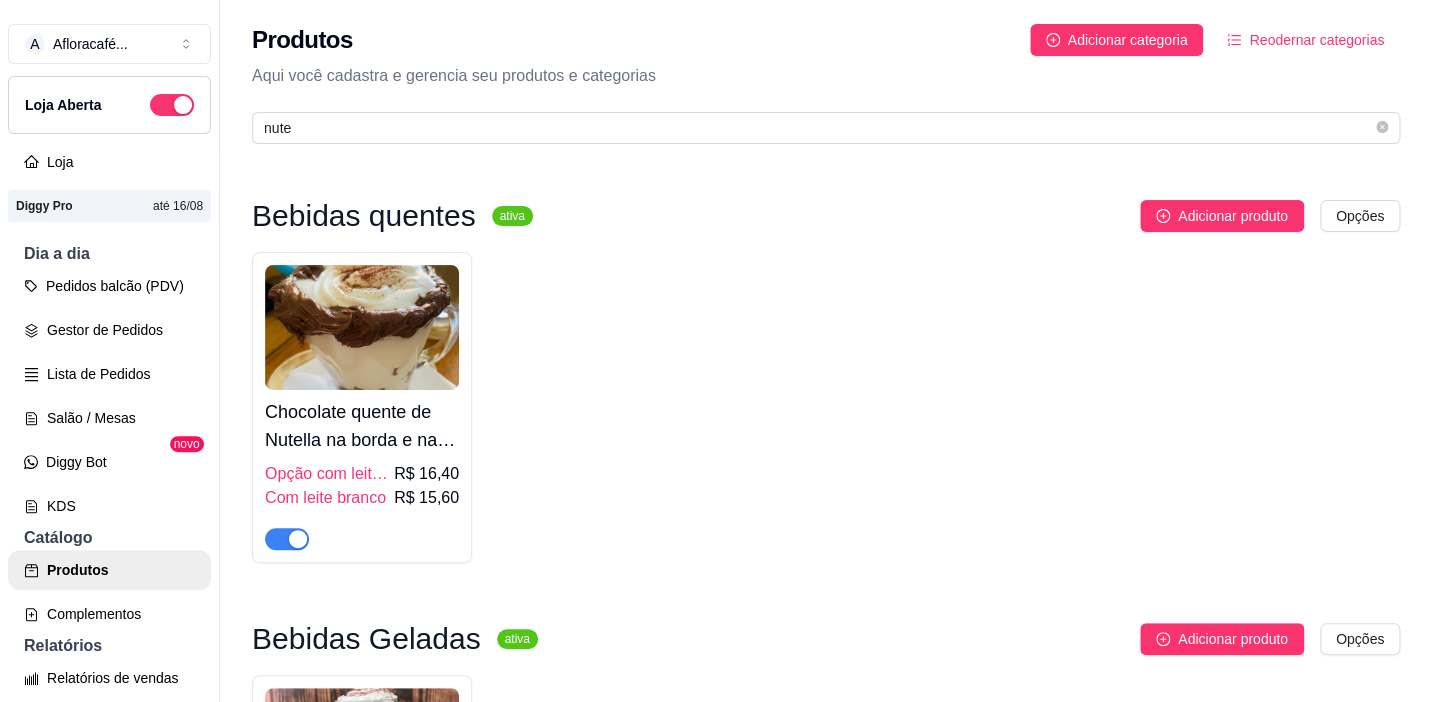 type 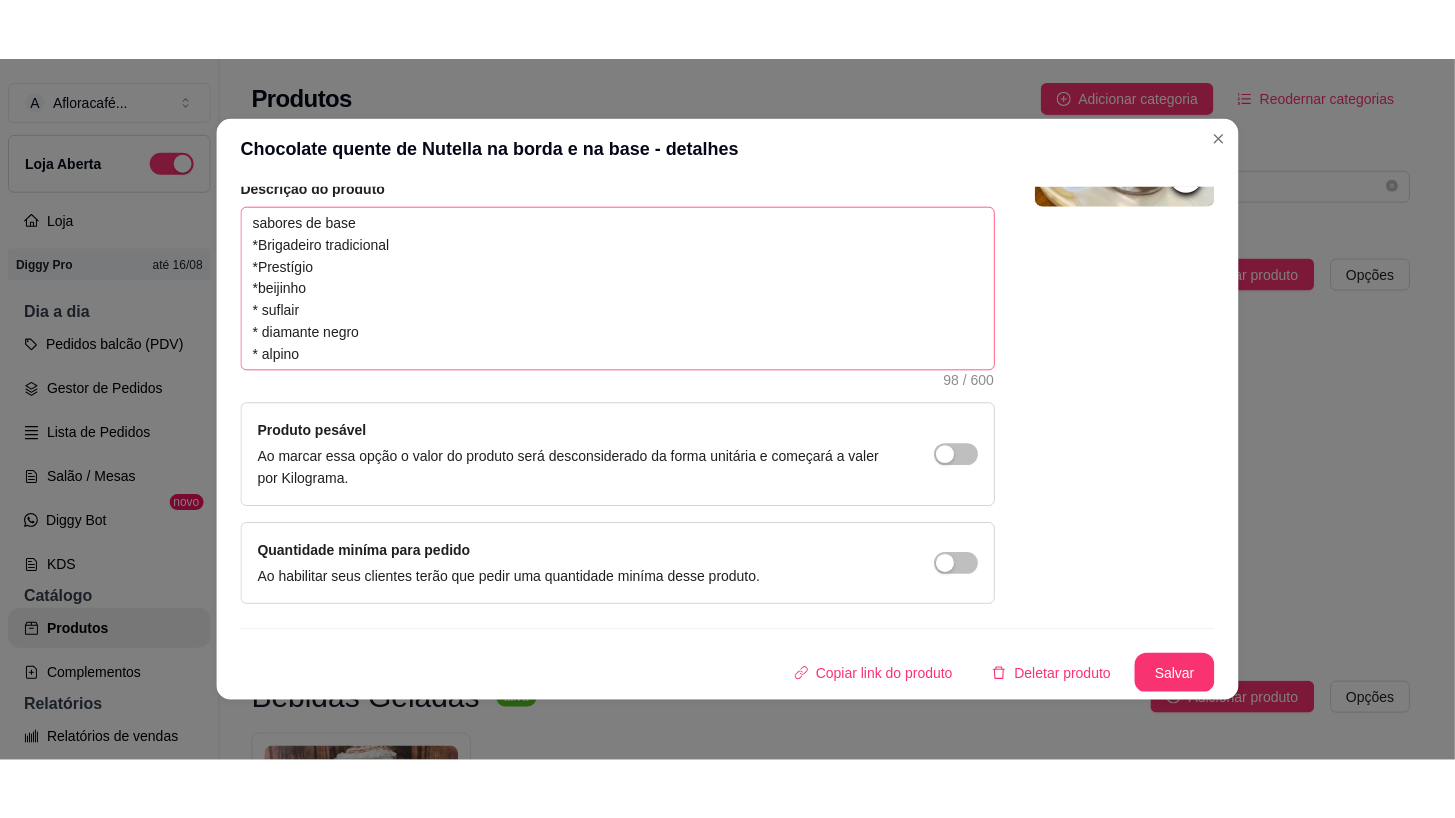 scroll, scrollTop: 0, scrollLeft: 0, axis: both 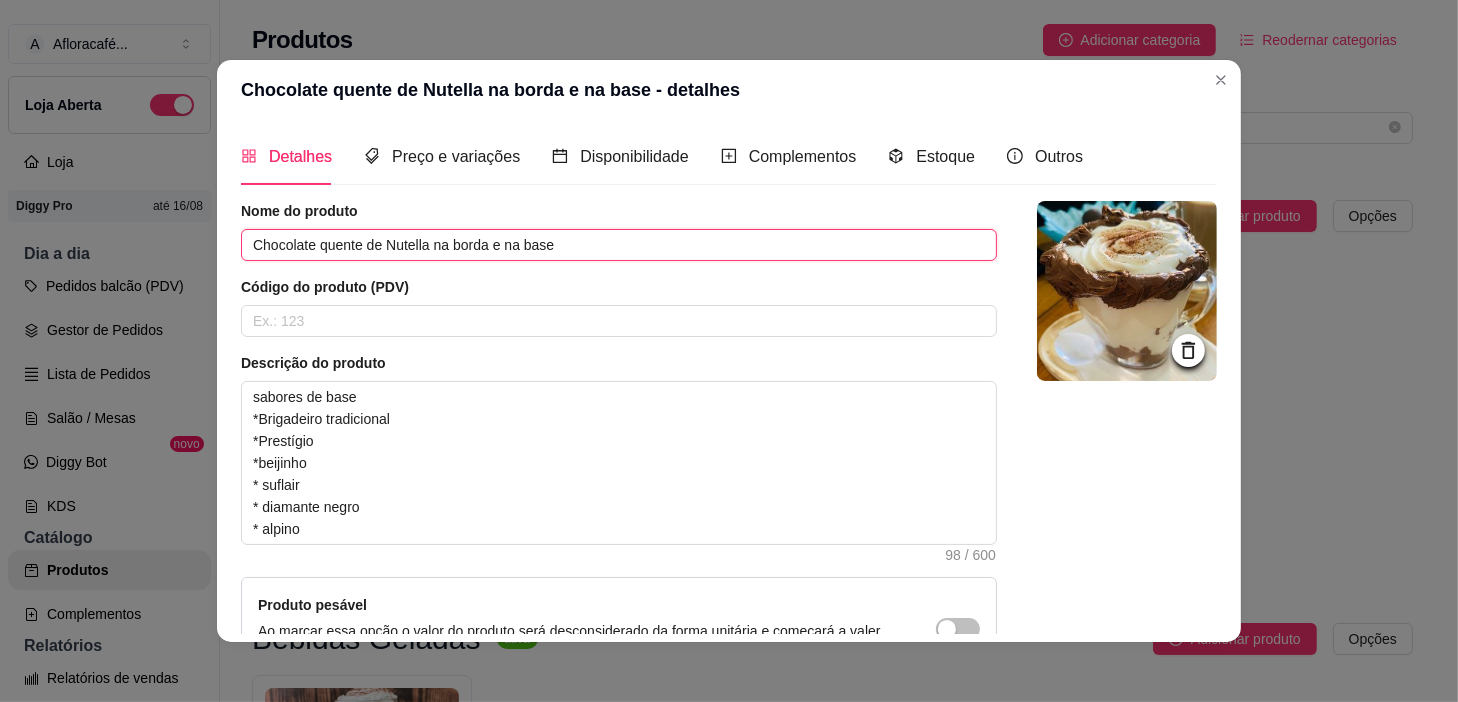 click on "Chocolate quente de Nutella na borda e na base" at bounding box center (619, 245) 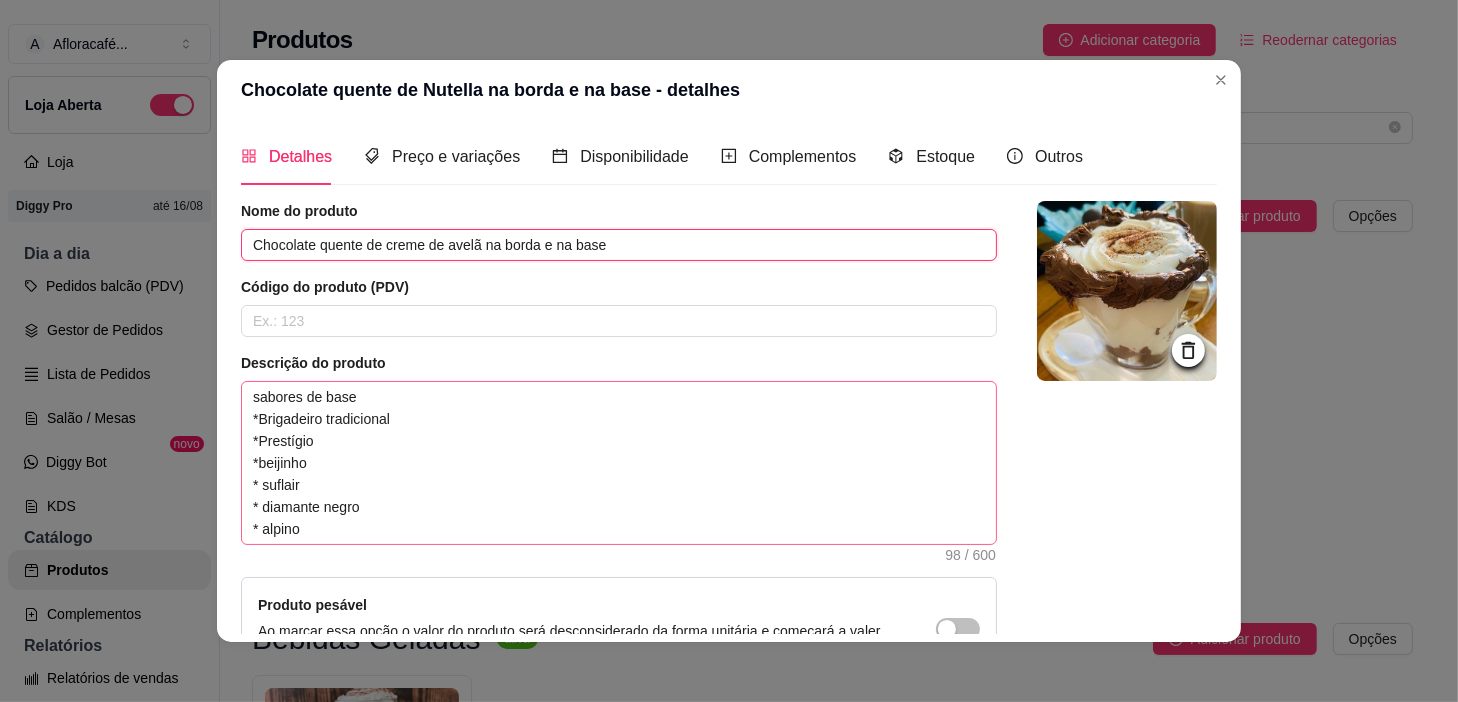type on "Chocolate quente de creme de avelã na borda e na base" 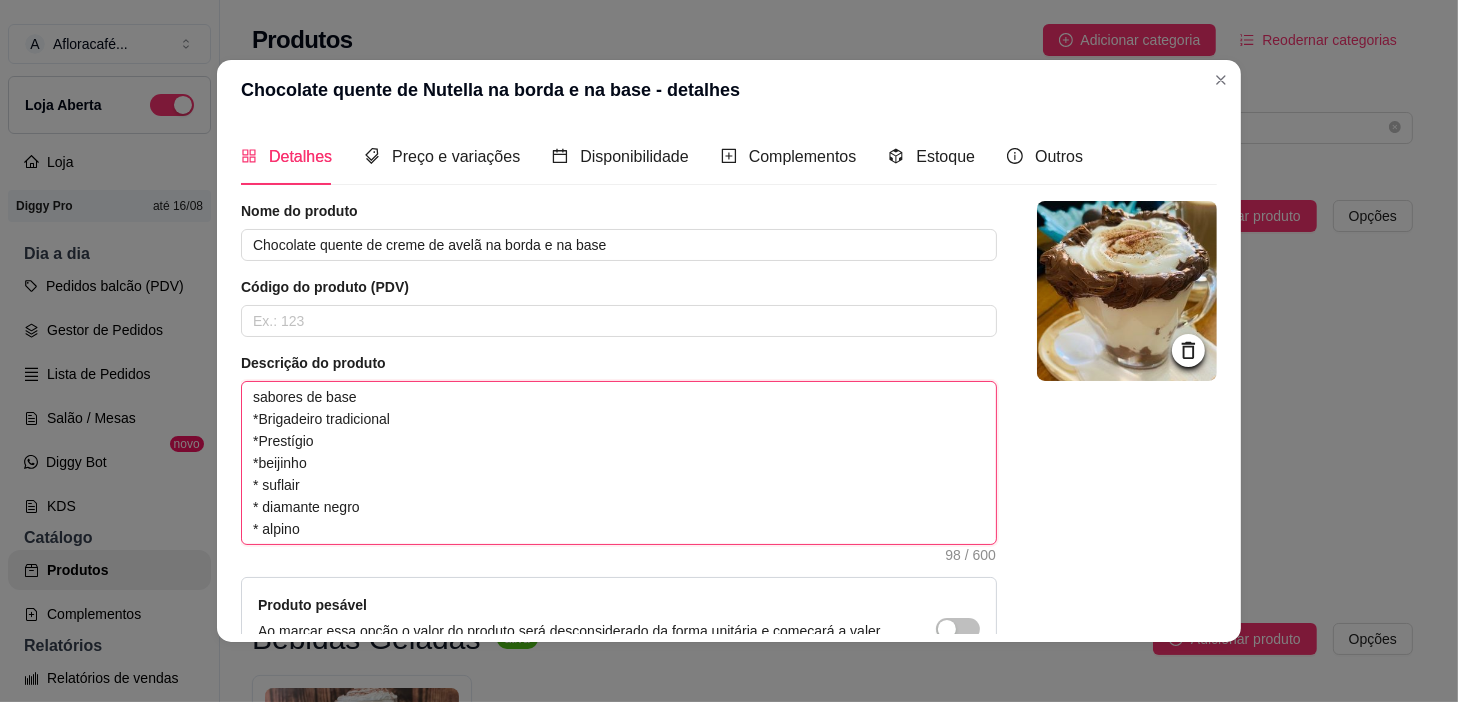 drag, startPoint x: 570, startPoint y: 449, endPoint x: 573, endPoint y: 499, distance: 50.08992 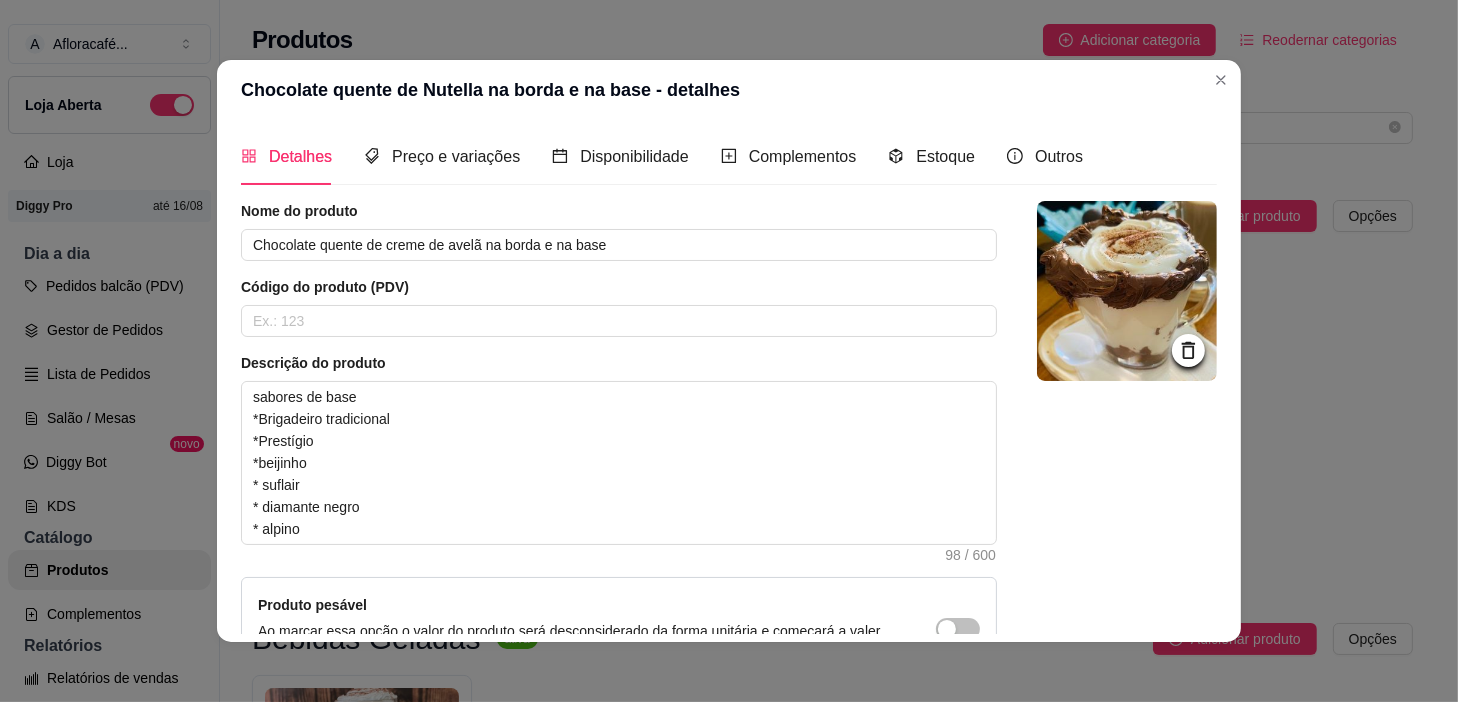 click on "Descrição do produto sabores de base
*Brigadeiro tradicional
*Prestígio
*beijinho
* suflair
* diamante negro
* alpino  98 / 600" at bounding box center (619, 457) 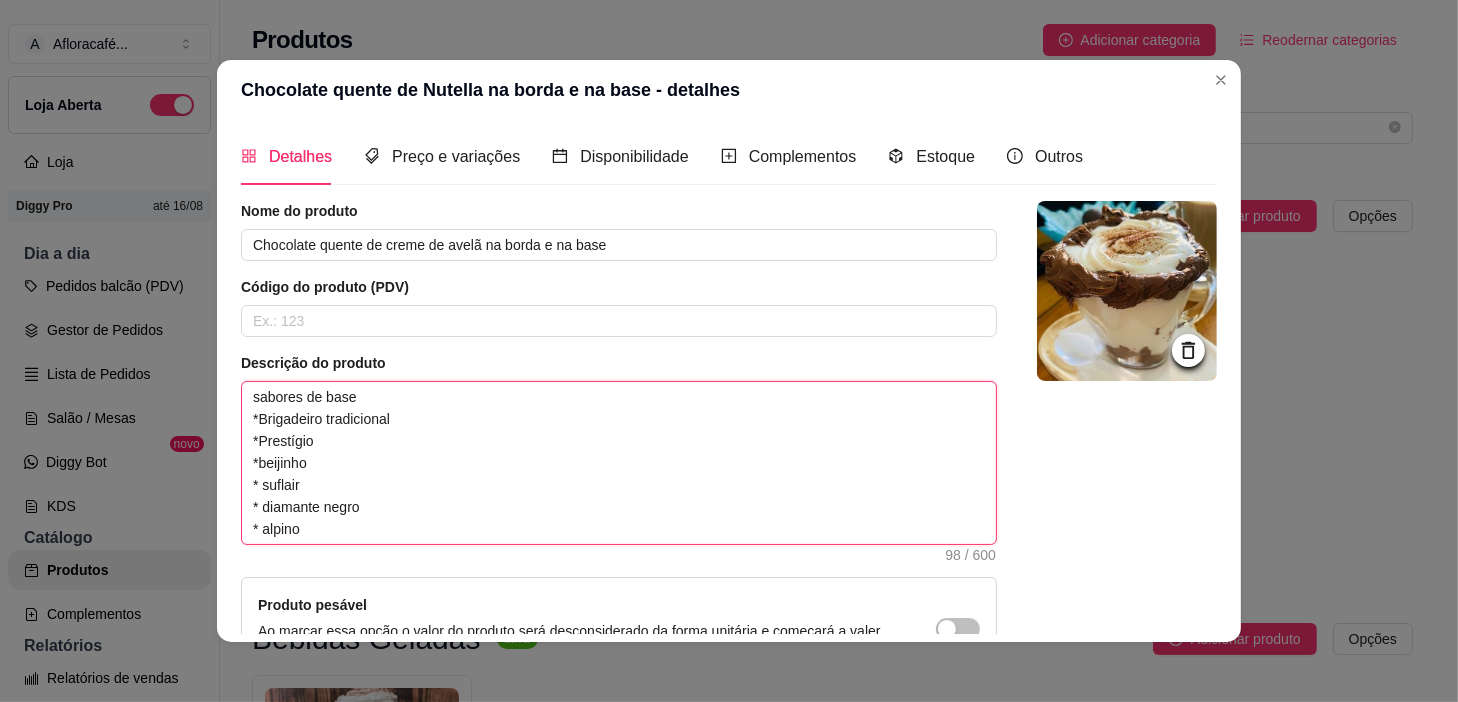 click on "sabores de base
*Brigadeiro tradicional
*Prestígio
*beijinho
* suflair
* diamante negro
* alpino" at bounding box center [619, 463] 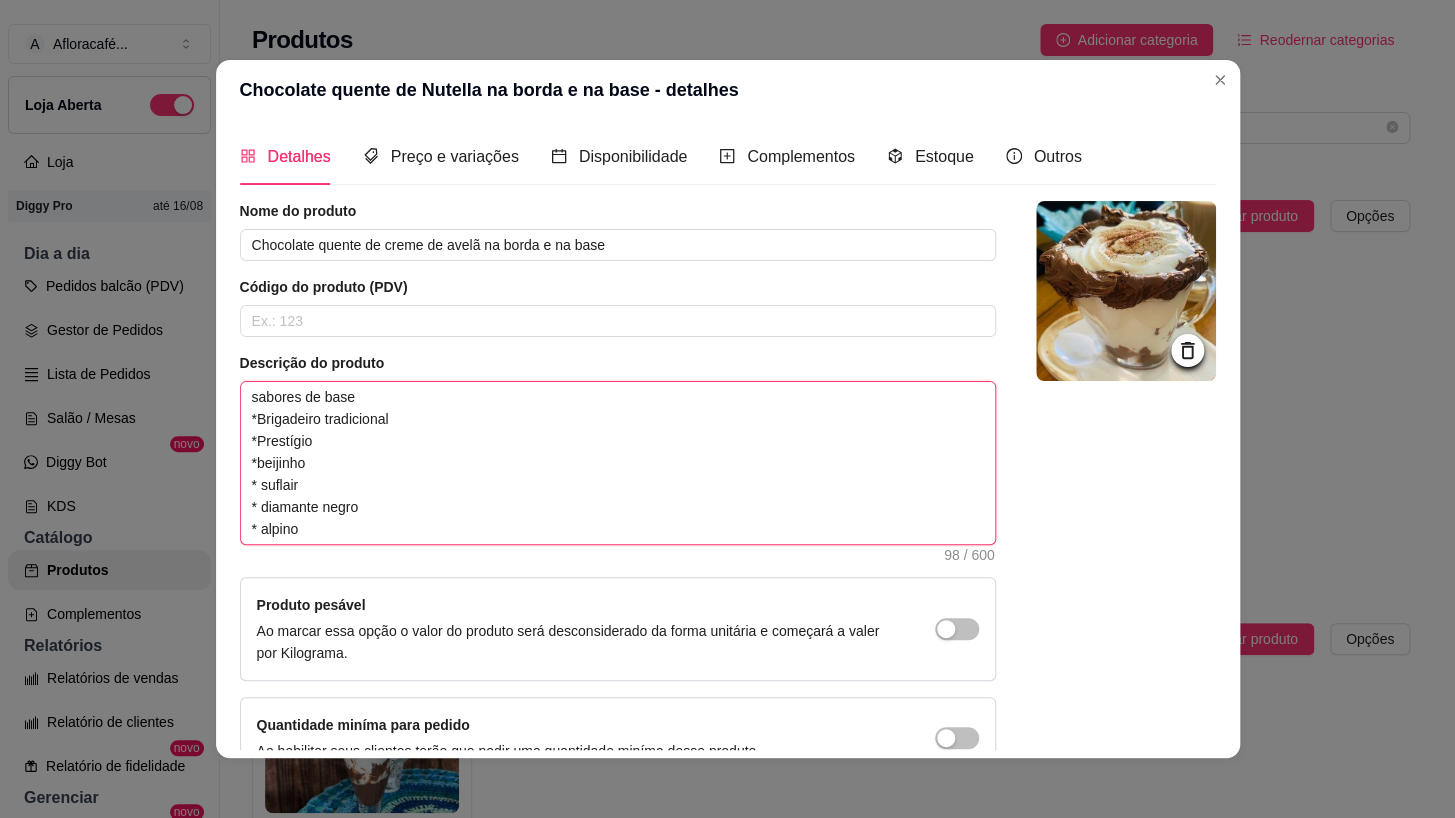type on "sabores de base
*Brigadeiro tradicional
*Prestígio
*beijinho
* suflair
* diamante negro
* alpino" 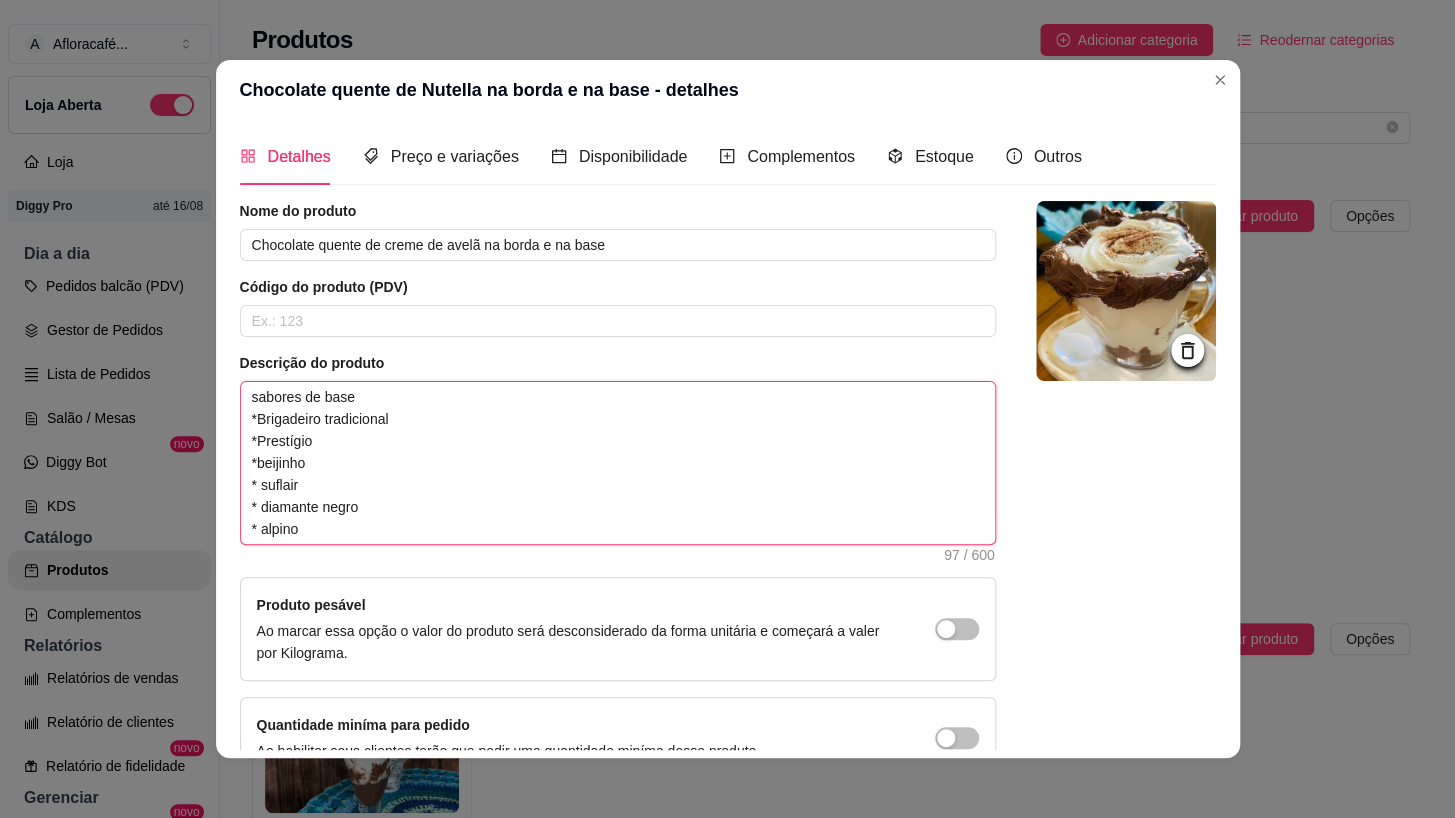 type on "sabores de base
*Brigadeiro tradicional
*Prestígio
*beijinho
* suflair
* diamante negro
* alpin" 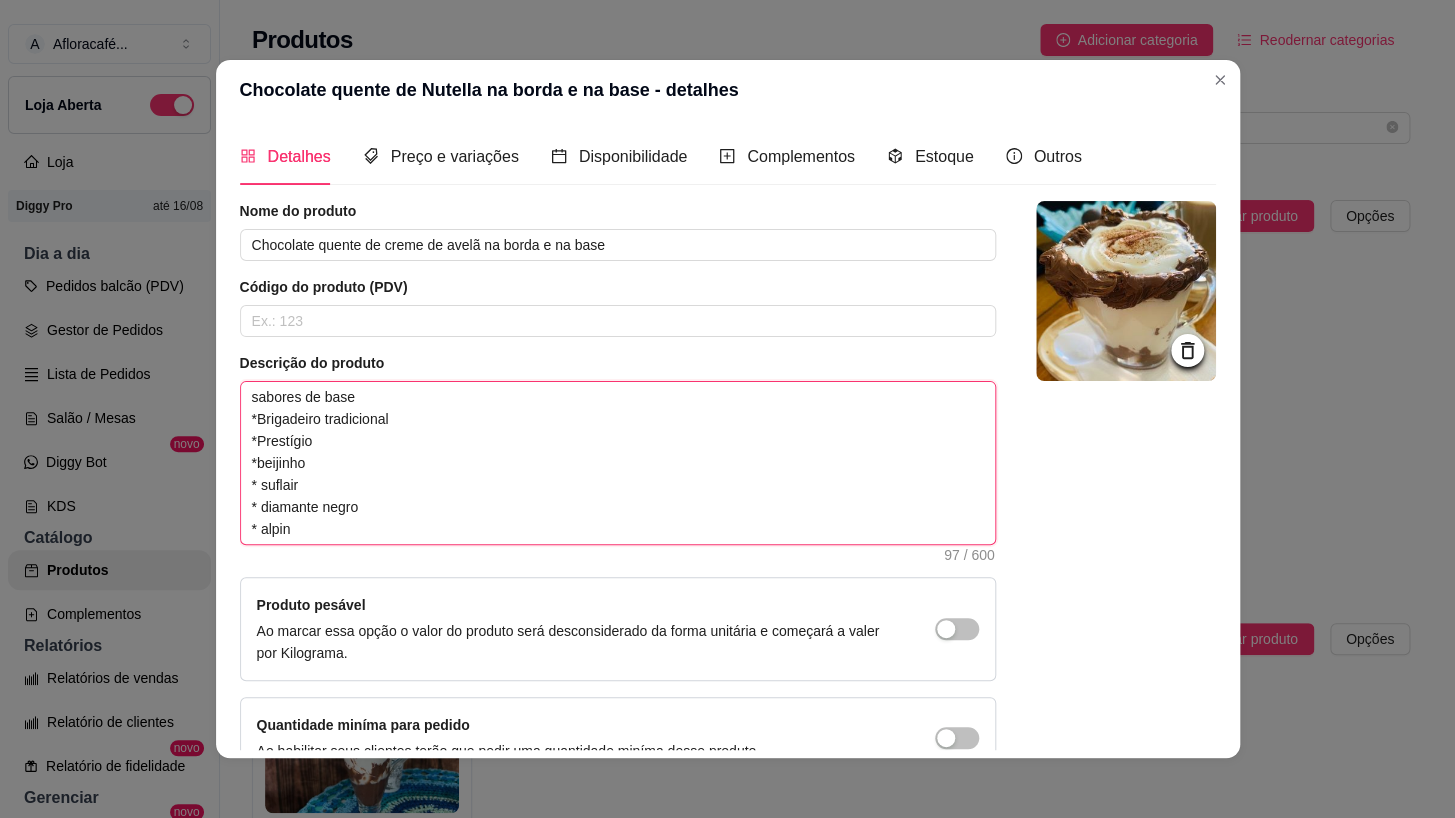 type on "sabores de base
*Brigadeiro tradicional
*Prestígio
*beijinho
* suflair
* diamante negro
* alpi" 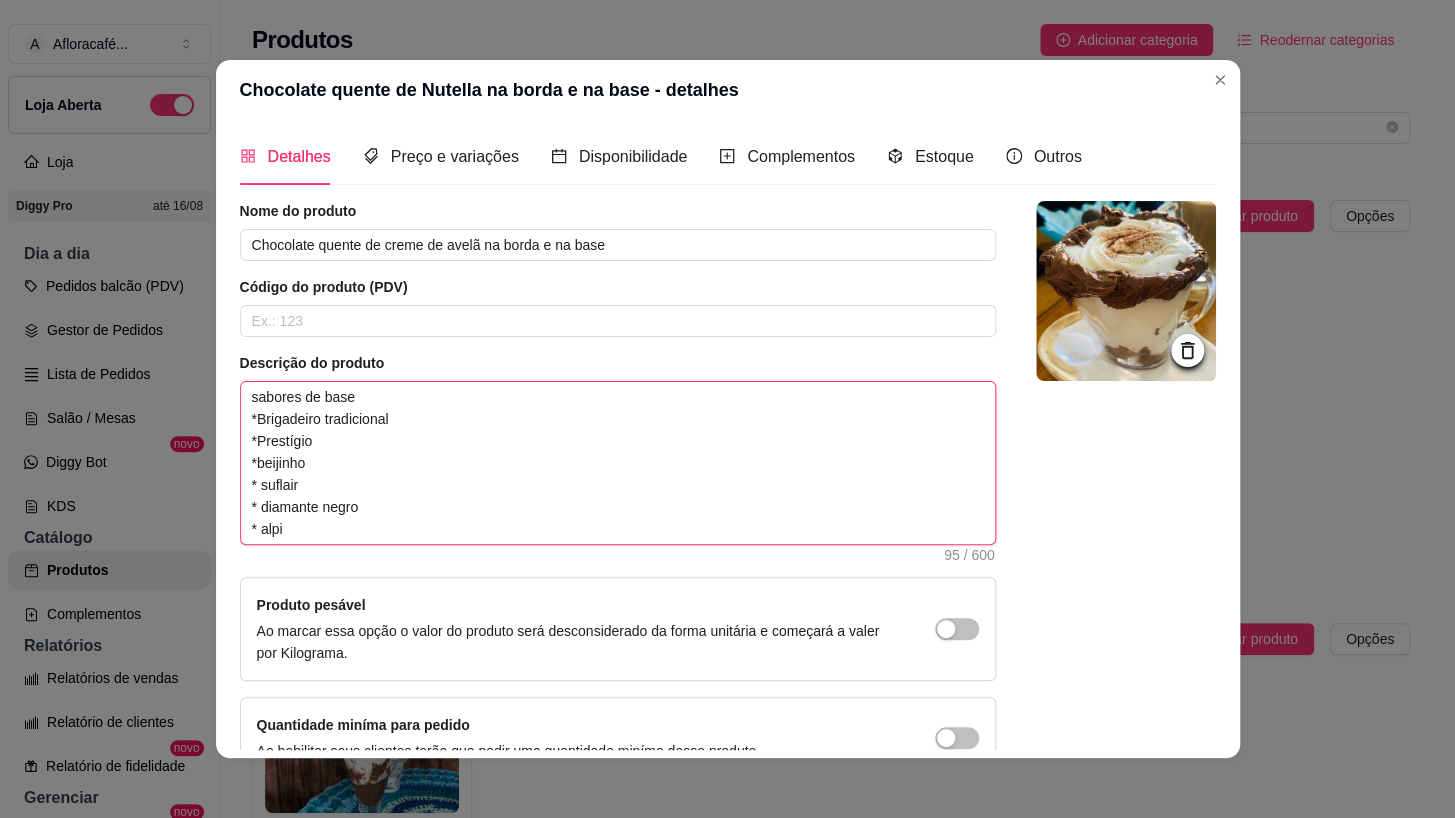 type on "sabores de base
*Brigadeiro tradicional
*Prestígio
*beijinho
* suflair
* diamante negro
* alp" 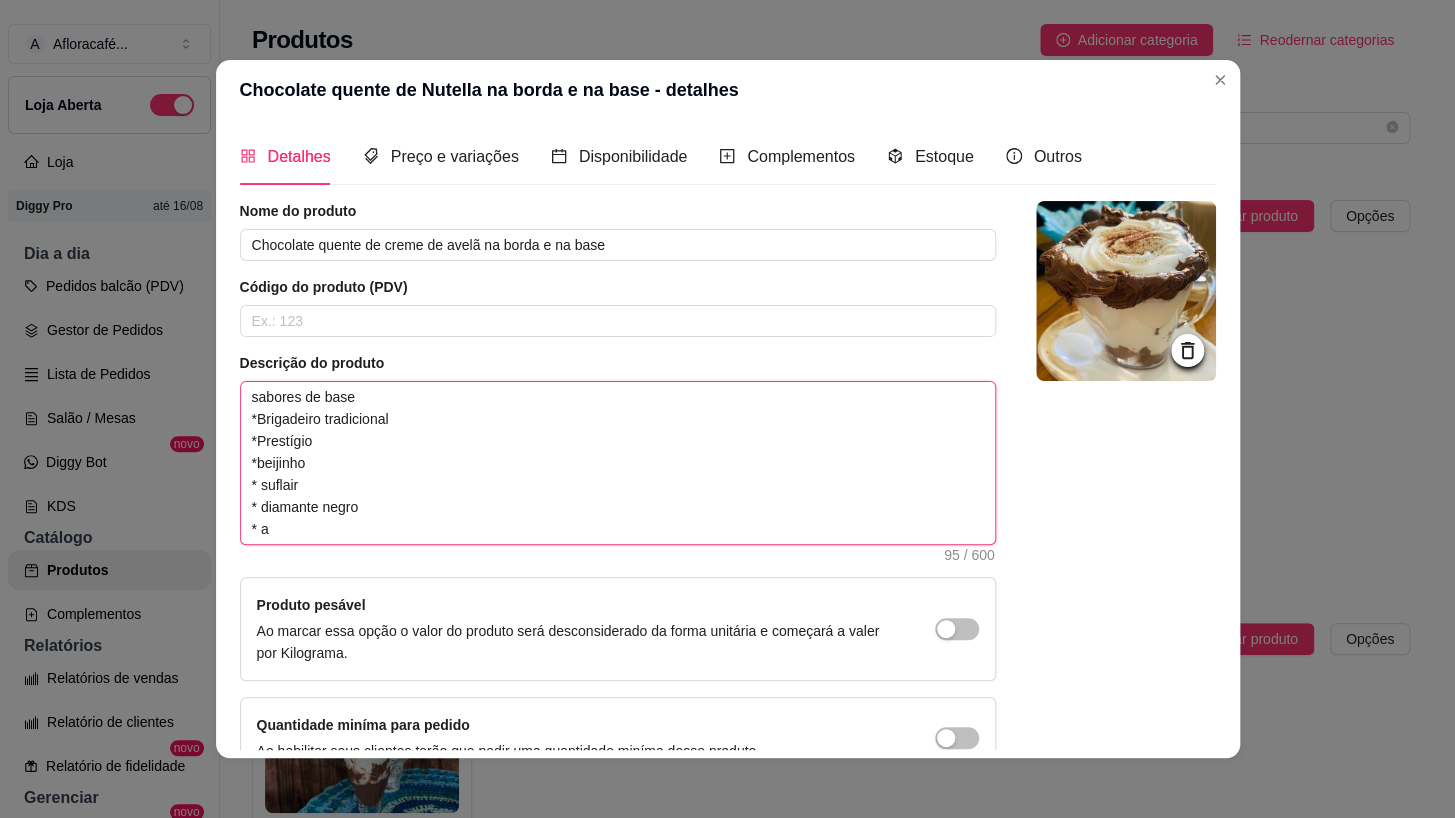 type on "sabores de base
*Brigadeiro tradicional
*Prestígio
*beijinho
* suflair
* diamante negro
*" 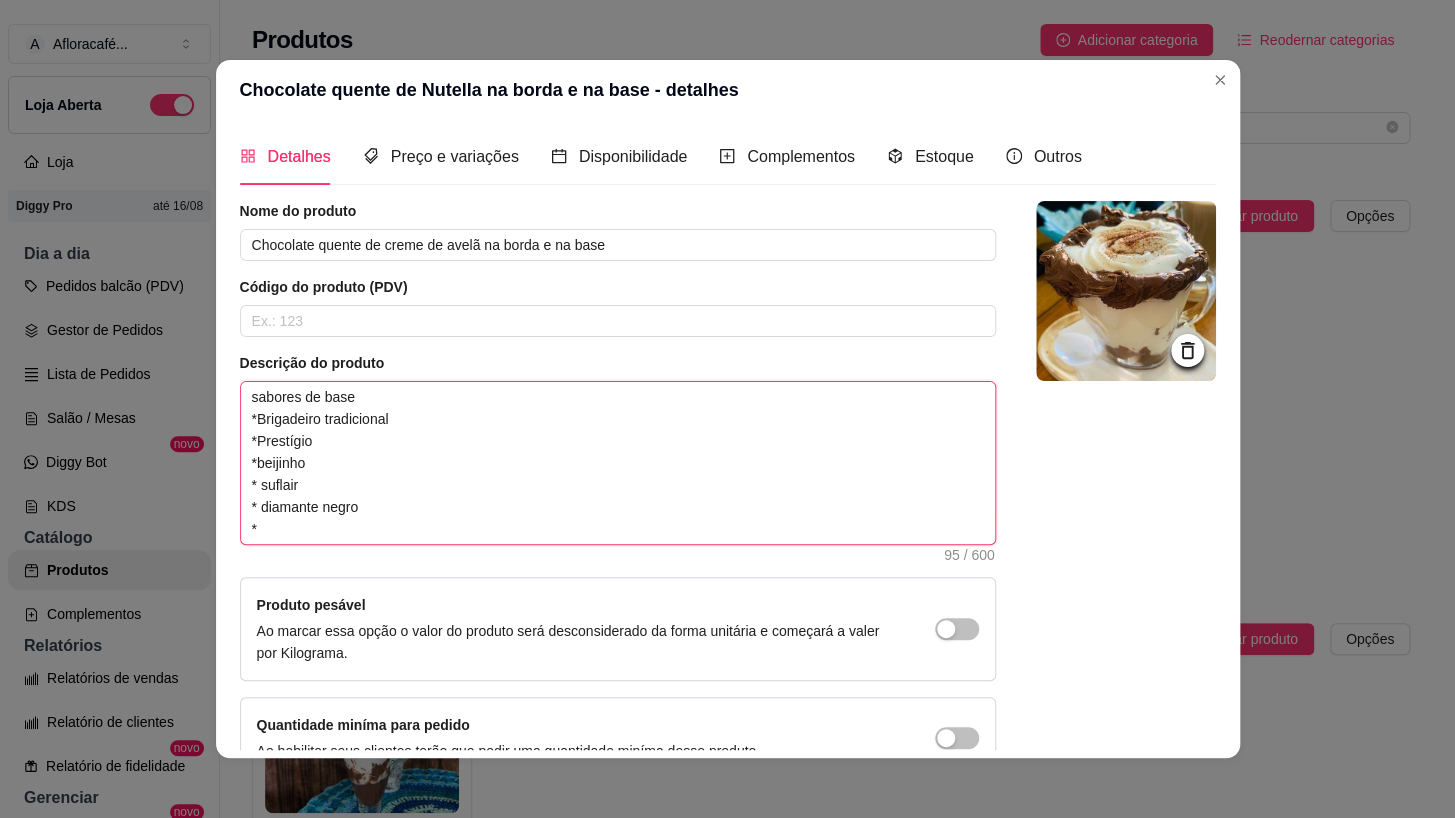 type on "sabores de base
*Brigadeiro tradicional
*Prestígio
*beijinho
* suflair
* diamante negro
*" 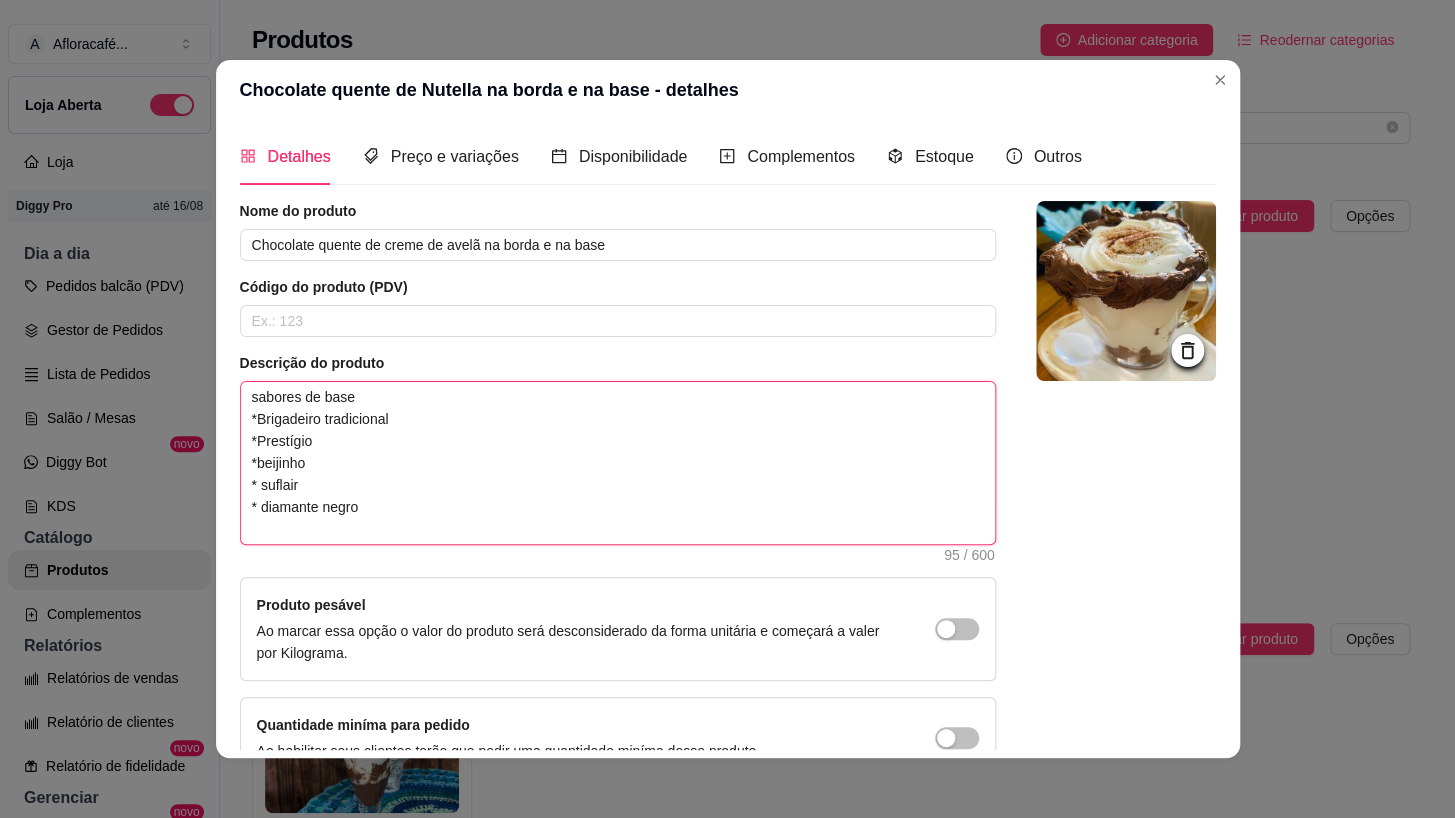 type on "sabores de base
*Brigadeiro tradicional
*Prestígio
*beijinho
* suflair
* diamante negro" 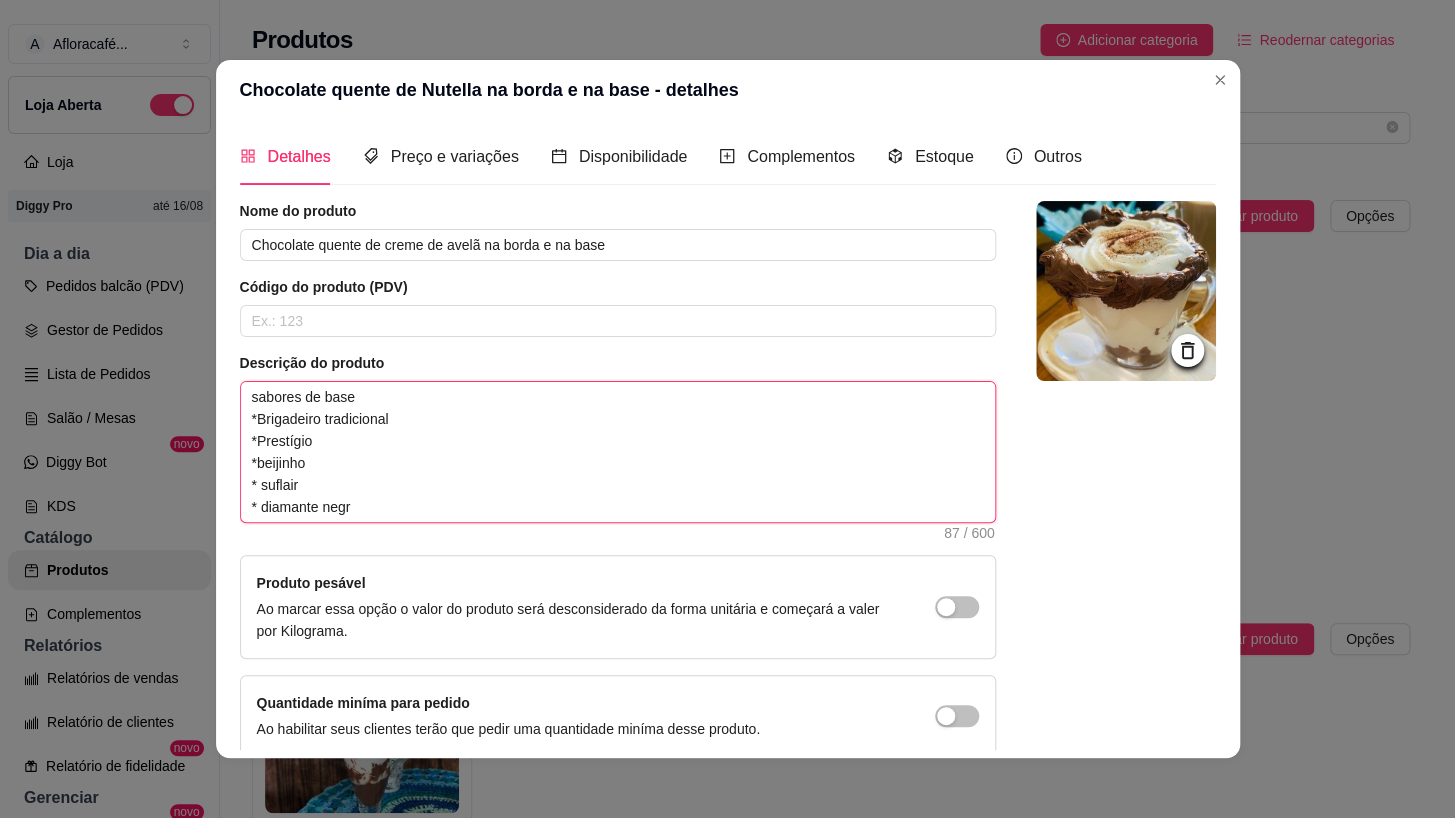 type on "sabores de base
*Brigadeiro tradicional
*Prestígio
*beijinho
* suflair
* diamante neg" 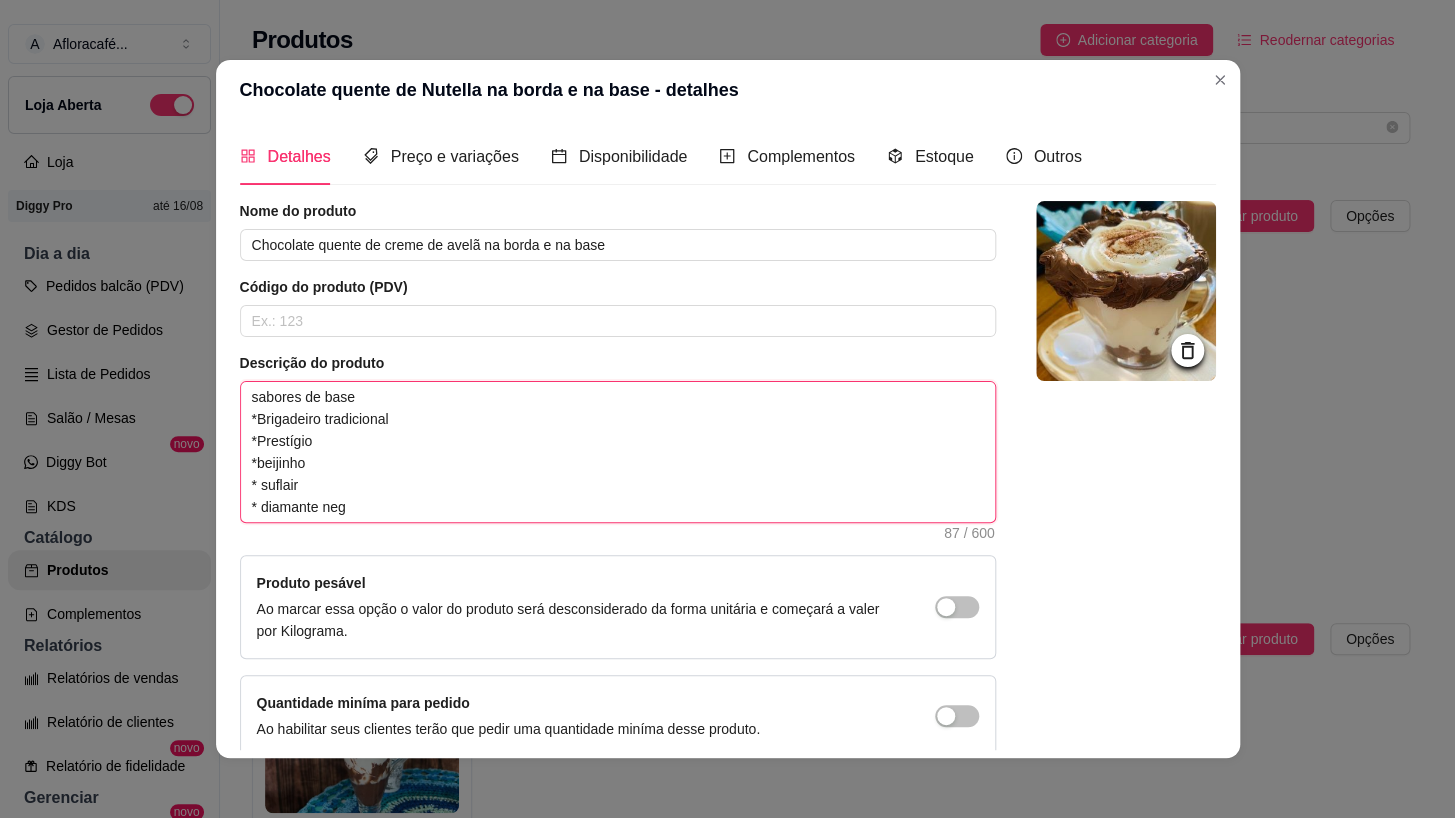 type on "sabores de base
*Brigadeiro tradicional
*Prestígio
*beijinho
* suflair
* diamante ne" 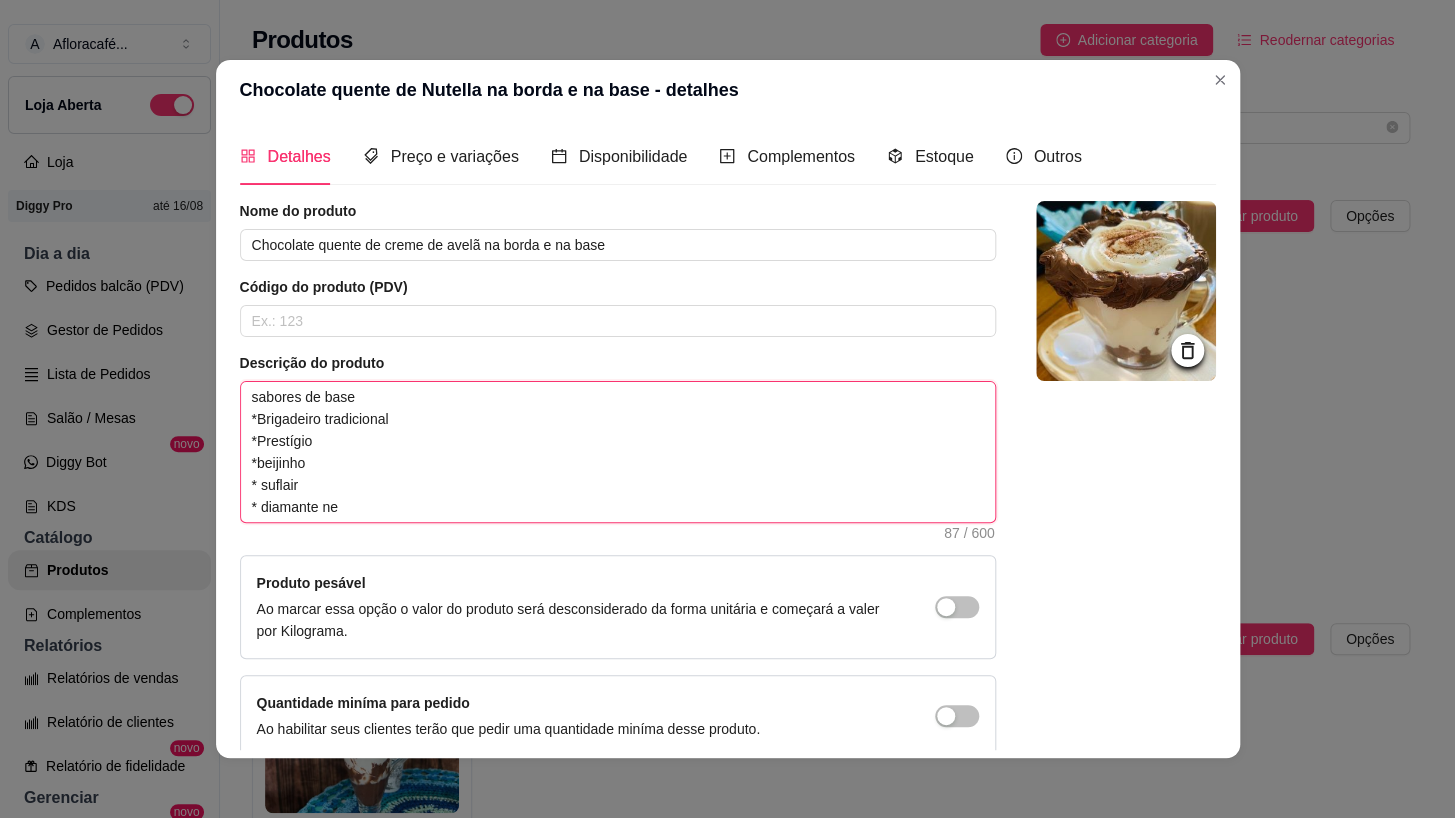 type on "sabores de base
*Brigadeiro tradicional
*Prestígio
*beijinho
* suflair
* diamante n" 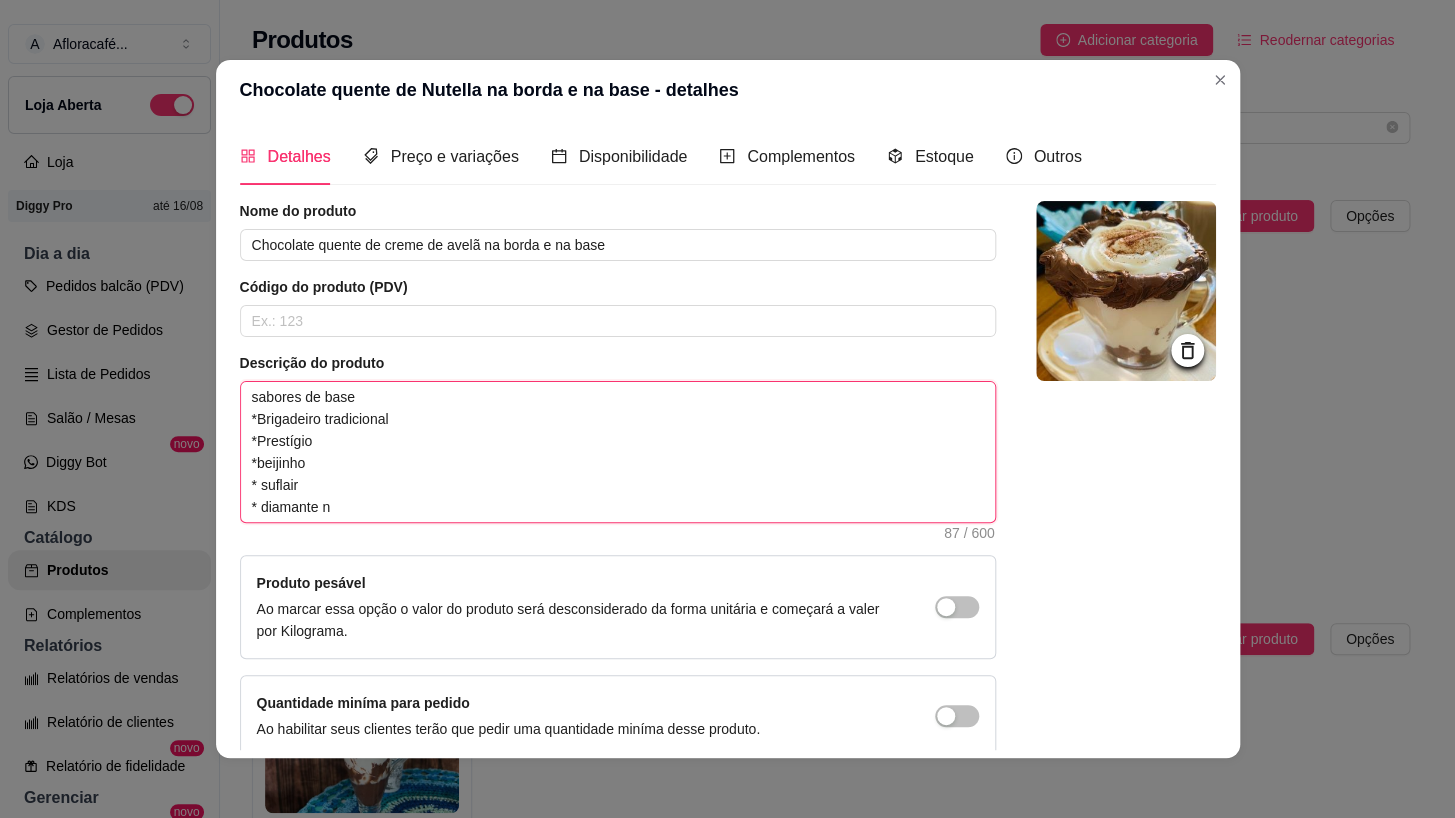 type on "sabores de base
*Brigadeiro tradicional
*Prestígio
*beijinho
* suflair
* diamante" 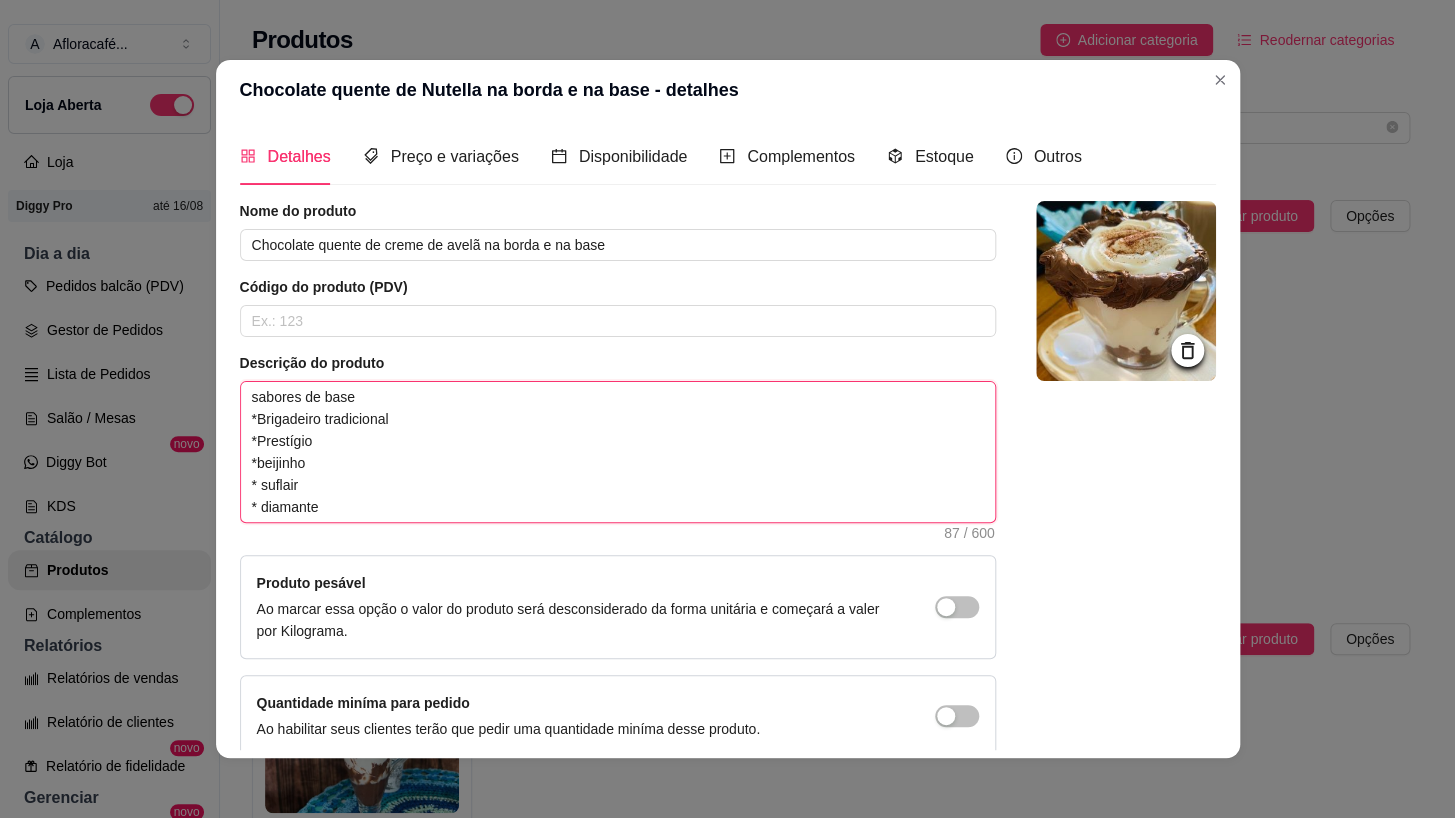 type on "sabores de base
*Brigadeiro tradicional
*Prestígio
*beijinho
* suflair
* diamante" 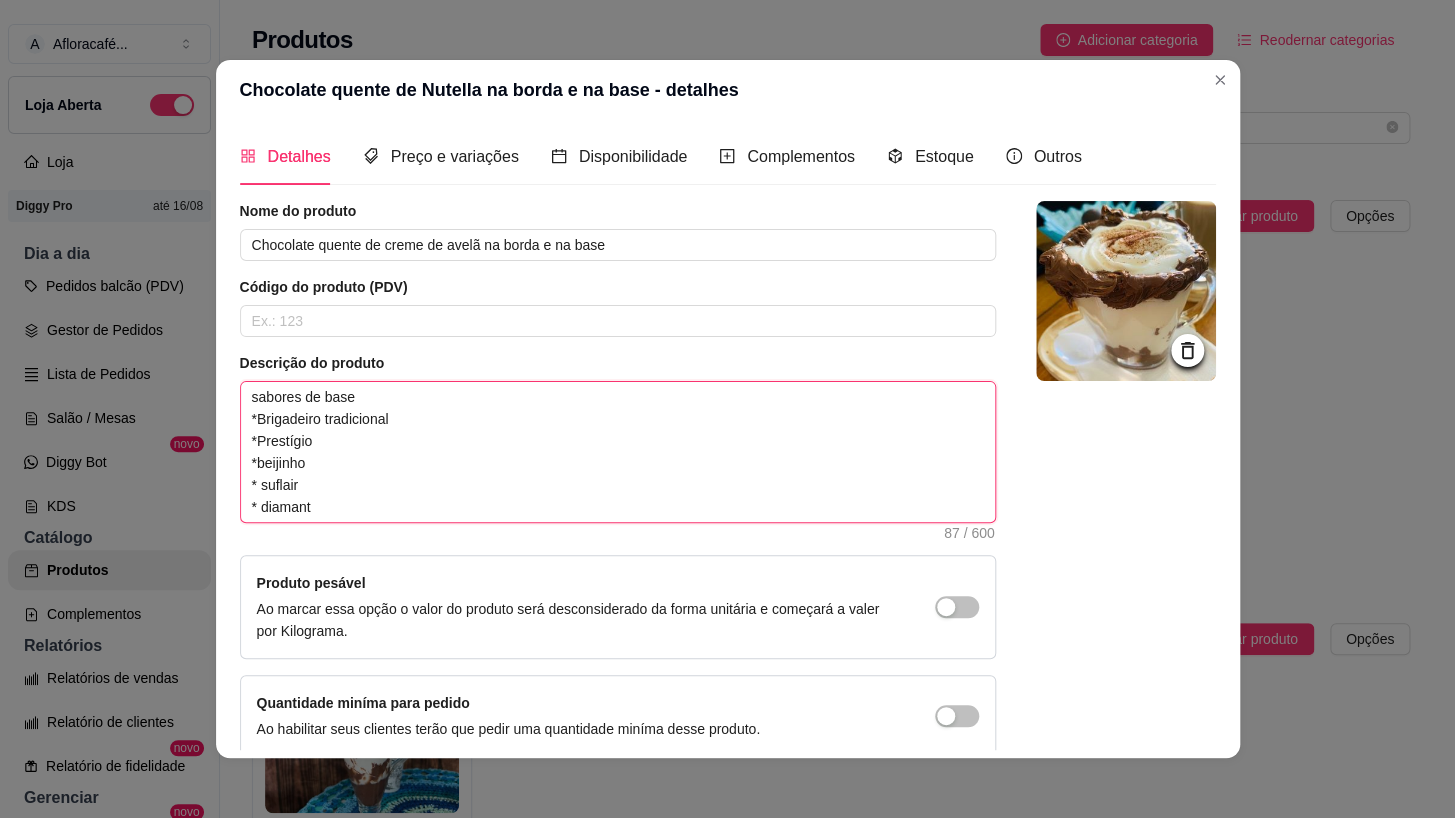 type on "sabores de base
*Brigadeiro tradicional
*Prestígio
*beijinho
* suflair
* diaman" 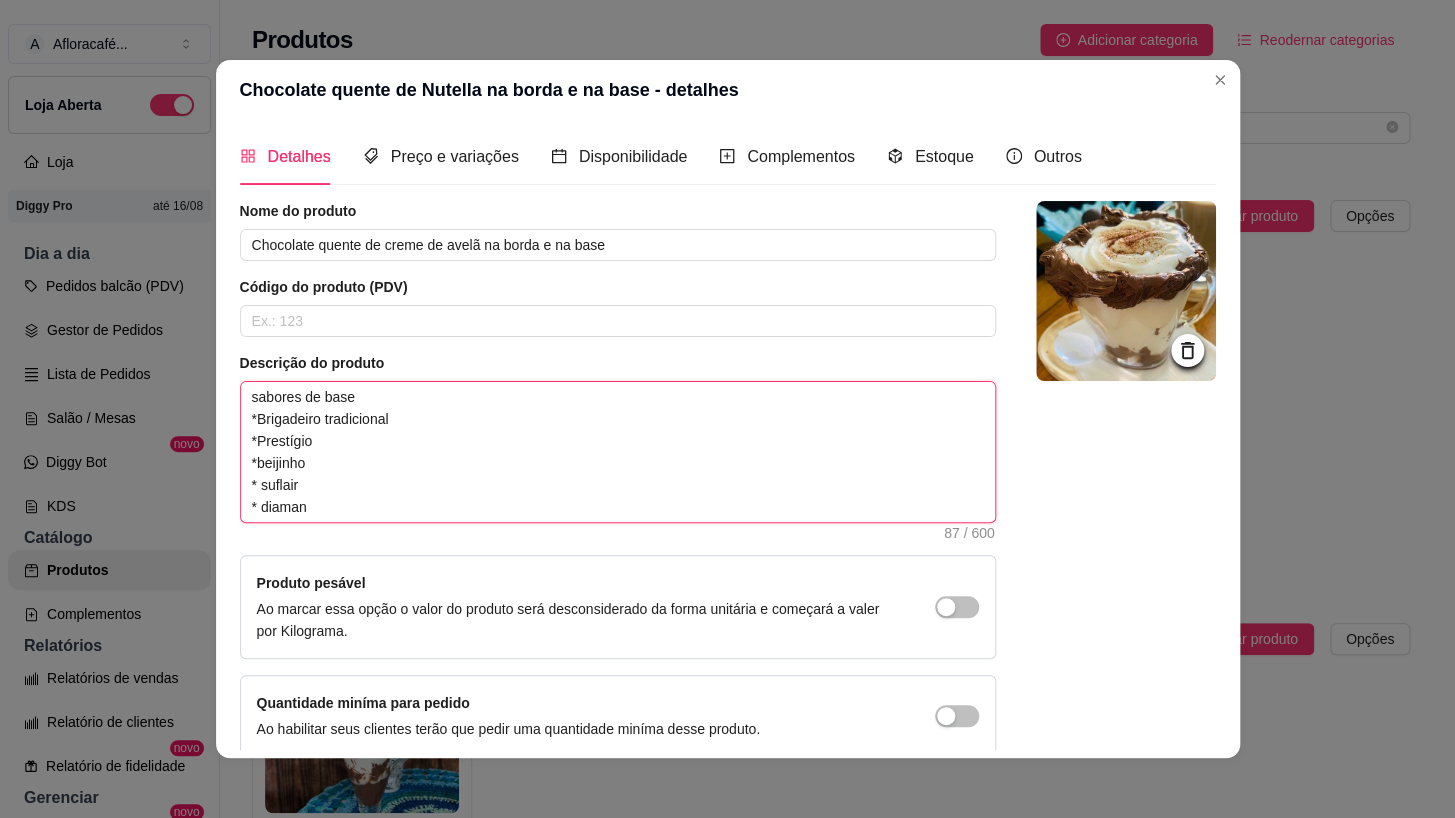 type 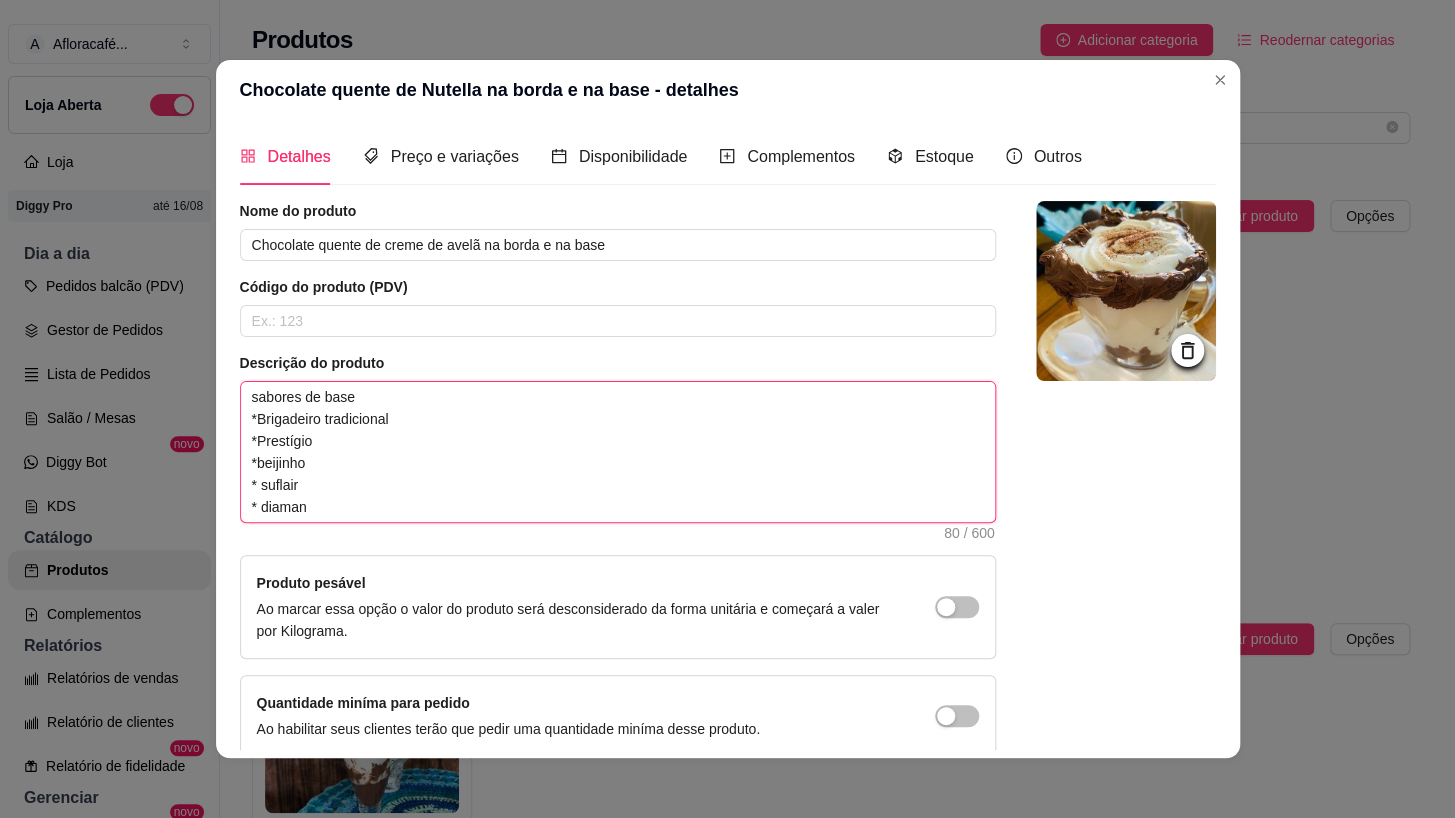 type on "sabores de base
*Brigadeiro tradicional
*Prestígio
*beijinho
* suflair
* diama" 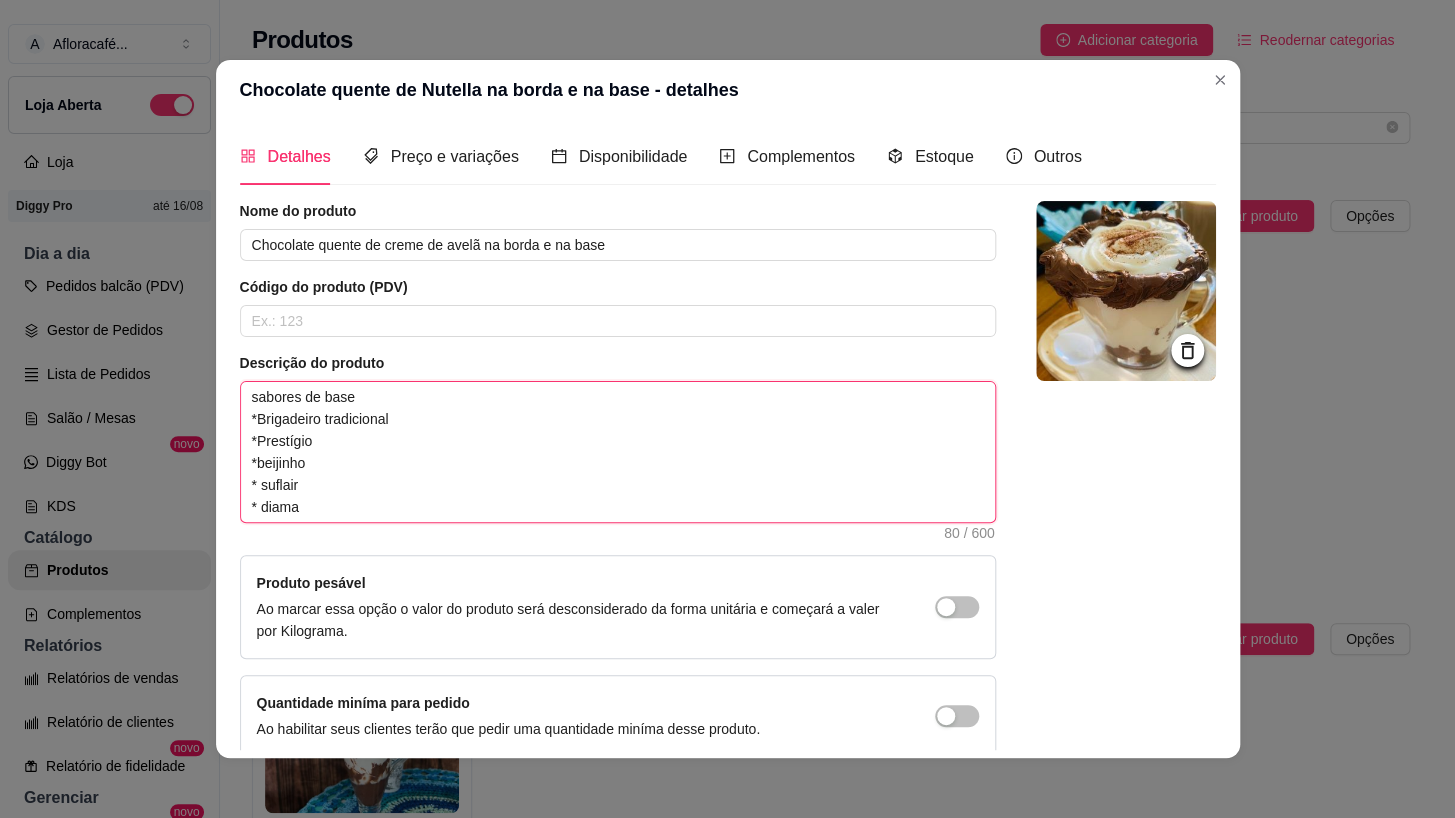 type on "sabores de base
*Brigadeiro tradicional
*Prestígio
*beijinho
* suflair
* diam" 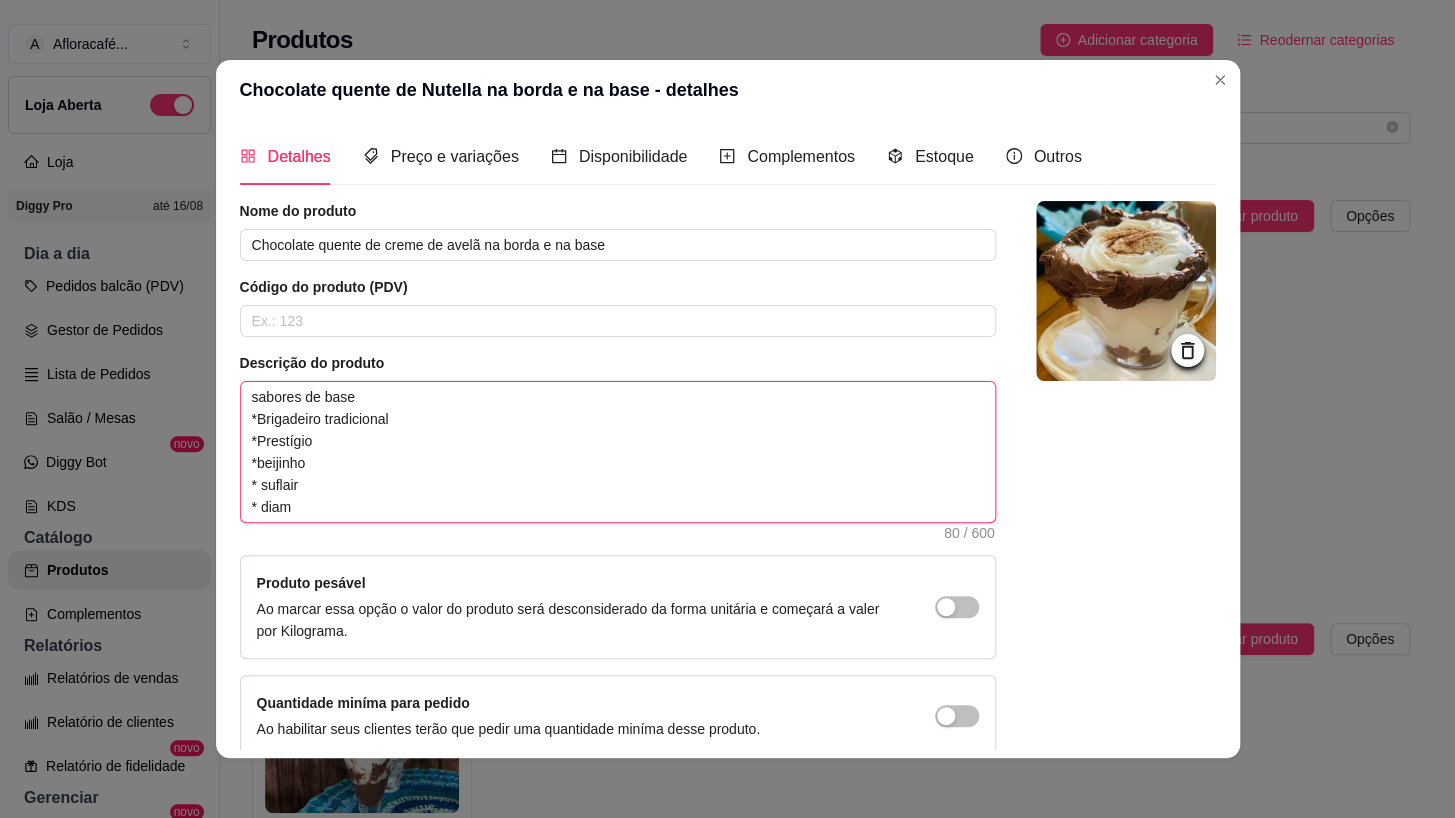 type on "sabores de base
*Brigadeiro tradicional
*Prestígio
*beijinho
* suflair
* dia" 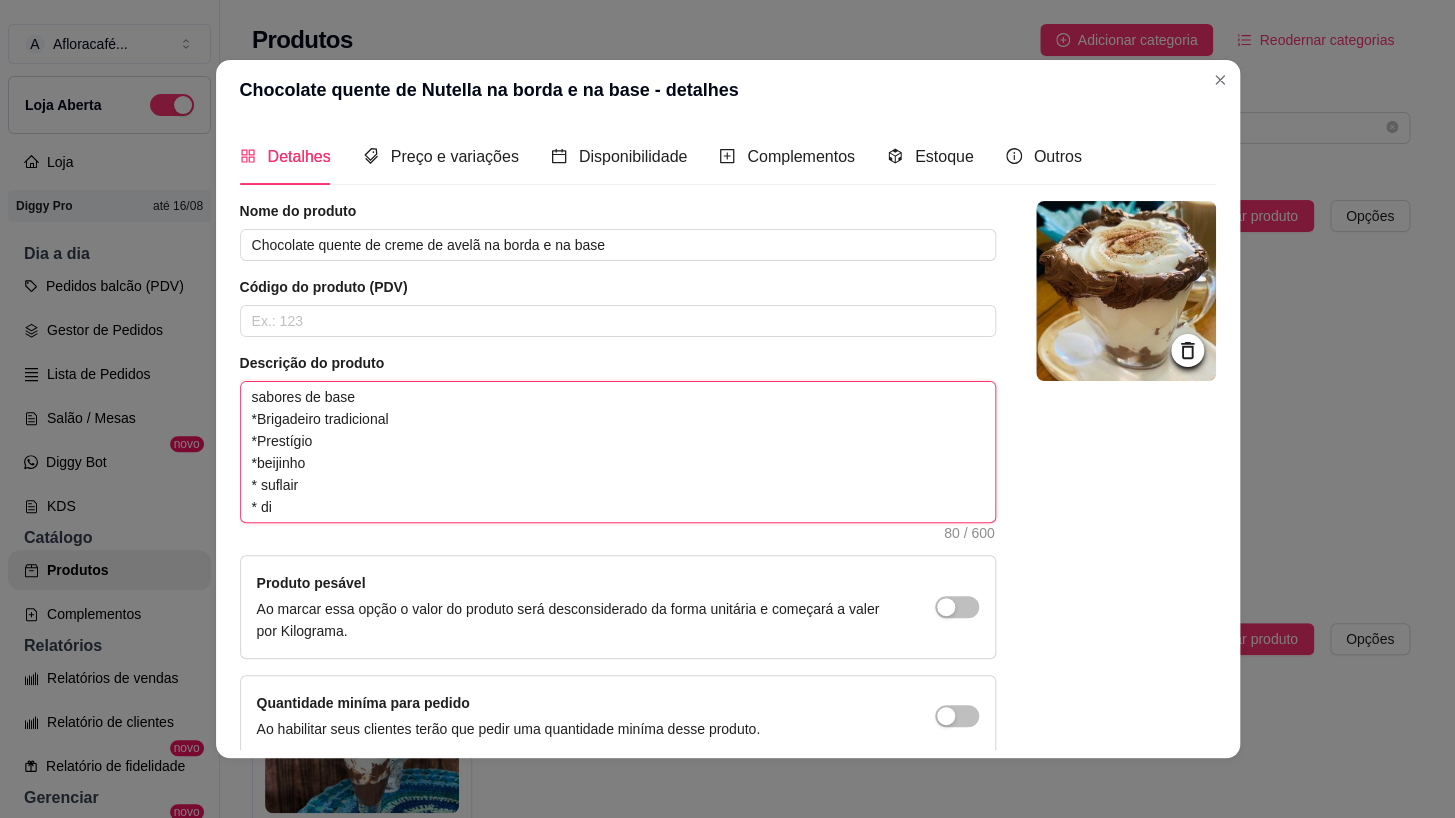 type on "sabores de base
*Brigadeiro tradicional
*Prestígio
*beijinho
* suflair
* d" 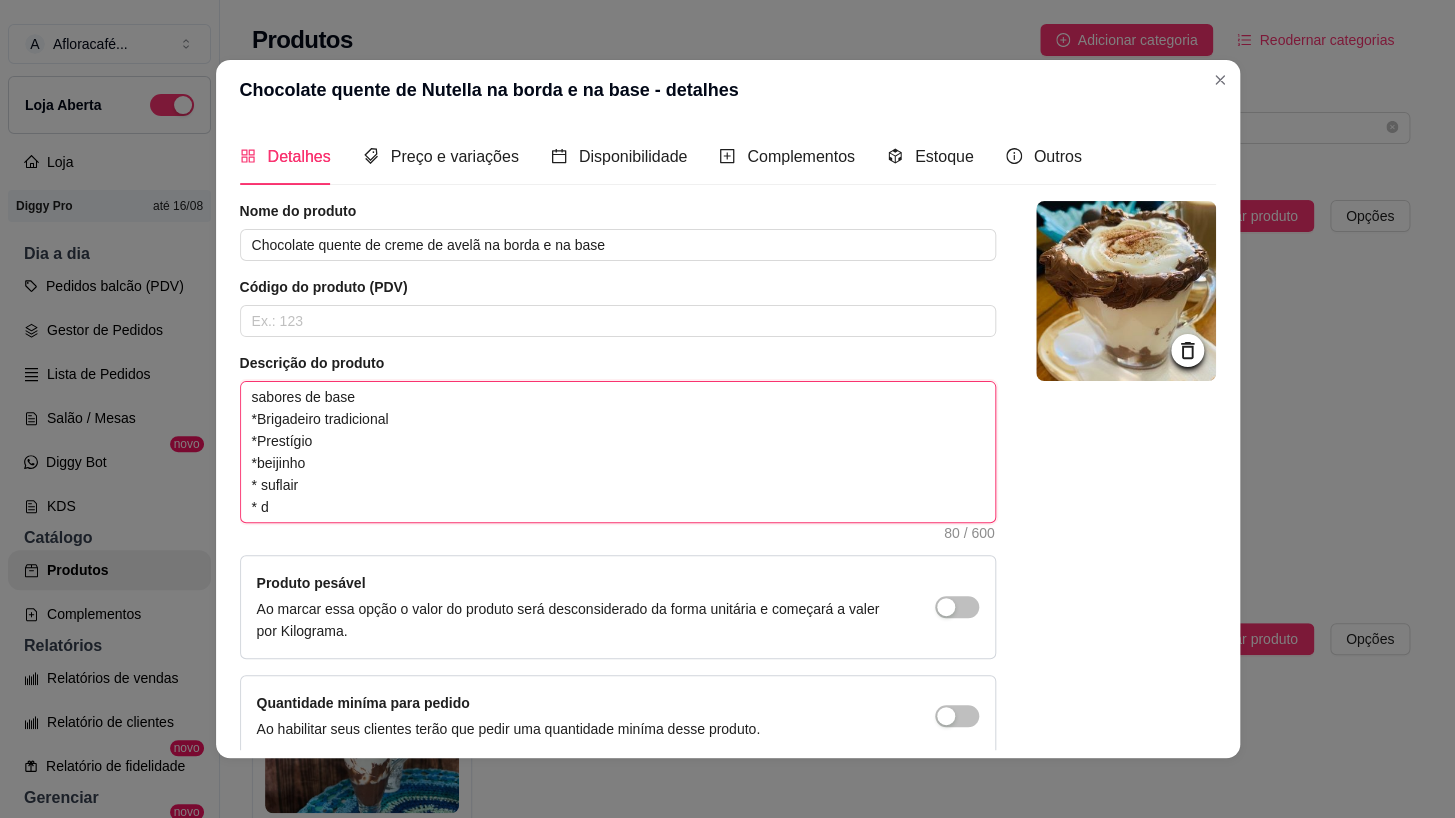 type on "sabores de base
*Brigadeiro tradicional
*Prestígio
*beijinho
* suflair
*" 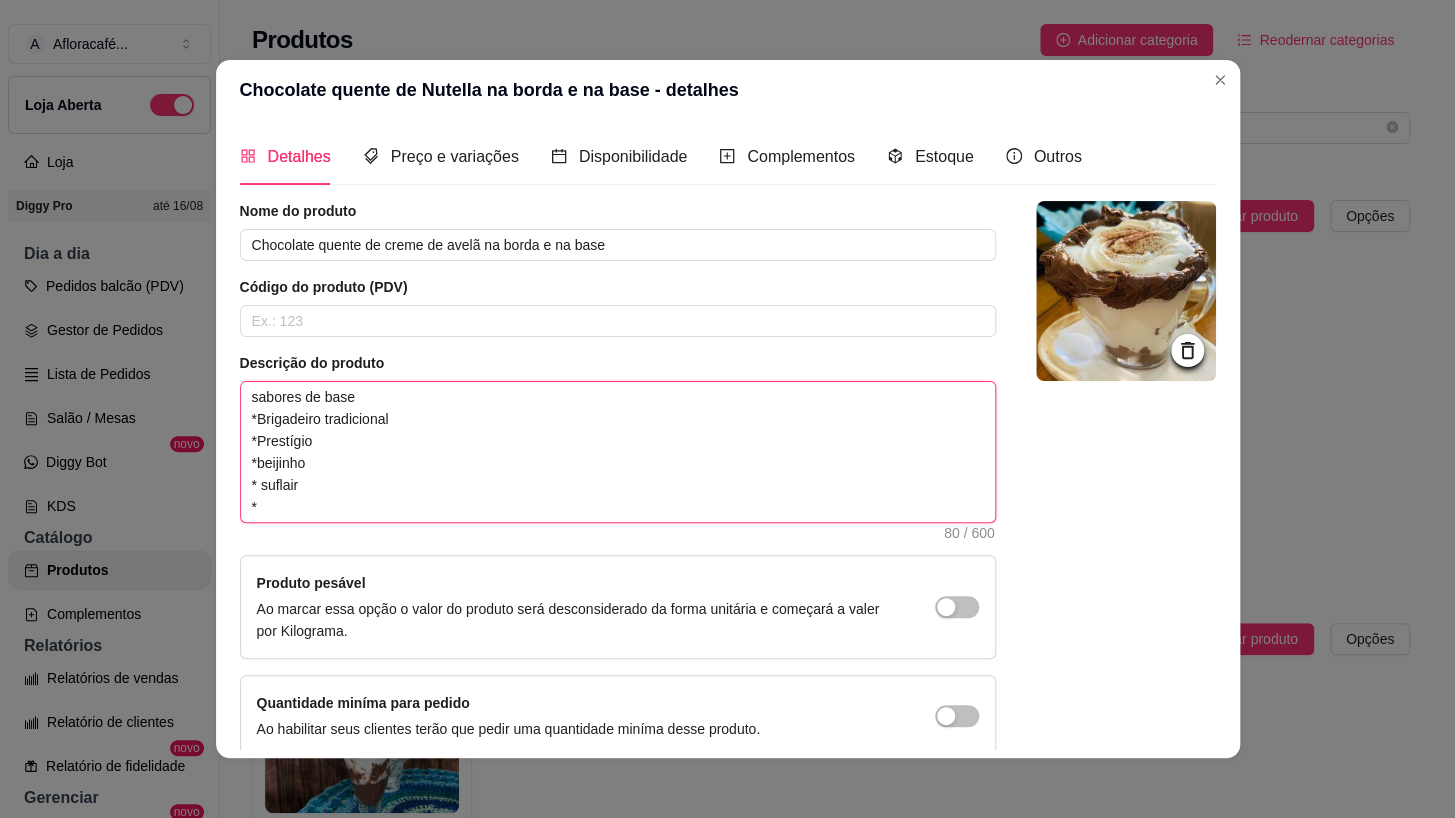 type on "sabores de base
*Brigadeiro tradicional
*Prestígio
*beijinho
* suflair
*" 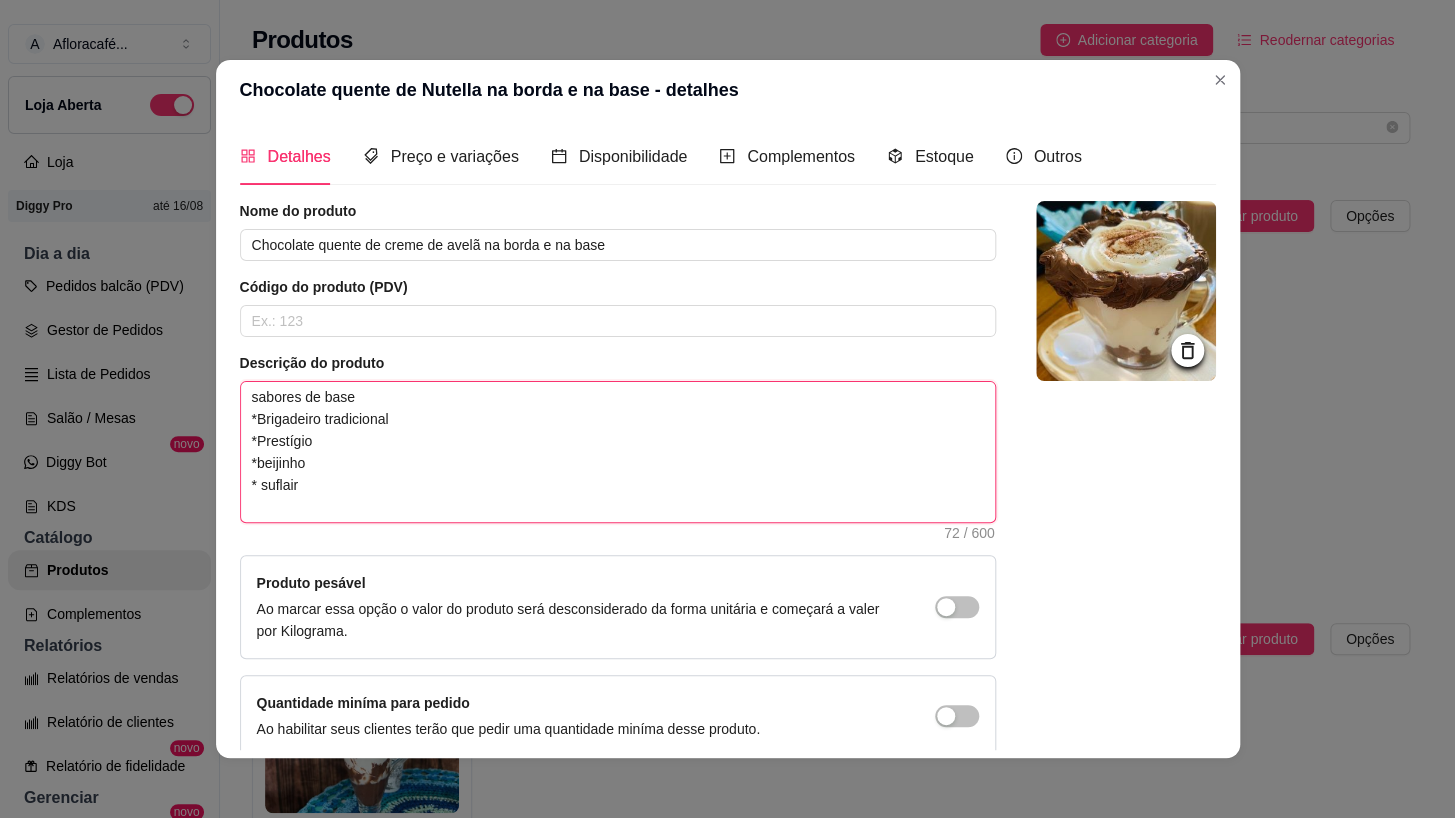 type on "sabores de base
*Brigadeiro tradicional
*Prestígio
*beijinho
* suflair" 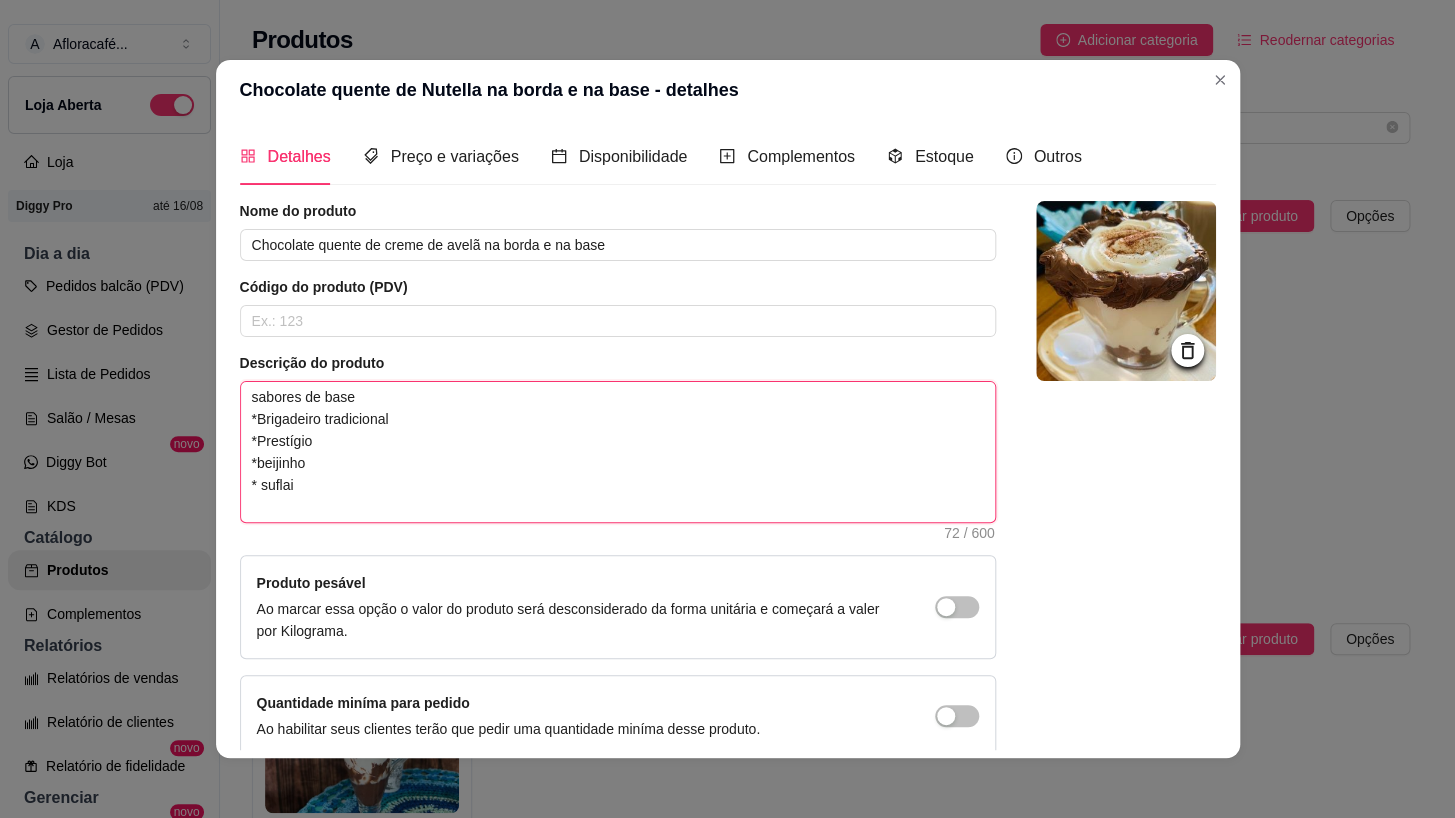 type on "sabores de base
*Brigadeiro tradicional
*Prestígio
*beijinho
* sufla" 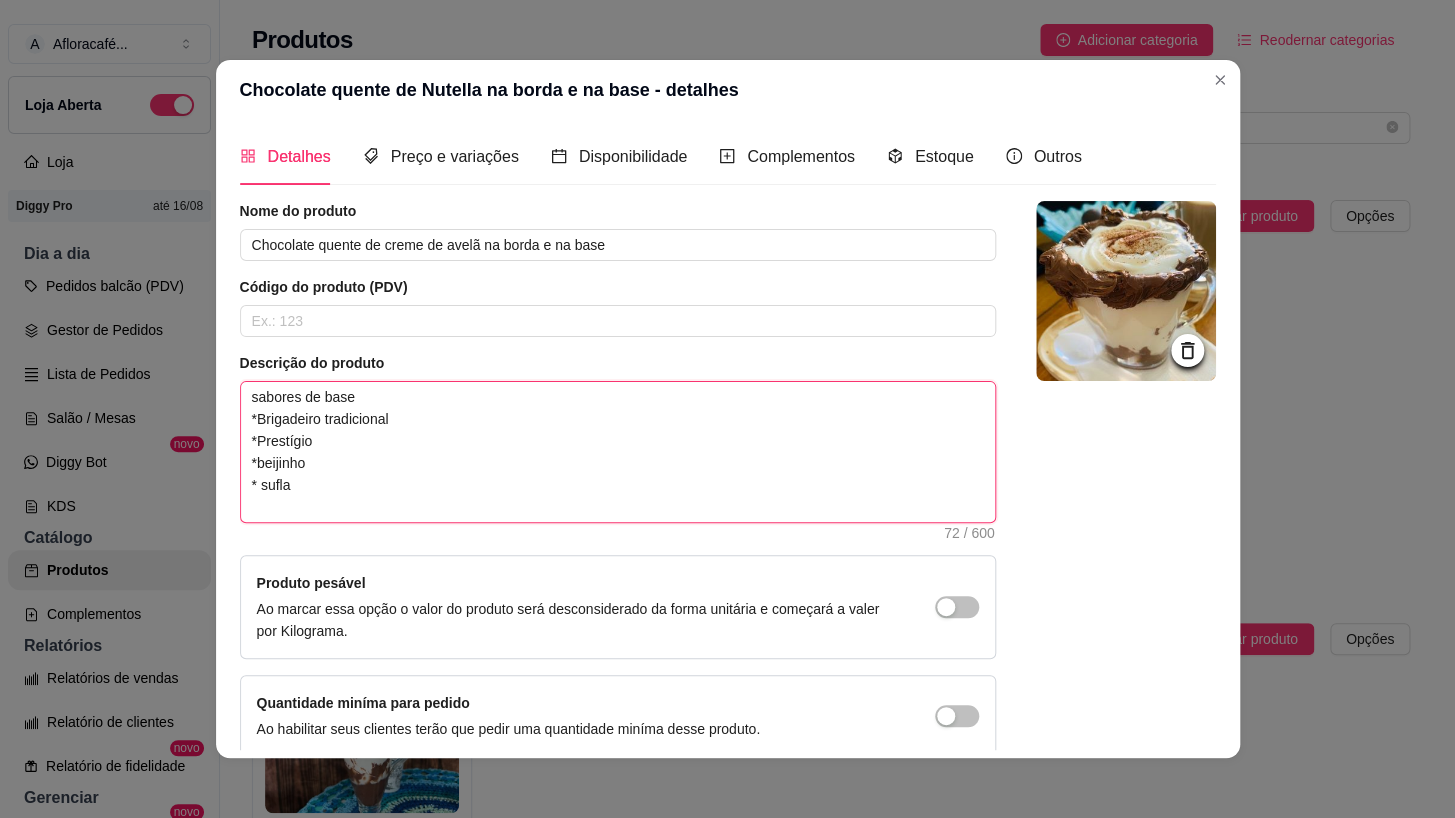 type on "sabores de base
*Brigadeiro tradicional
*Prestígio
*beijinho
* sufl" 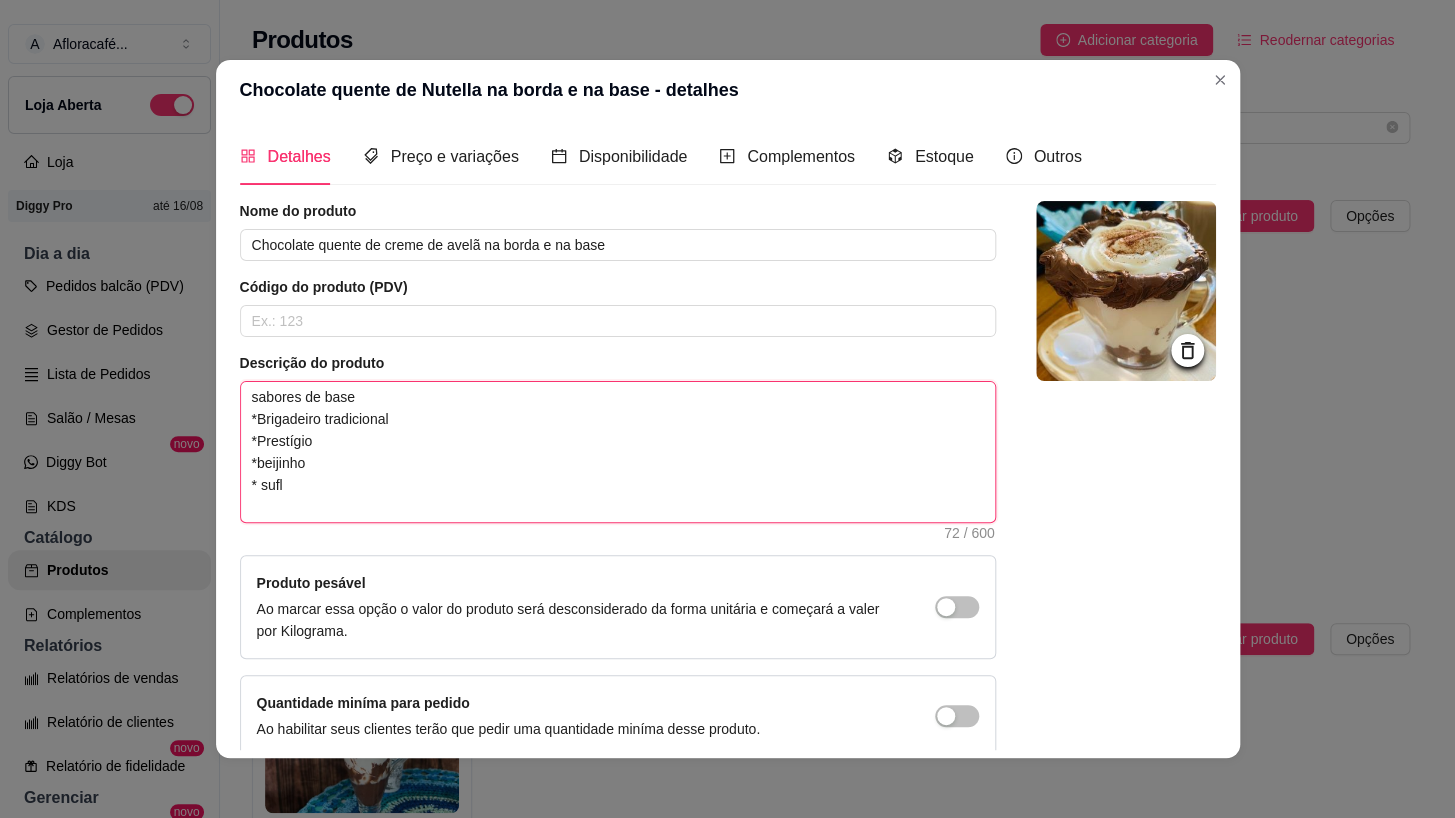 type on "sabores de base
*Brigadeiro tradicional
*Prestígio
*beijinho
* suf" 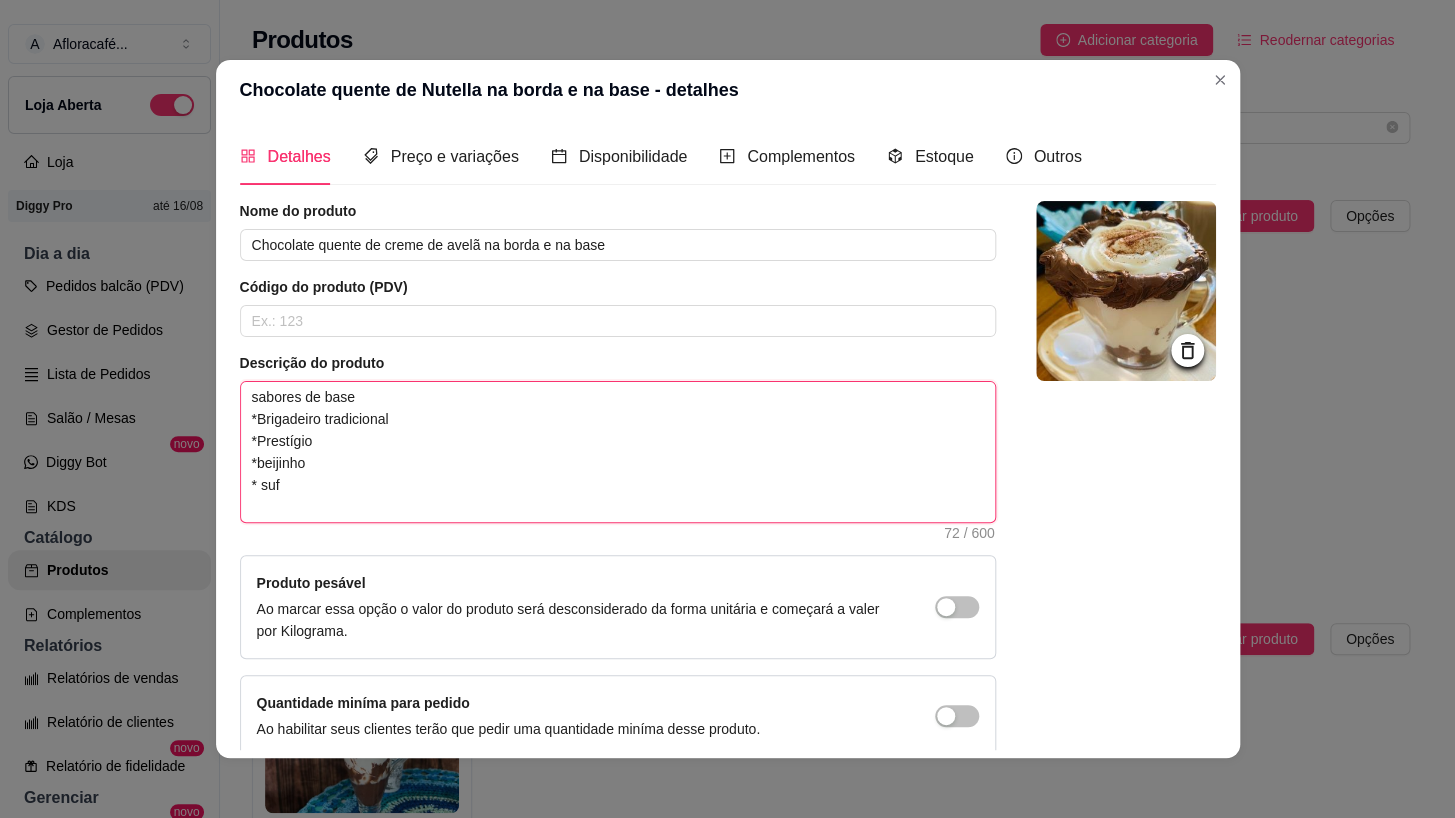 type on "sabores de base
*Brigadeiro tradicional
*Prestígio
*beijinho
* su" 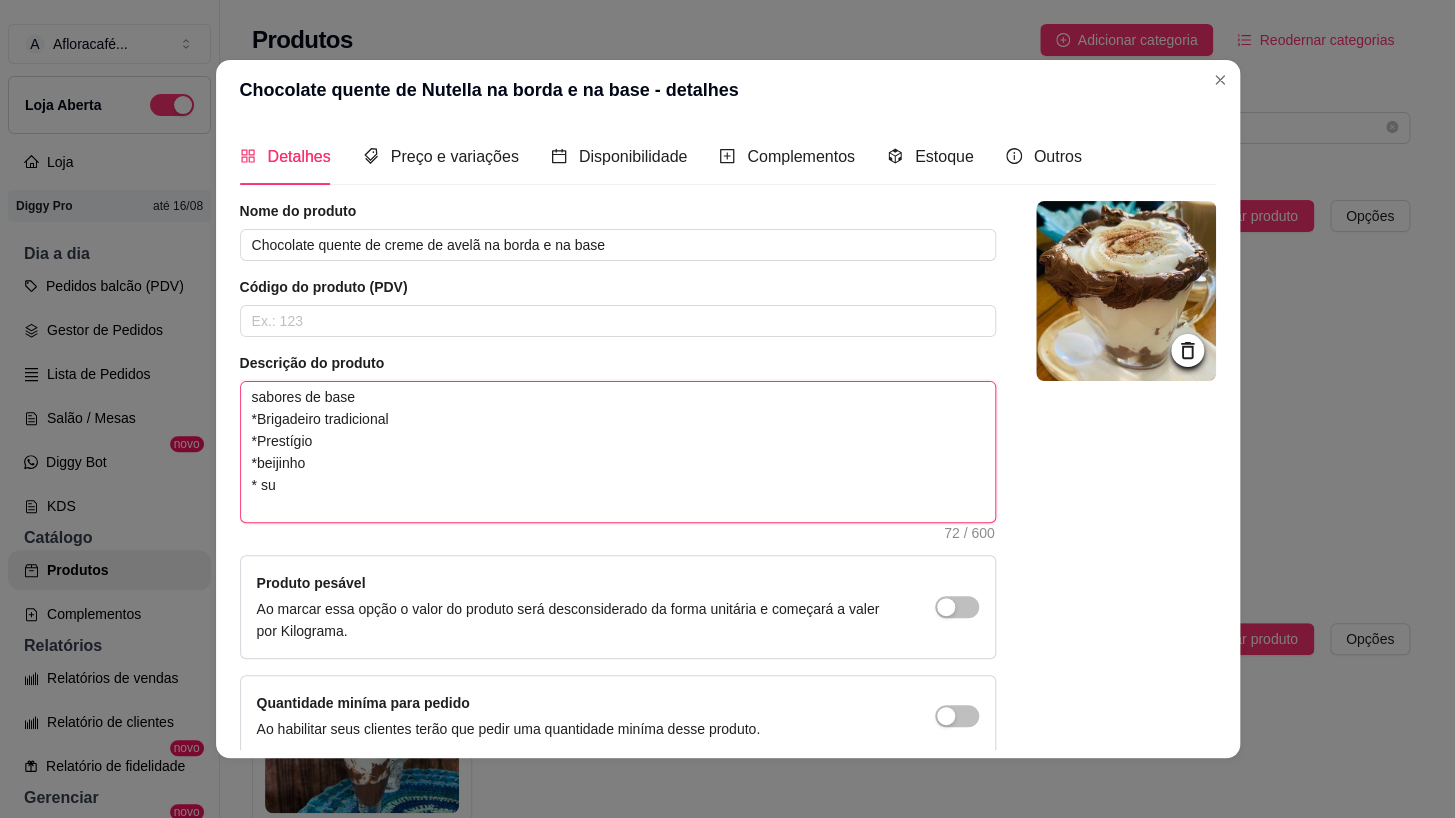 type on "sabores de base
*Brigadeiro tradicional
*Prestígio
*beijinho
* s" 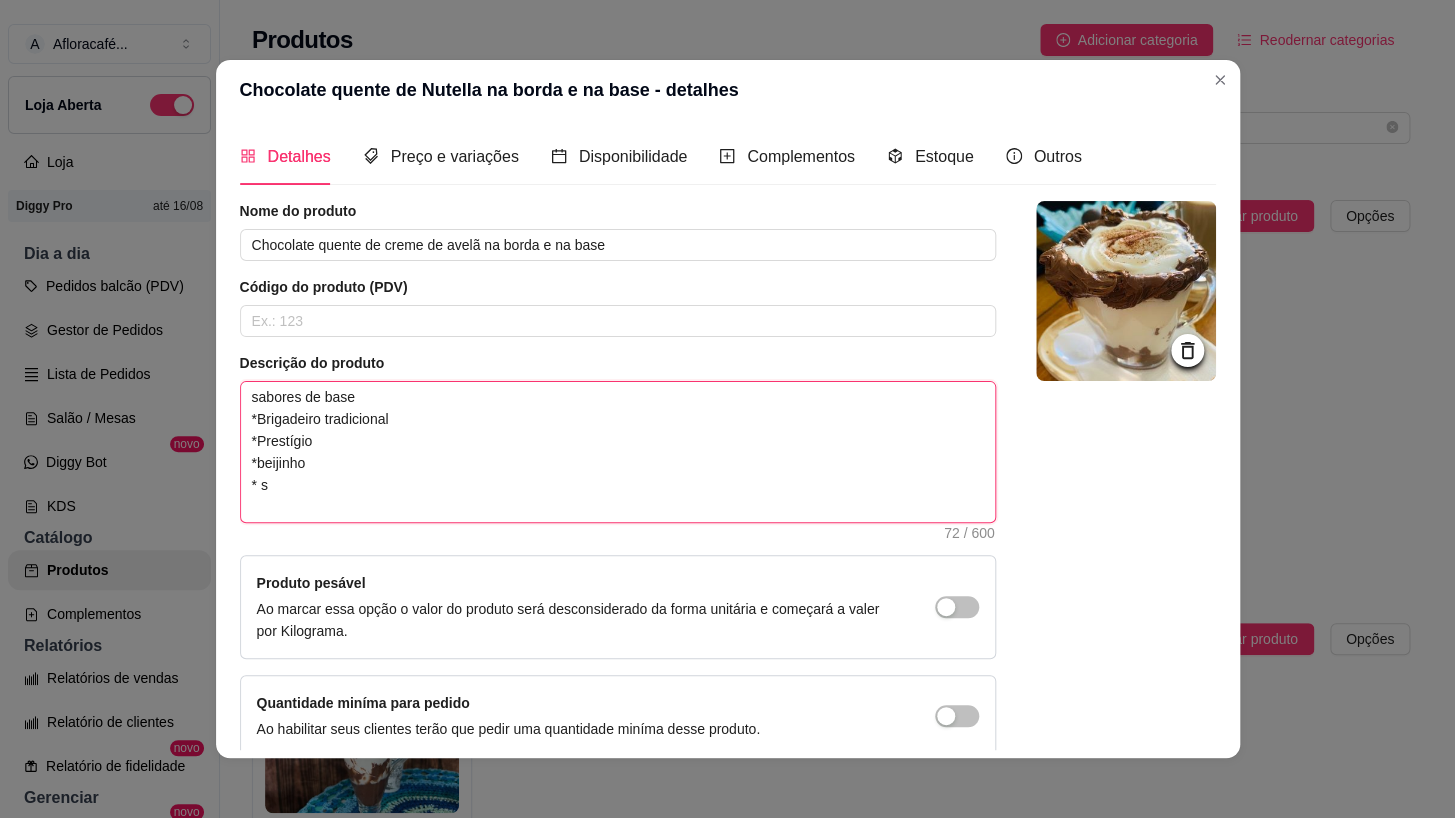 type 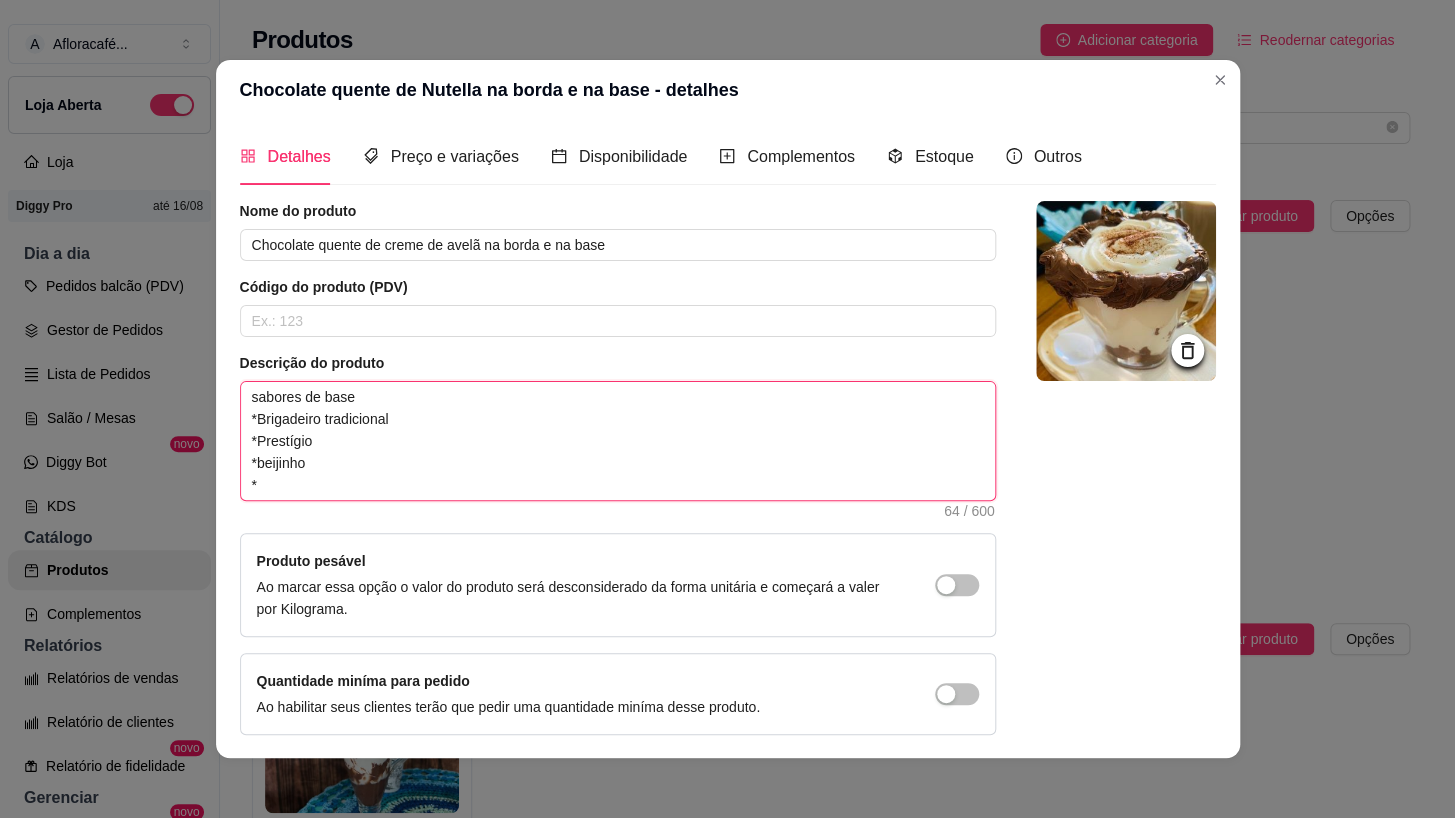 type on "sabores de base
*Brigadeiro tradicional
*Prestígio
*beijinho
*" 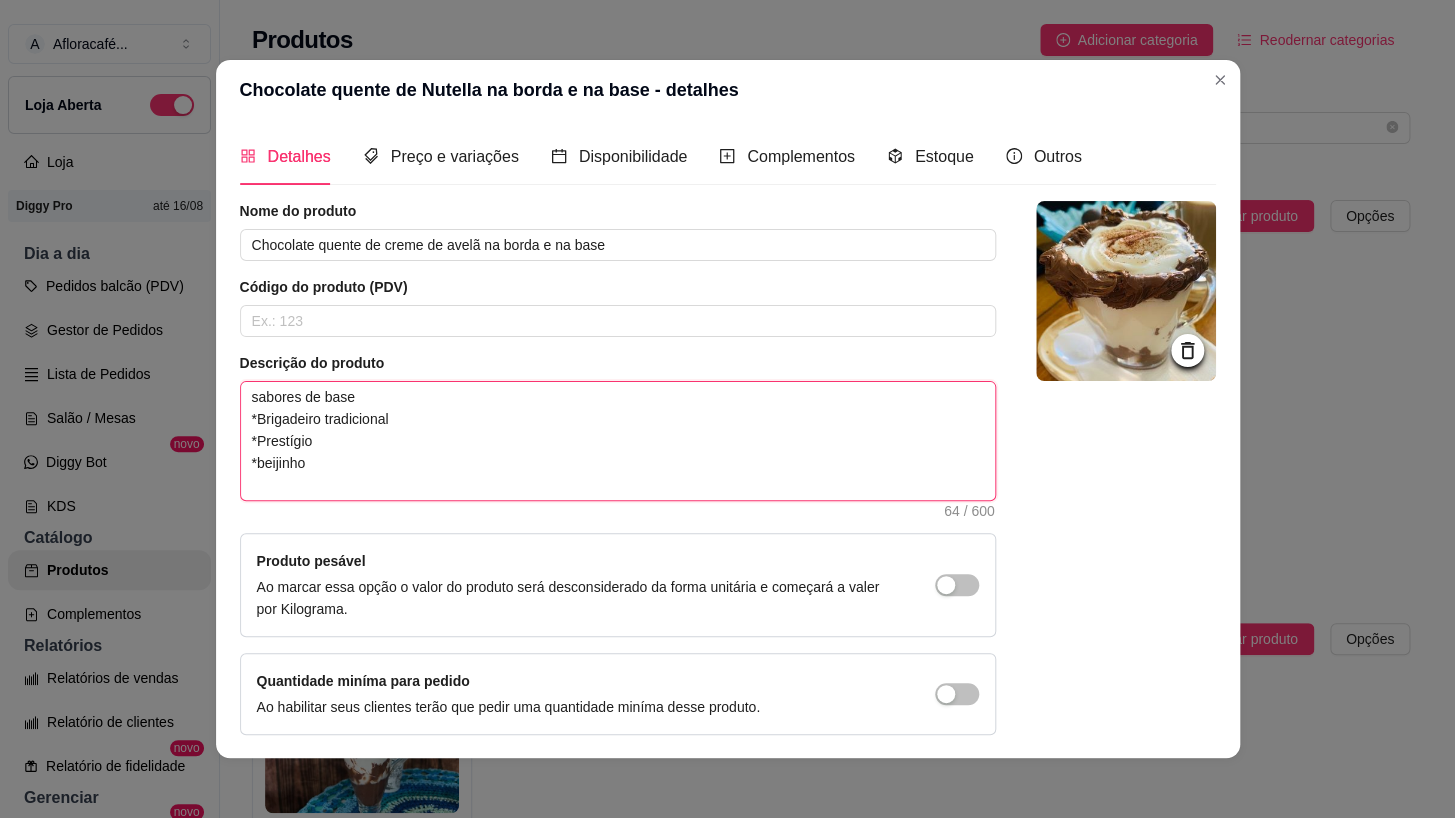 type 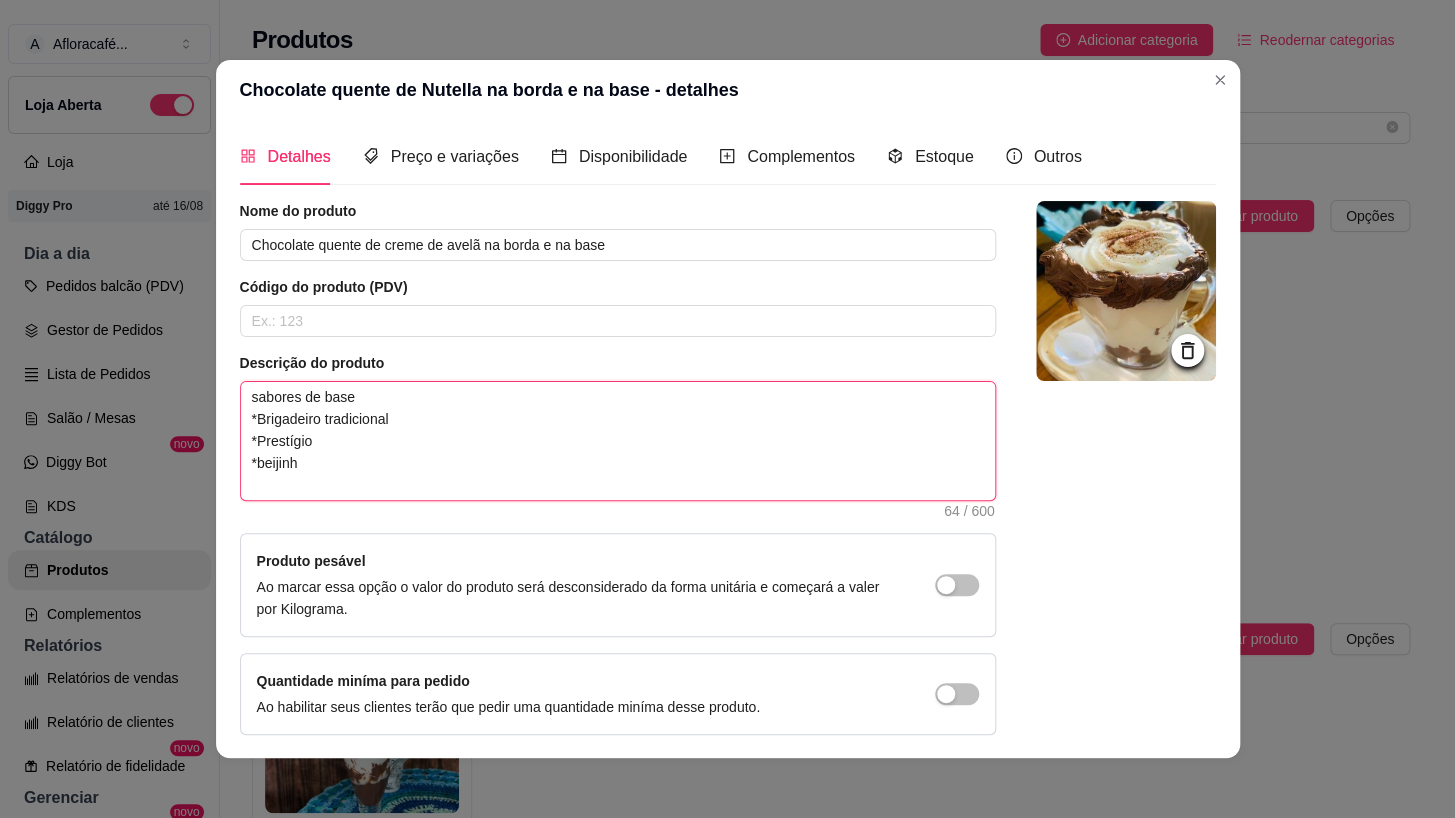 type 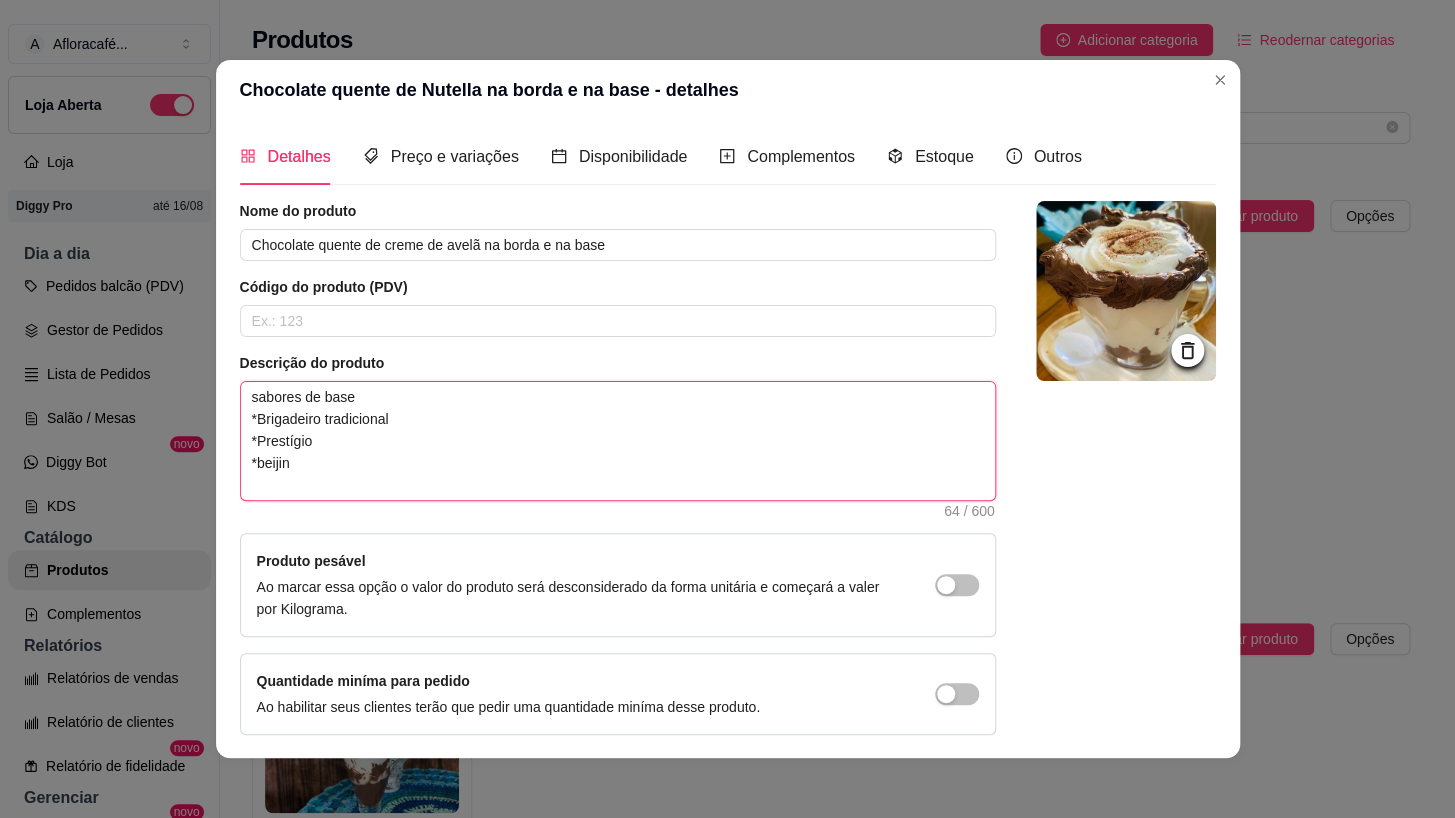 type on "sabores de base
*Brigadeiro tradicional
*Prestígio
*beiji" 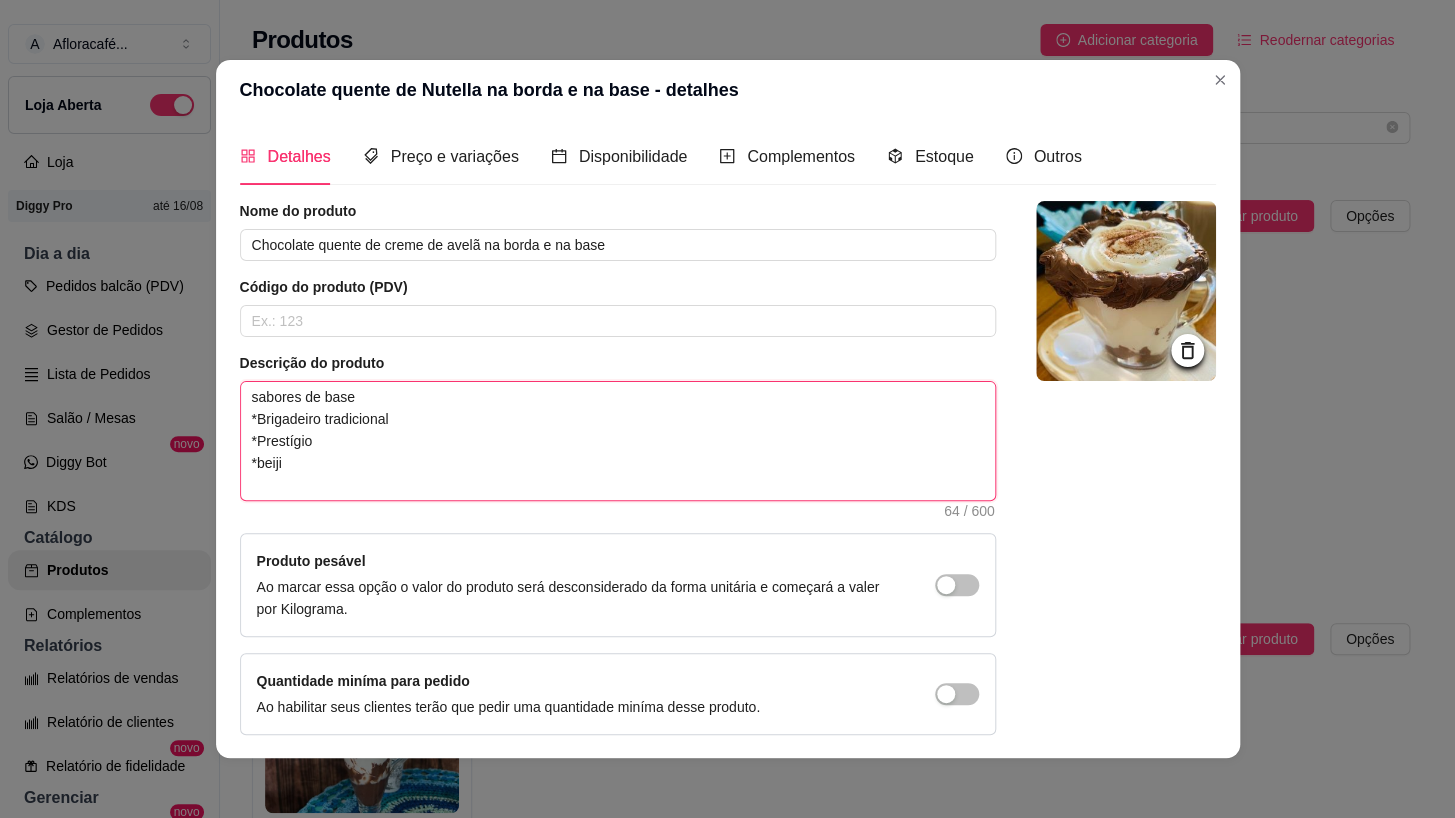 type on "sabores de base
*Brigadeiro tradicional
*Prestígio
*beij" 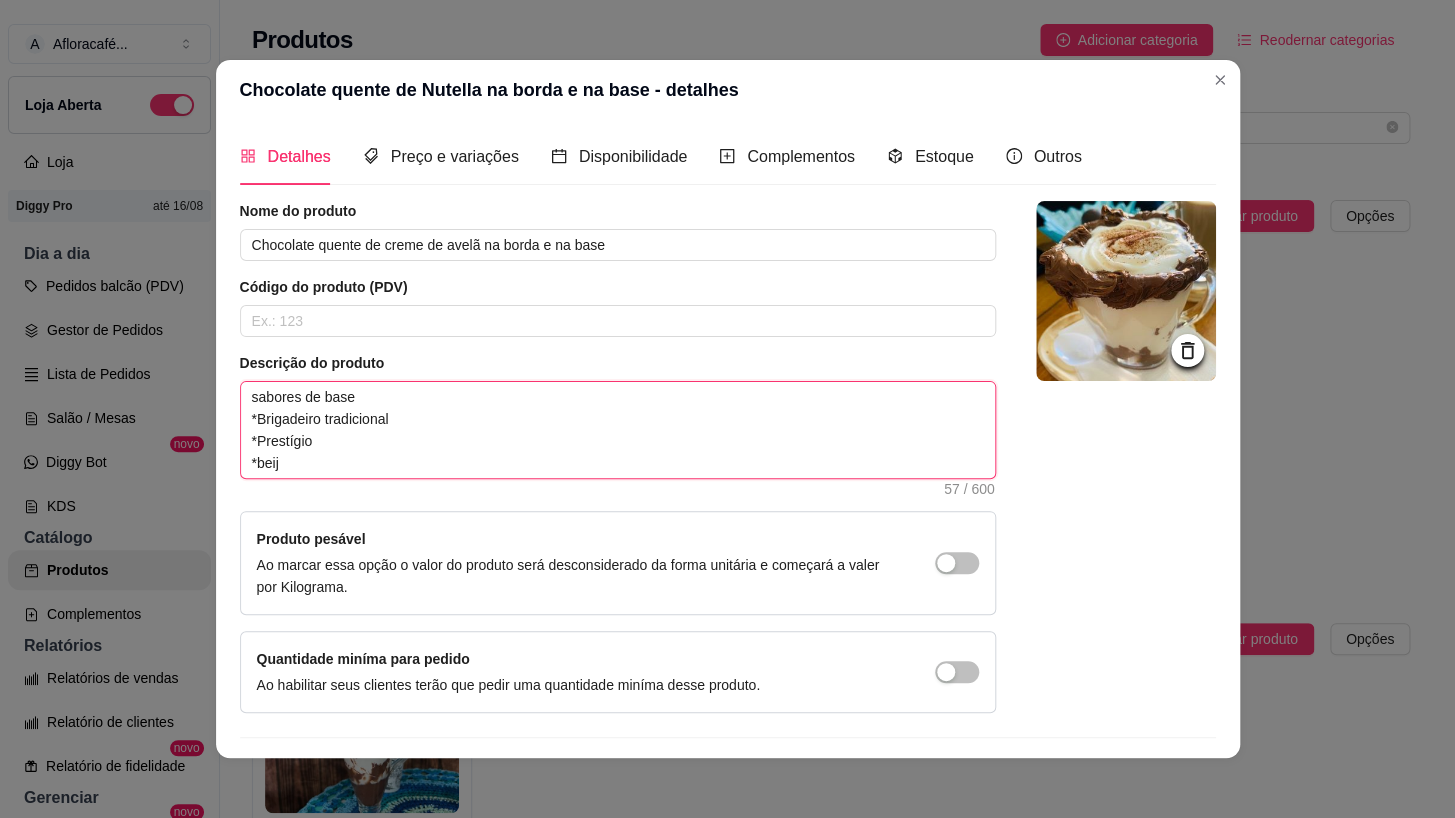 type on "sabores de base
*Brigadeiro tradicional
*Prestígio
*bei" 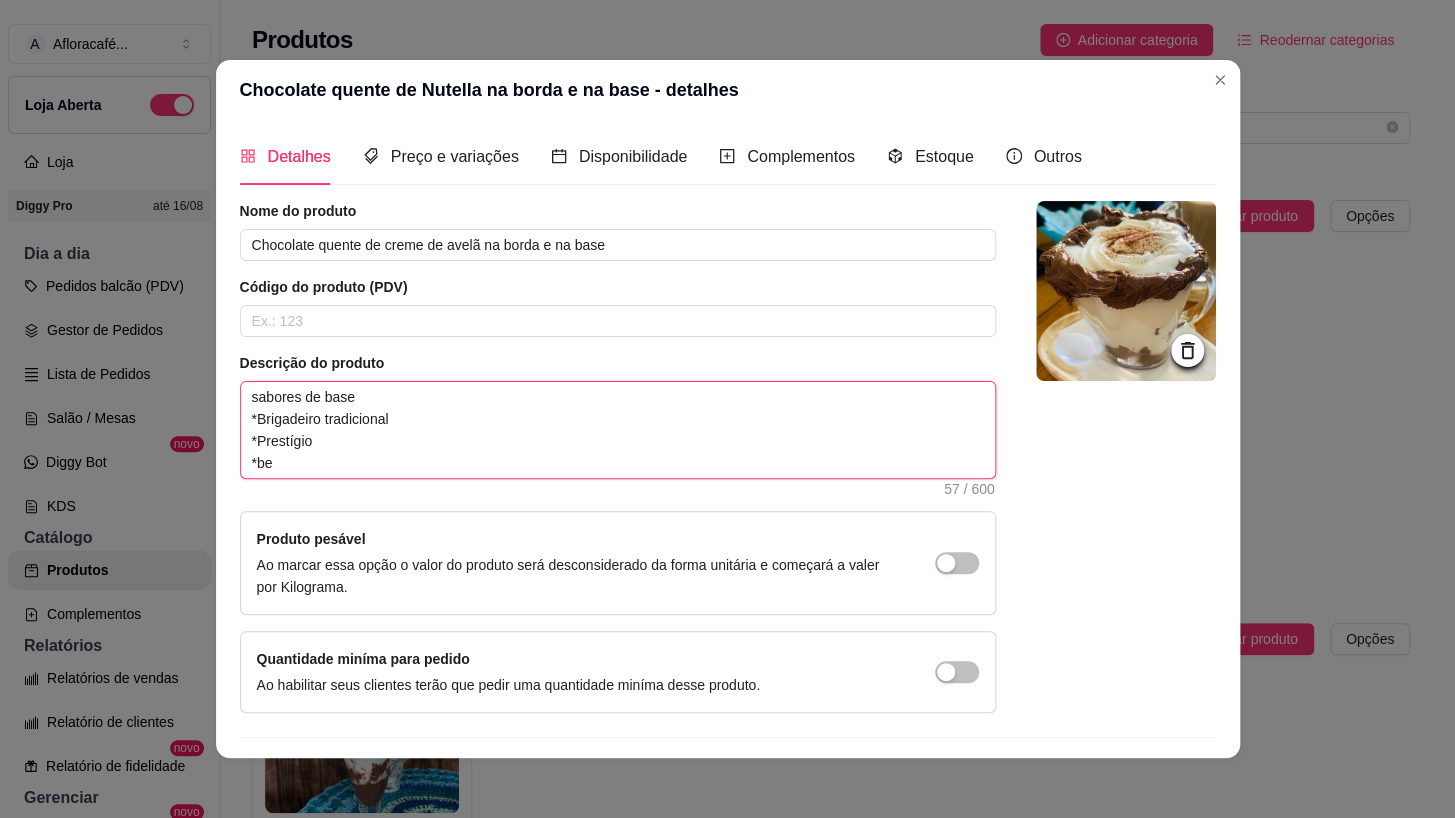 type on "sabores de base
*Brigadeiro tradicional
*Prestígio
*b" 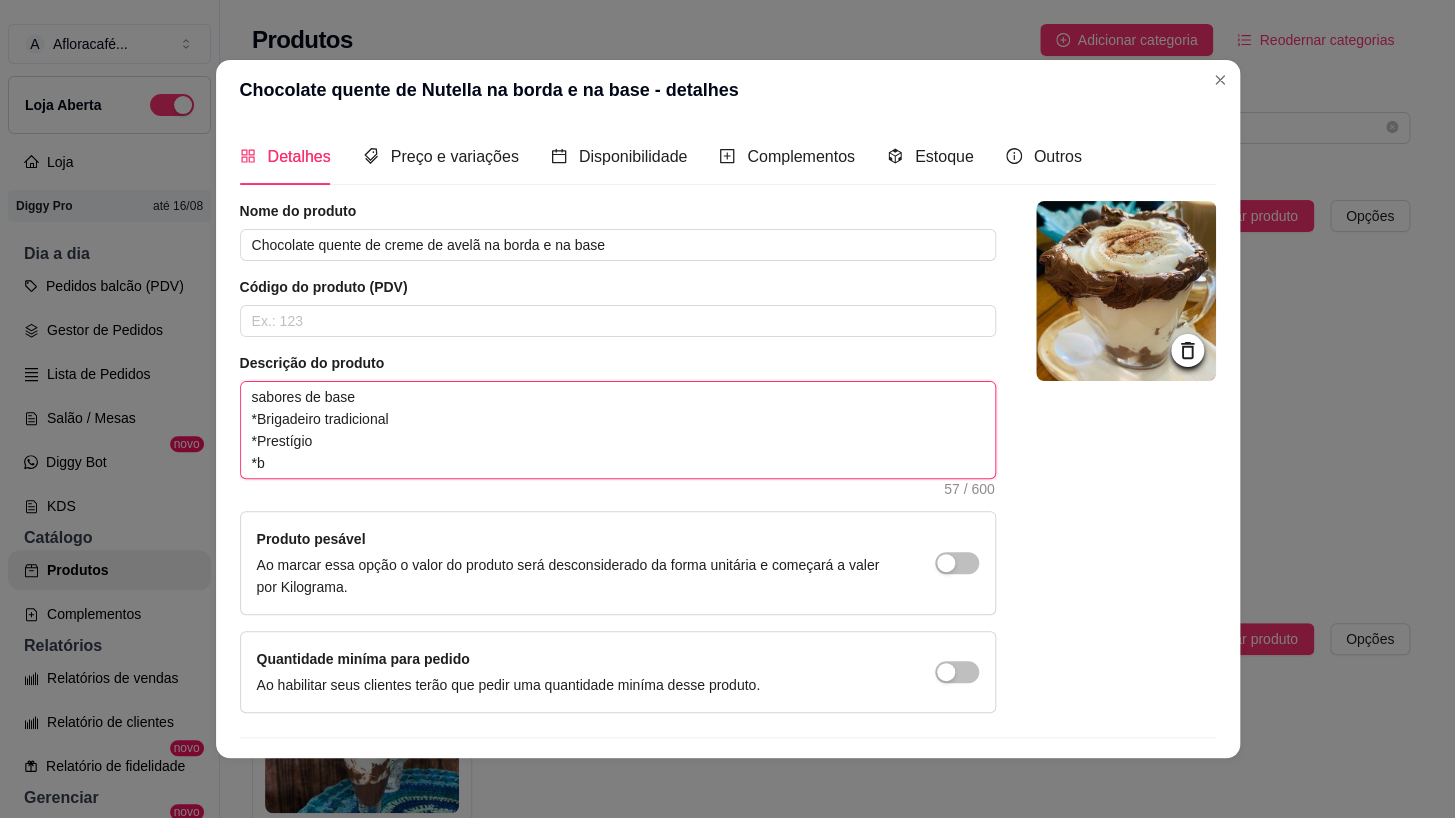 type on "sabores de base
*Brigadeiro tradicional
*Prestígio
*" 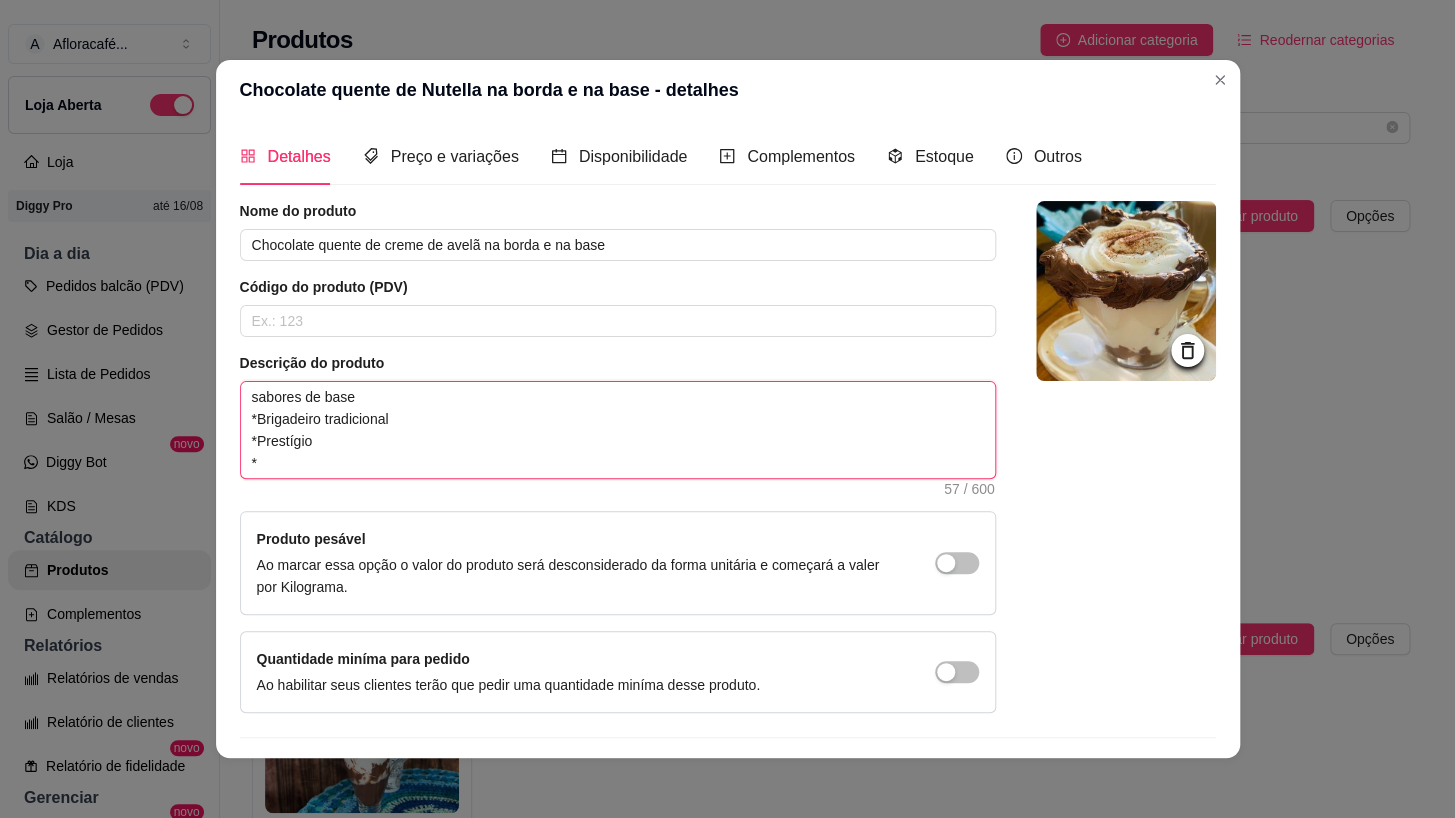 type on "sabores de base
*Brigadeiro tradicional
*Prestígio" 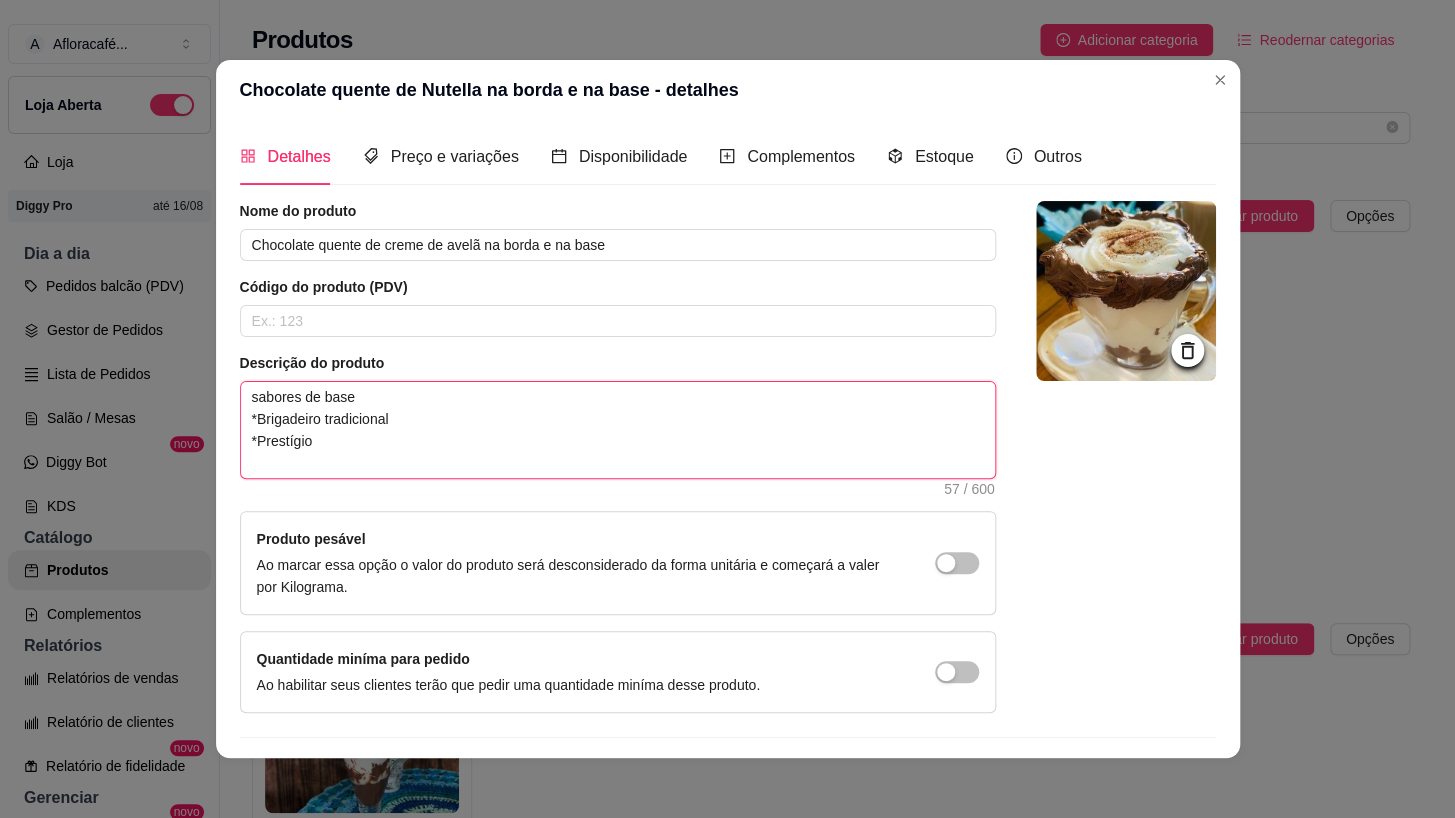 type on "sabores de base
*Brigadeiro tradicional
*Prestígio" 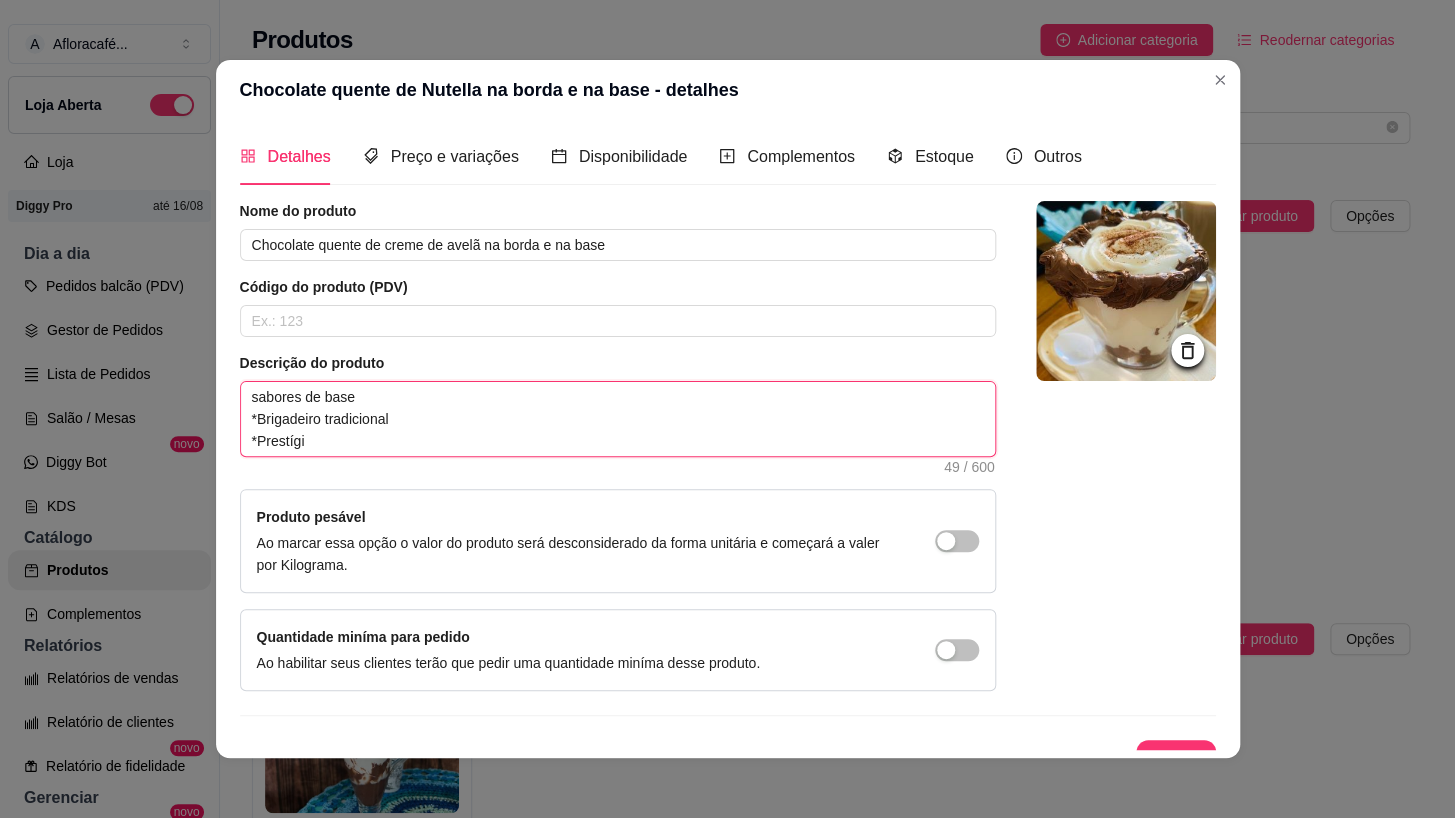 type on "sabores de base
*Brigadeiro tradicional
*Prestíg" 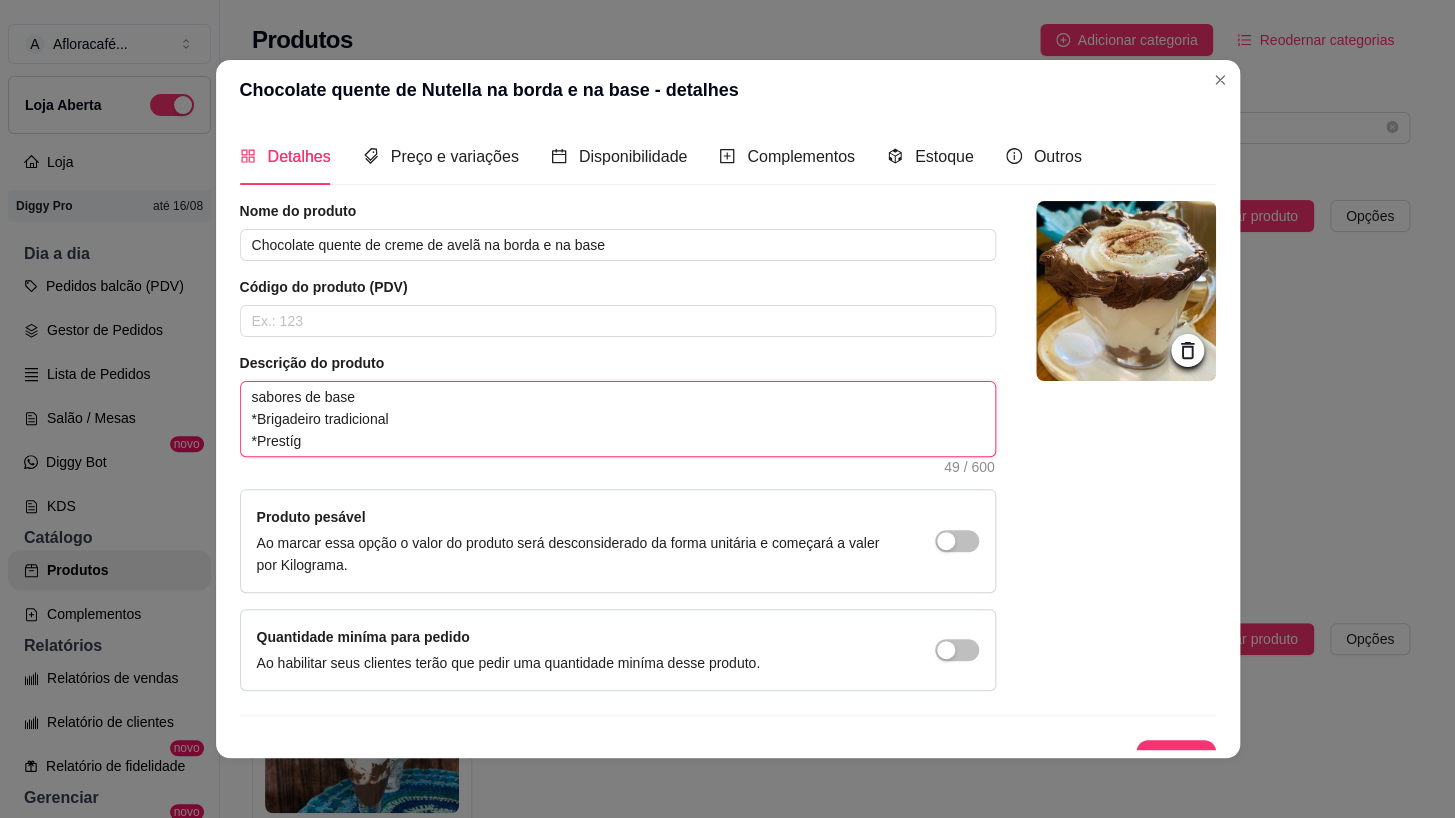 type on "sabores de base
*Brigadeiro tradicional
*Prestí" 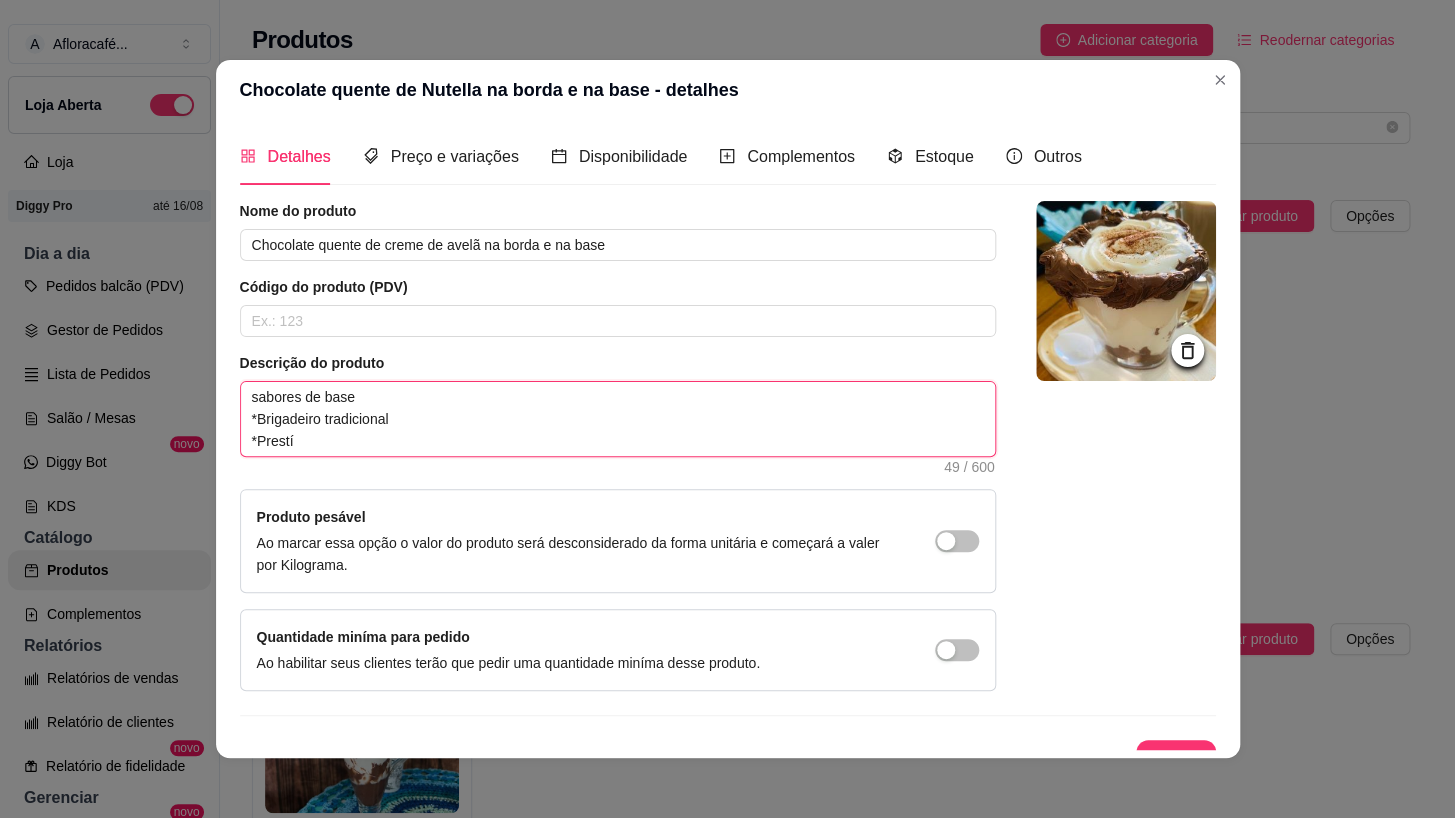 type on "sabores de base
*Brigadeiro tradicional
*Prest" 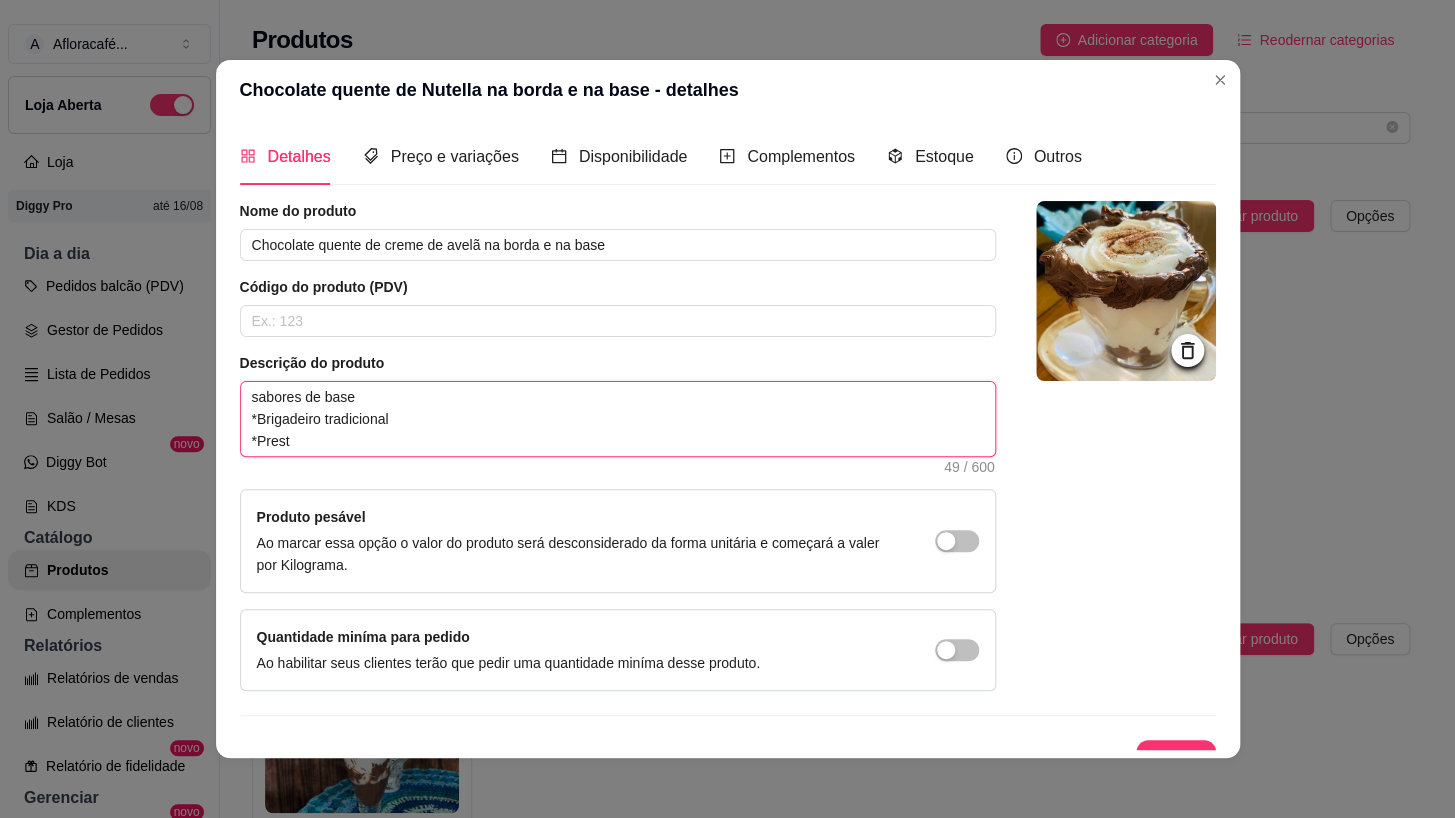 type on "sabores de base
*Brigadeiro tradicional
*Pres" 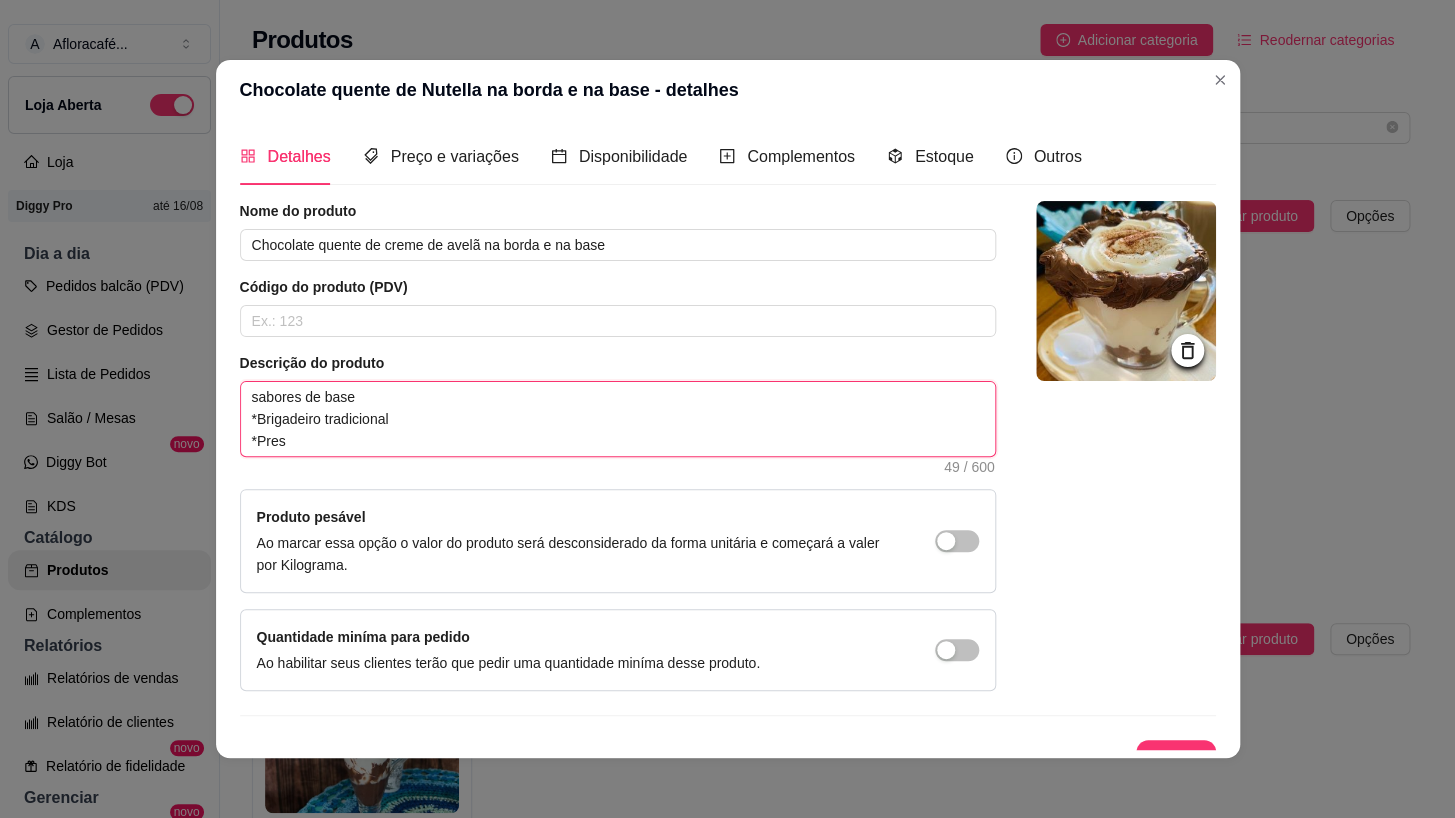 type on "sabores de base
*Brigadeiro tradicional
*Pre" 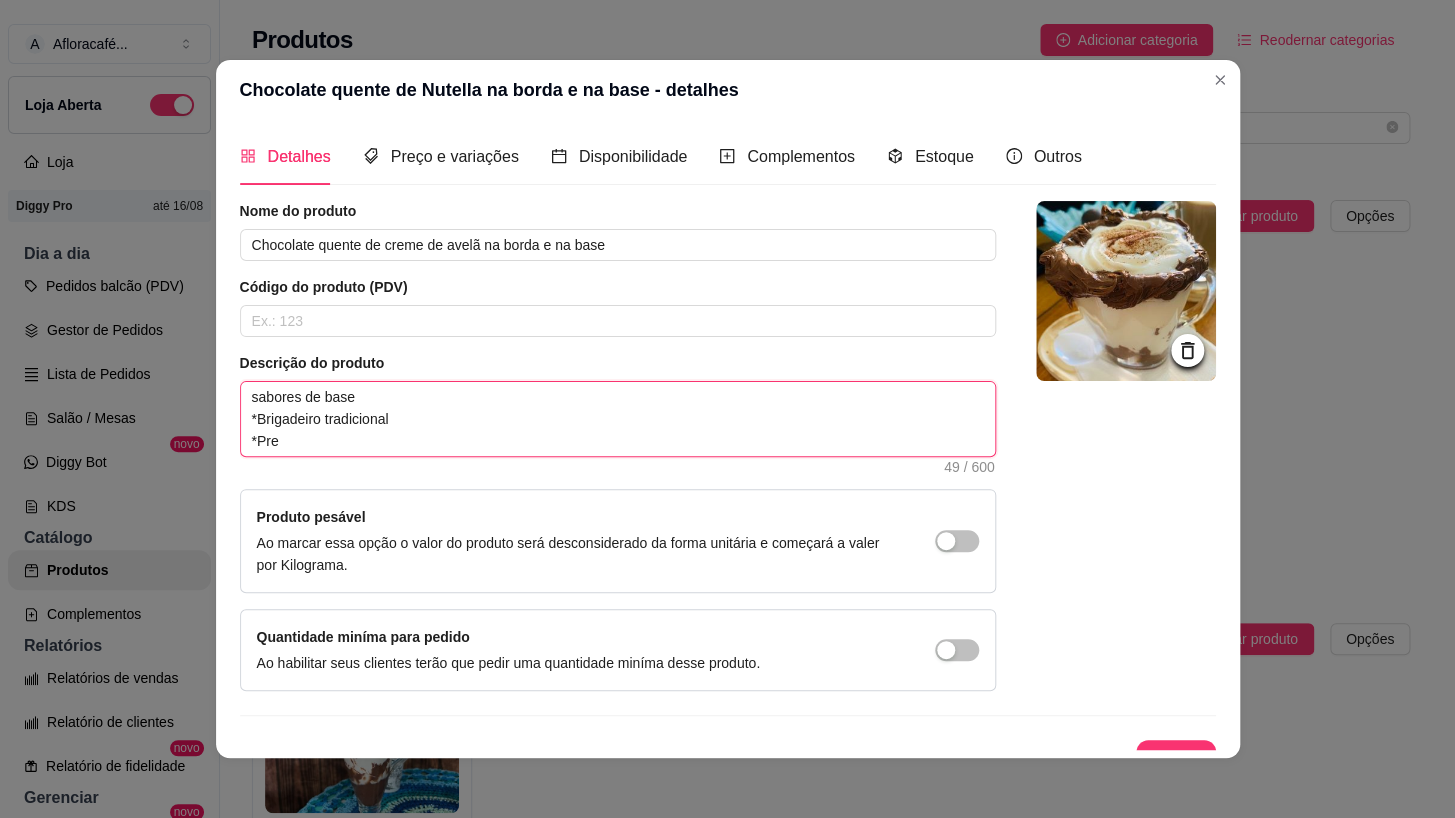 type on "sabores de base
*Brigadeiro tradicional
*Pr" 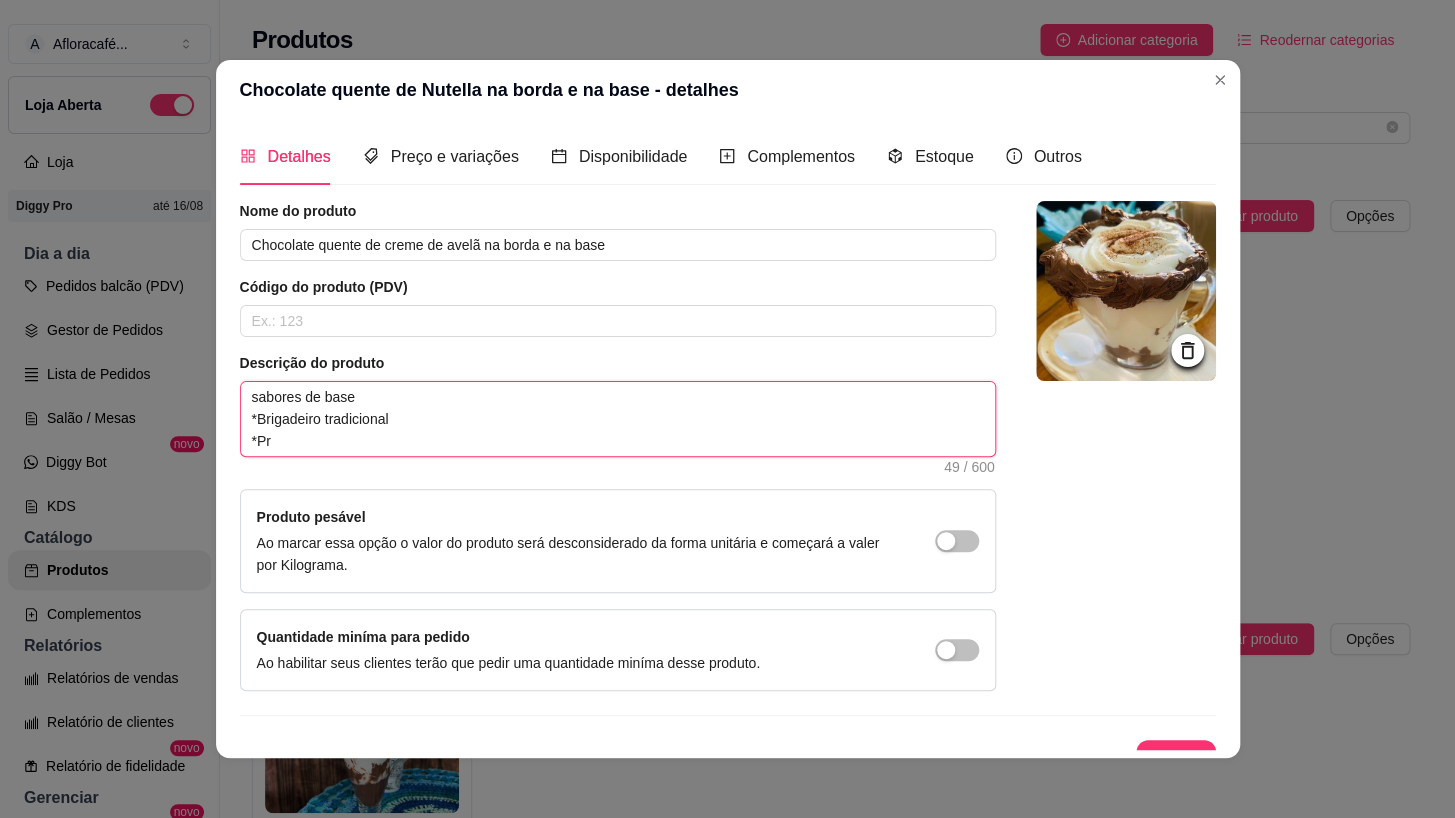 type 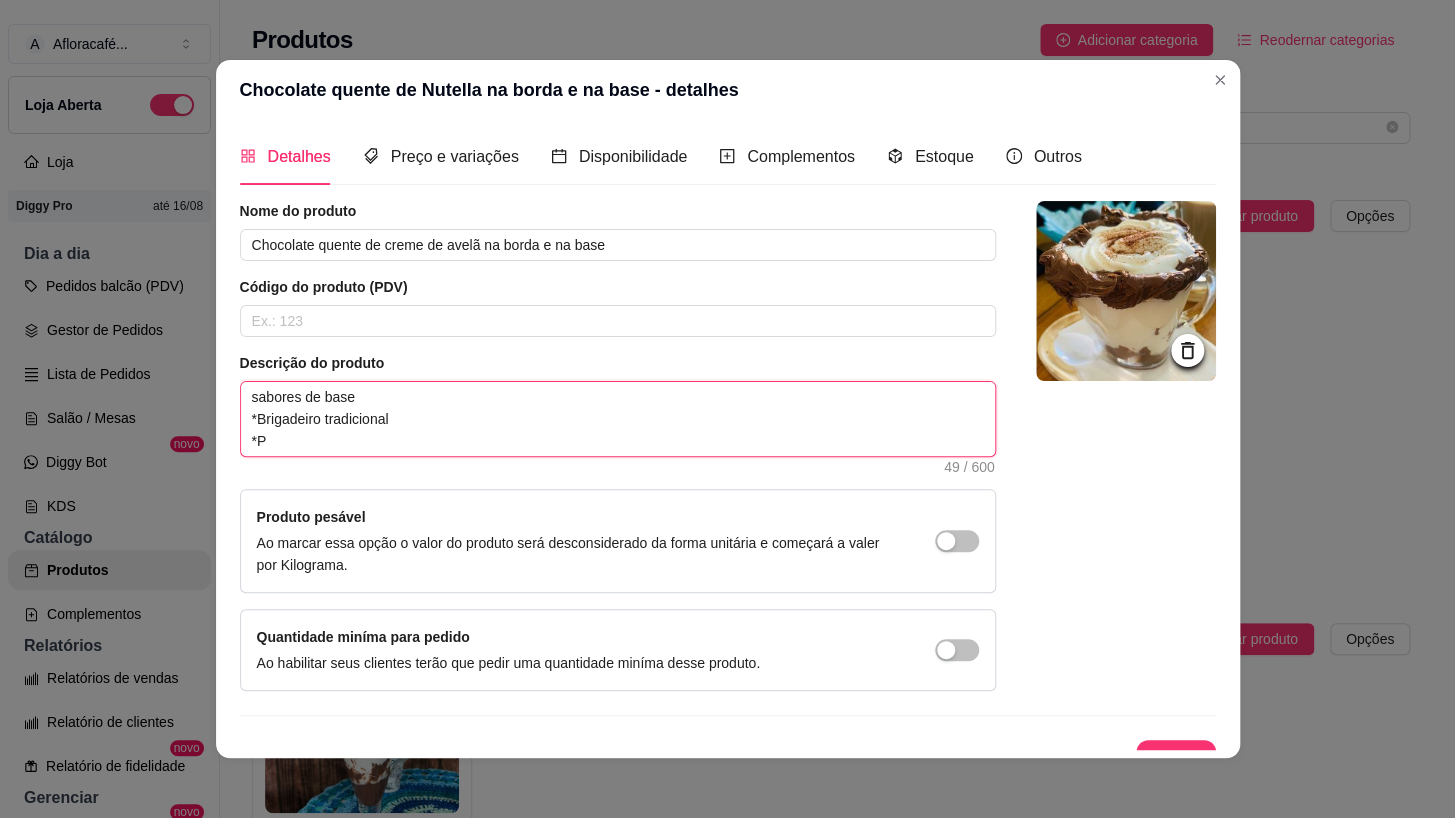 type on "sabores de base
*Brigadeiro tradicional
*" 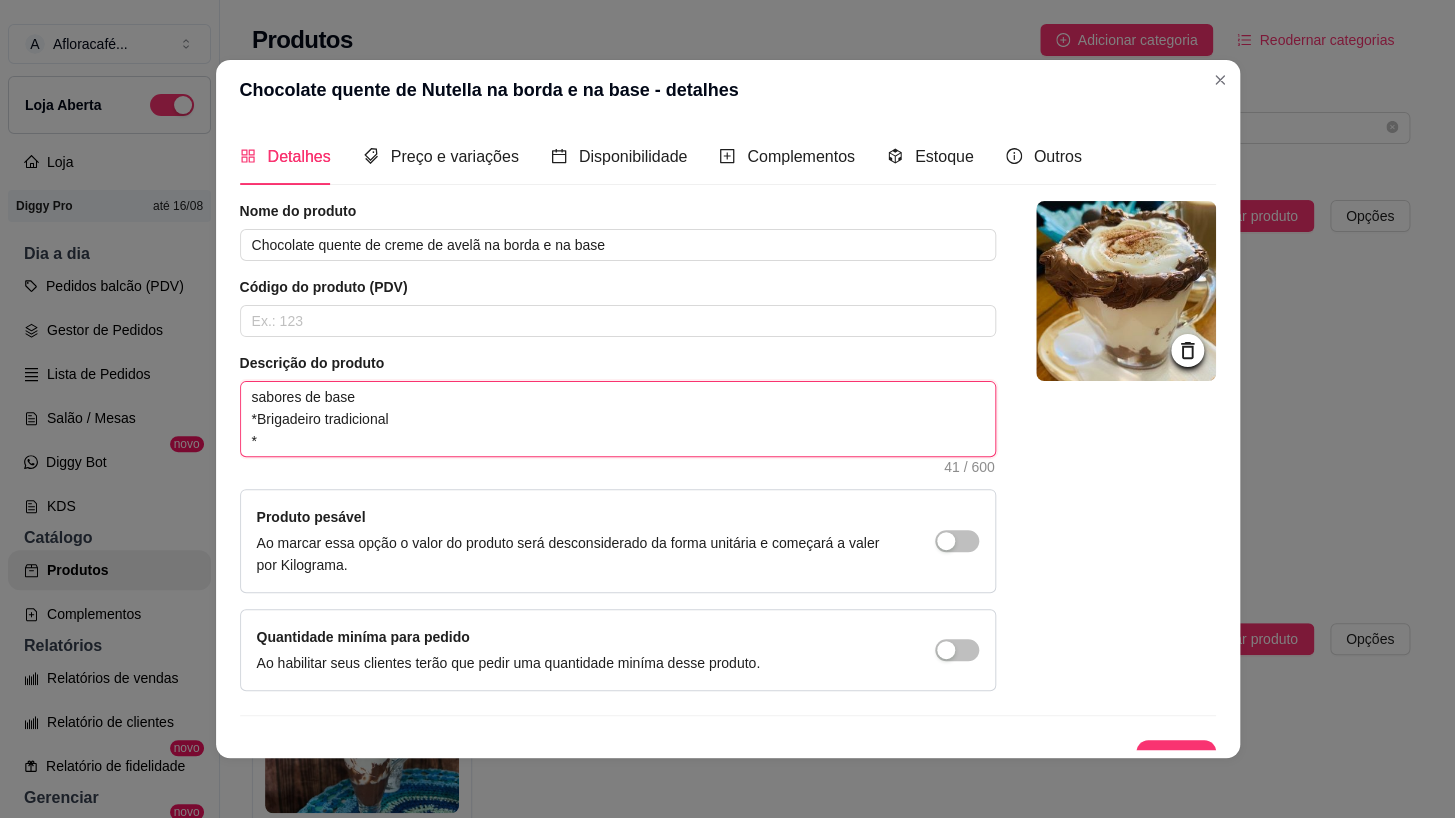 type on "sabores de base
*Brigadeiro tradicional" 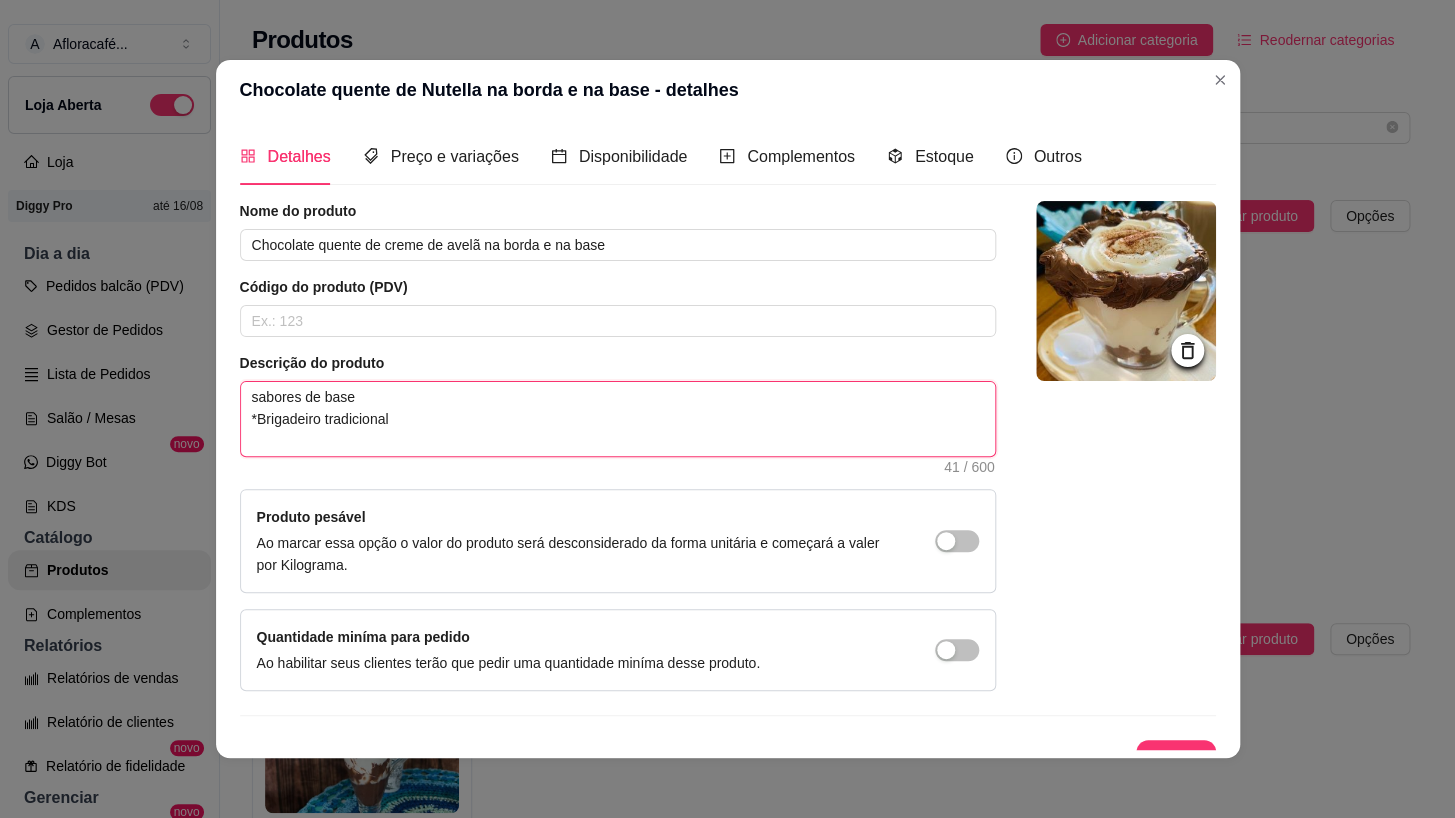 type 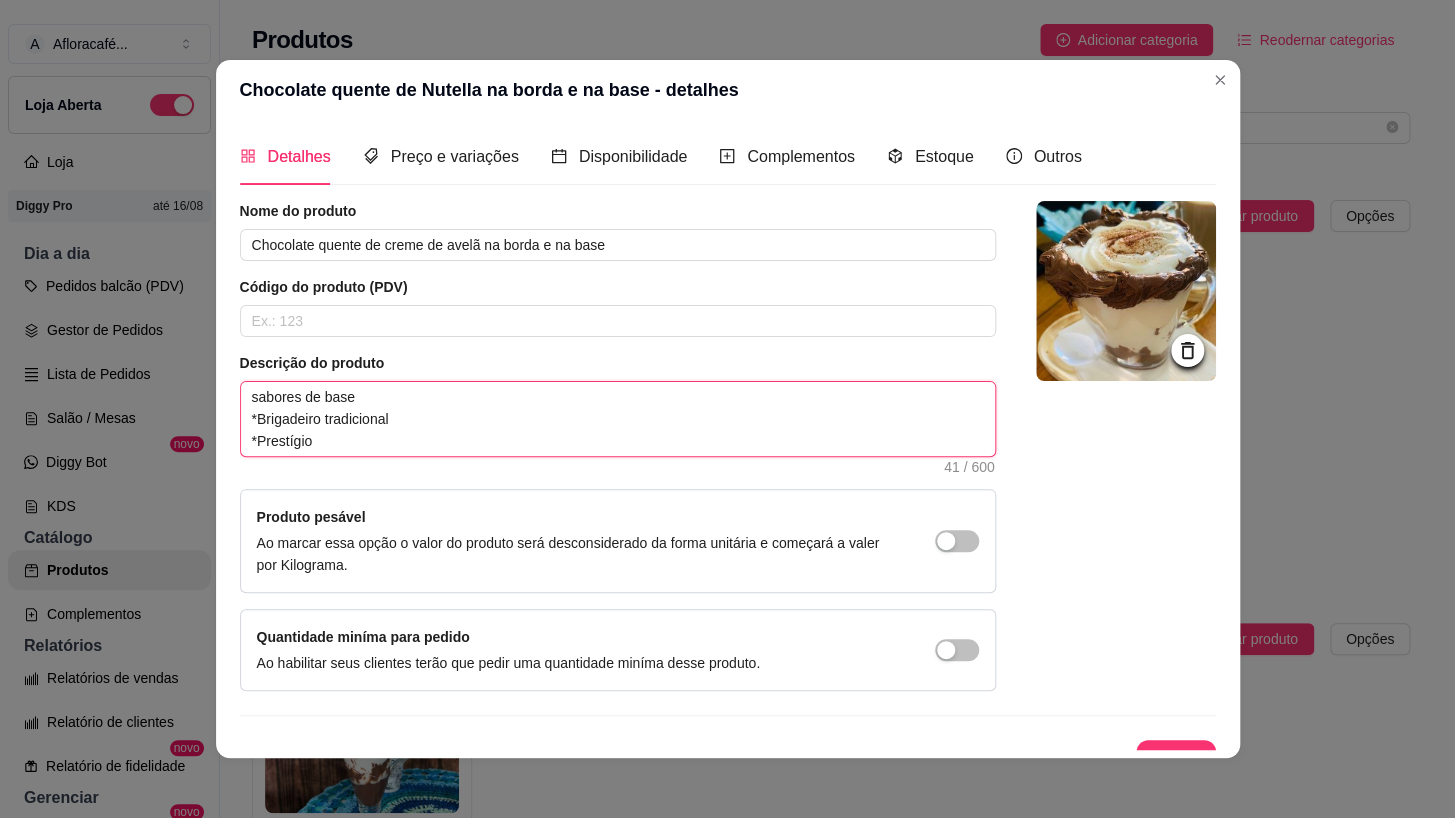 type on "sabores de base
*Brigadeiro tradicional" 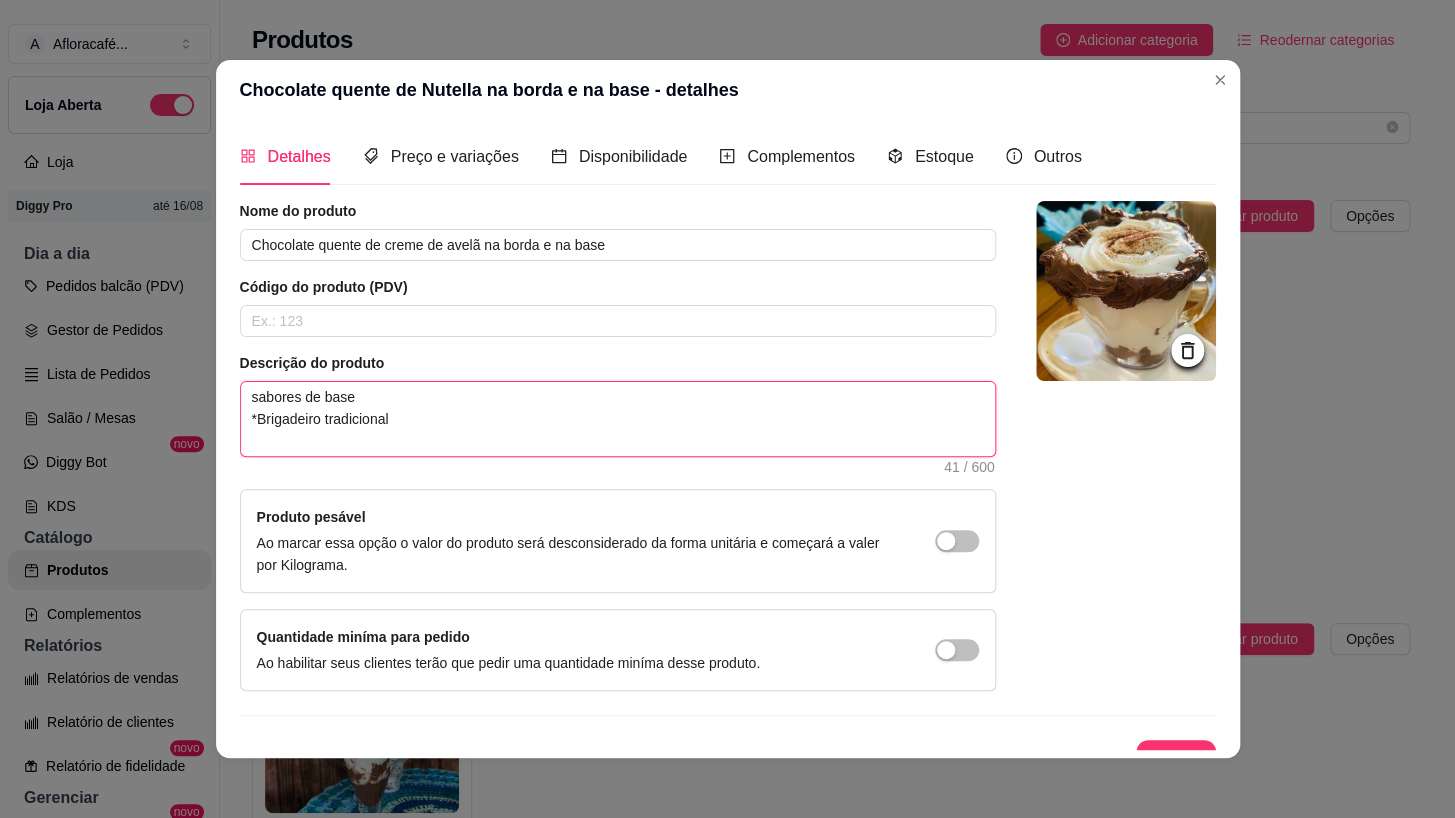 type on "sabores de base
*Brigadeiro tradicio" 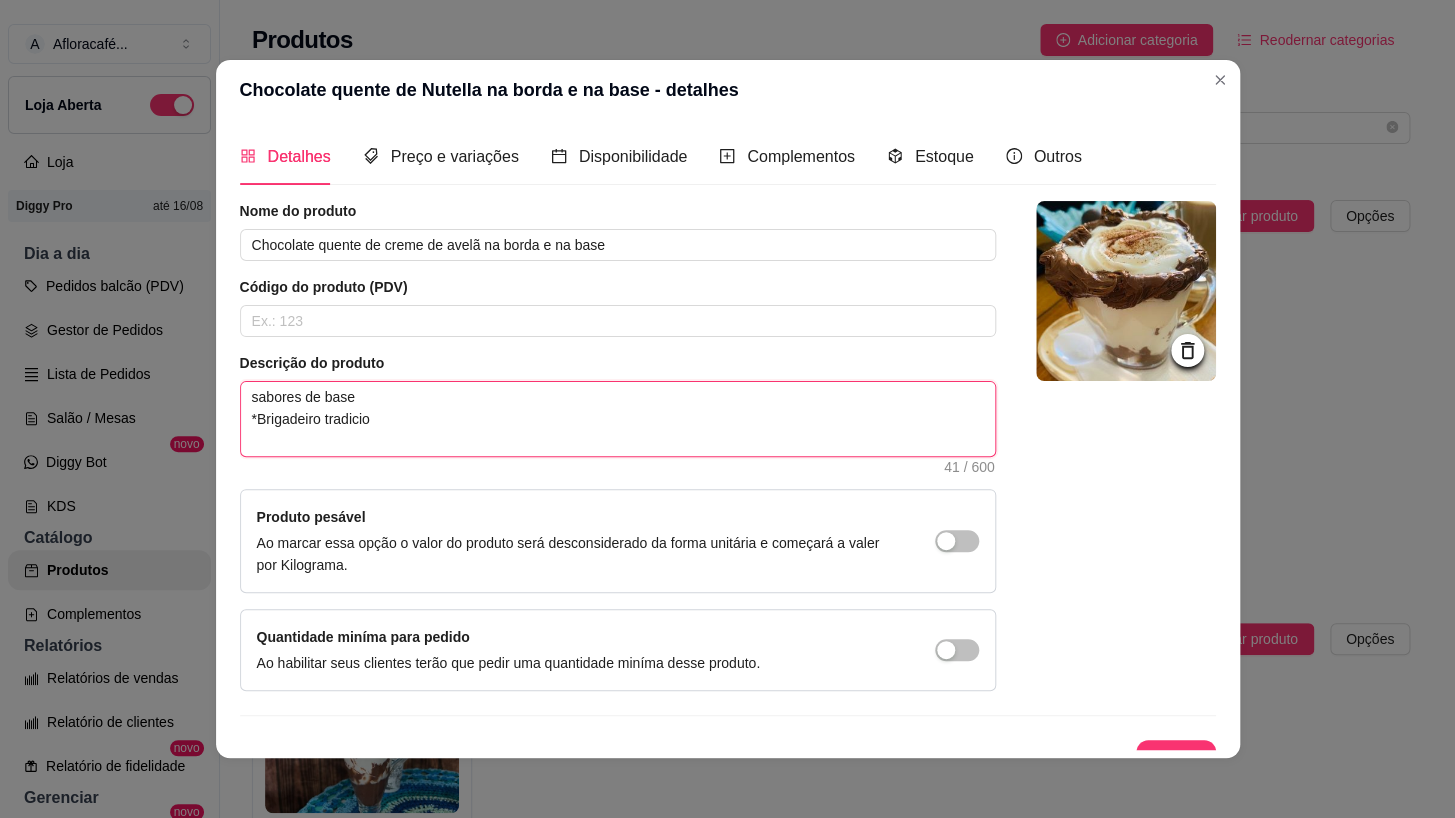 type on "sabores de base
*Brigadeiro tradici" 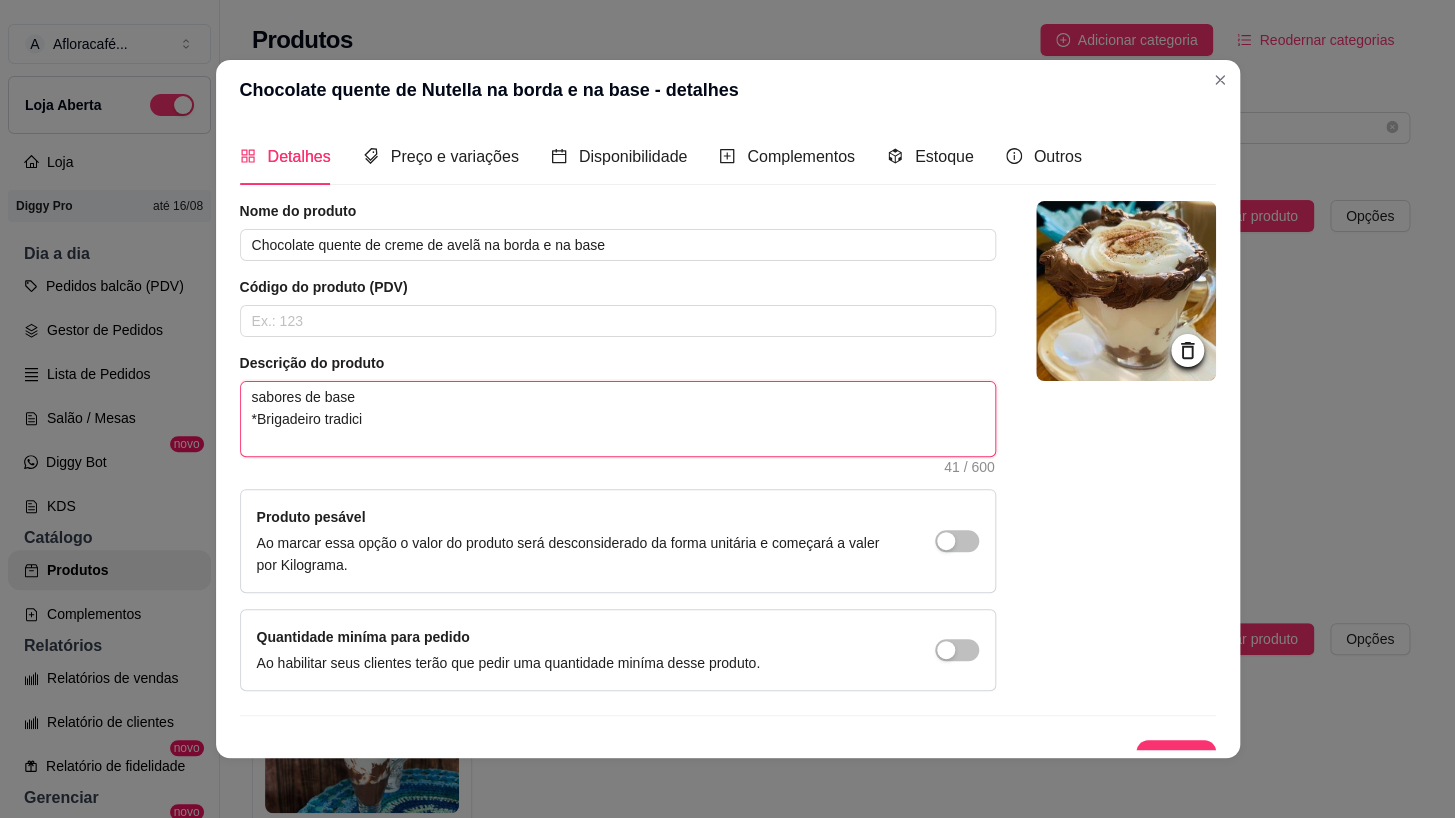 type on "sabores de base
*Brigadeiro tradic" 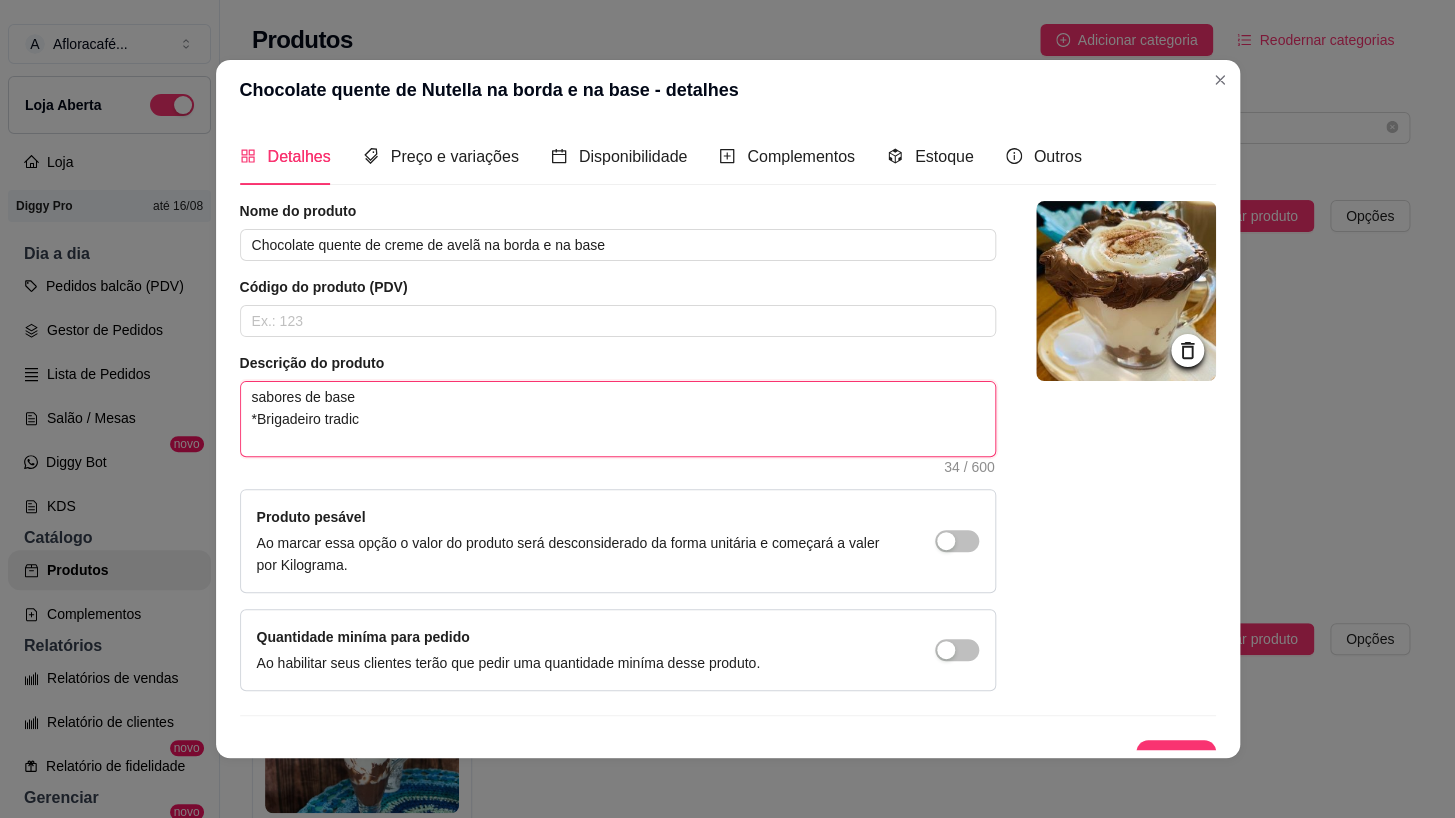 type on "sabores de base
*Brigadeiro tradi" 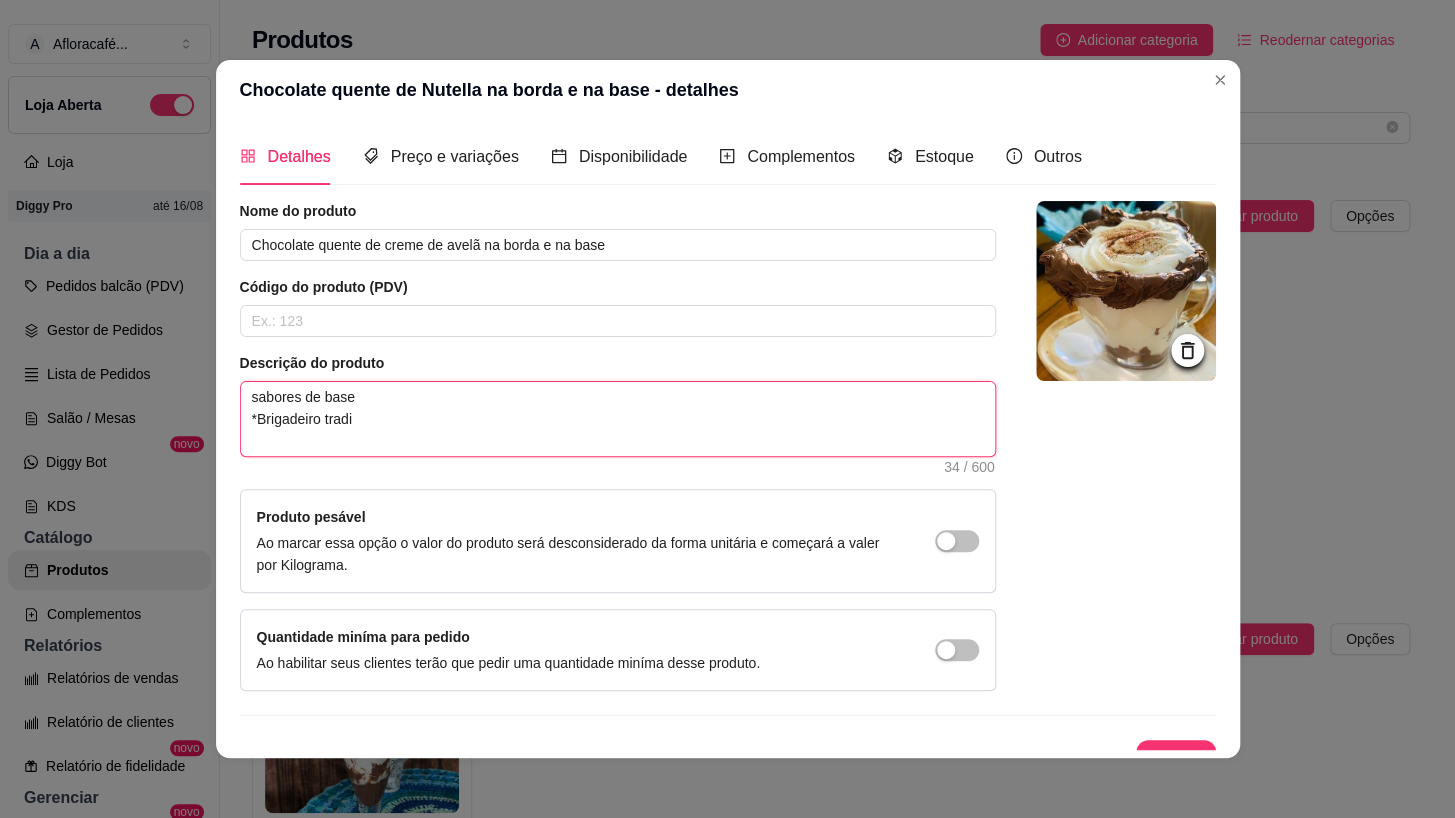 type on "sabores de base
*Brigadeiro trad" 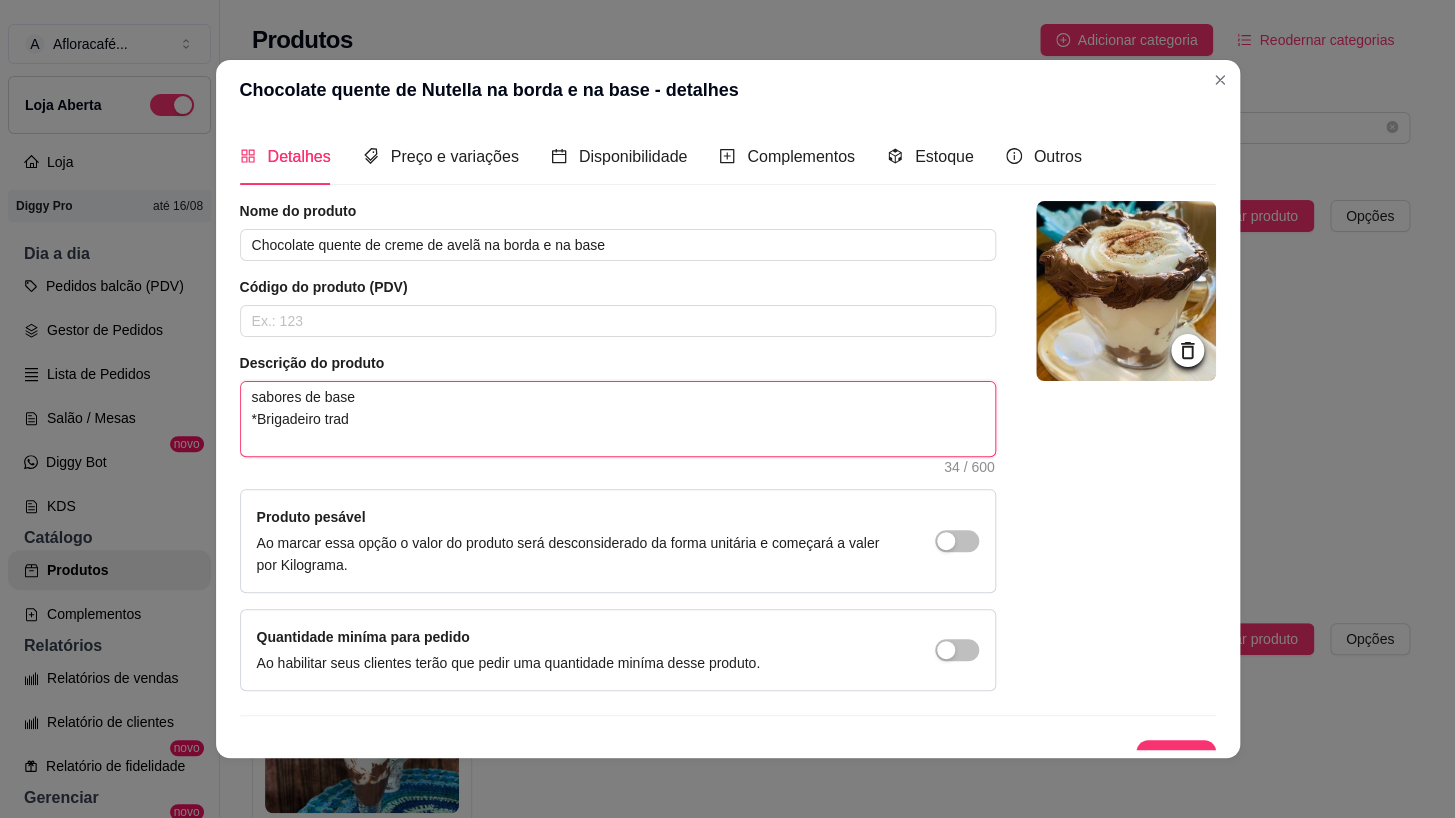type on "sabores de base
*Brigadeiro tra" 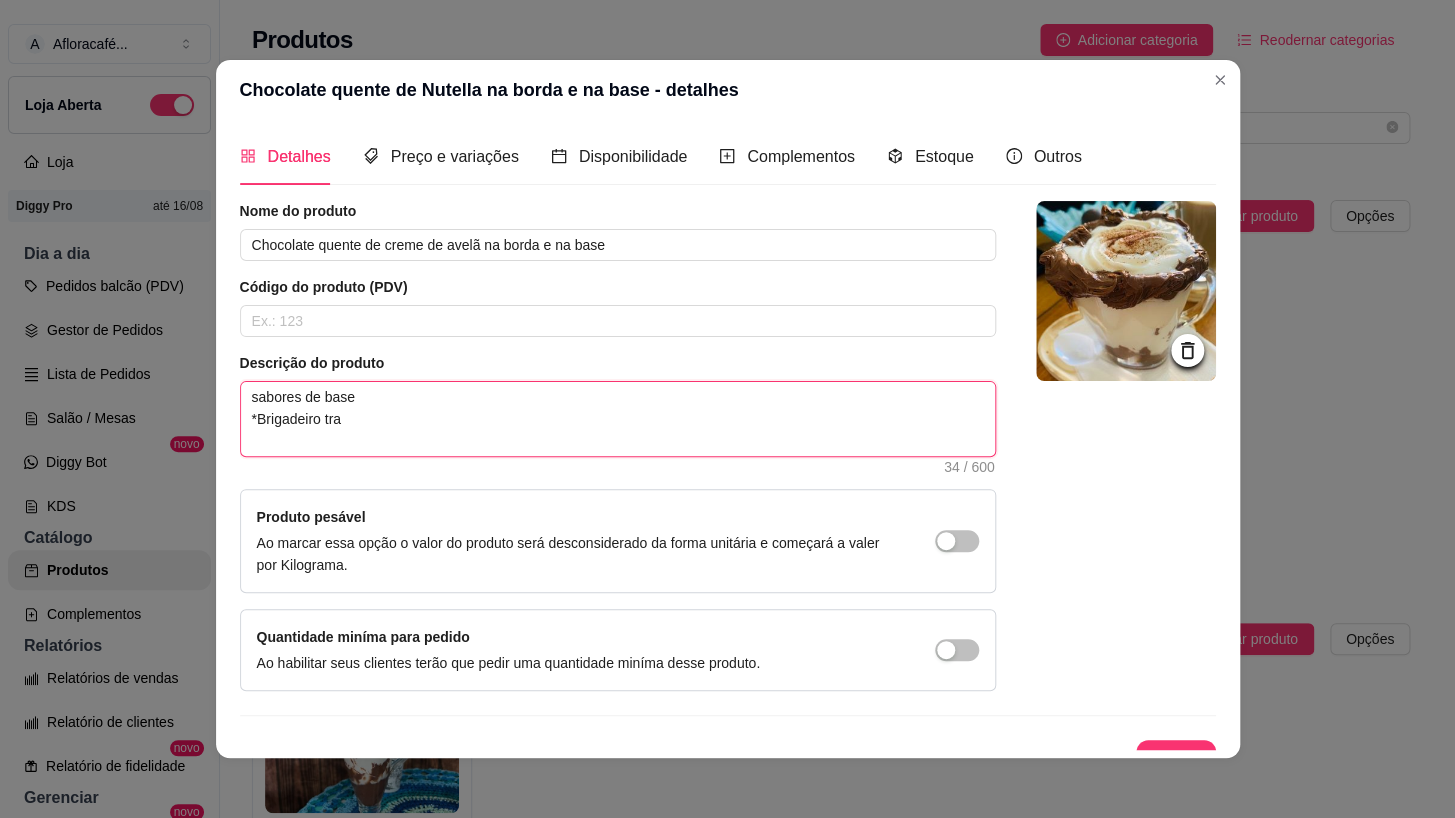 type on "sabores de base
*Brigadeiro tr" 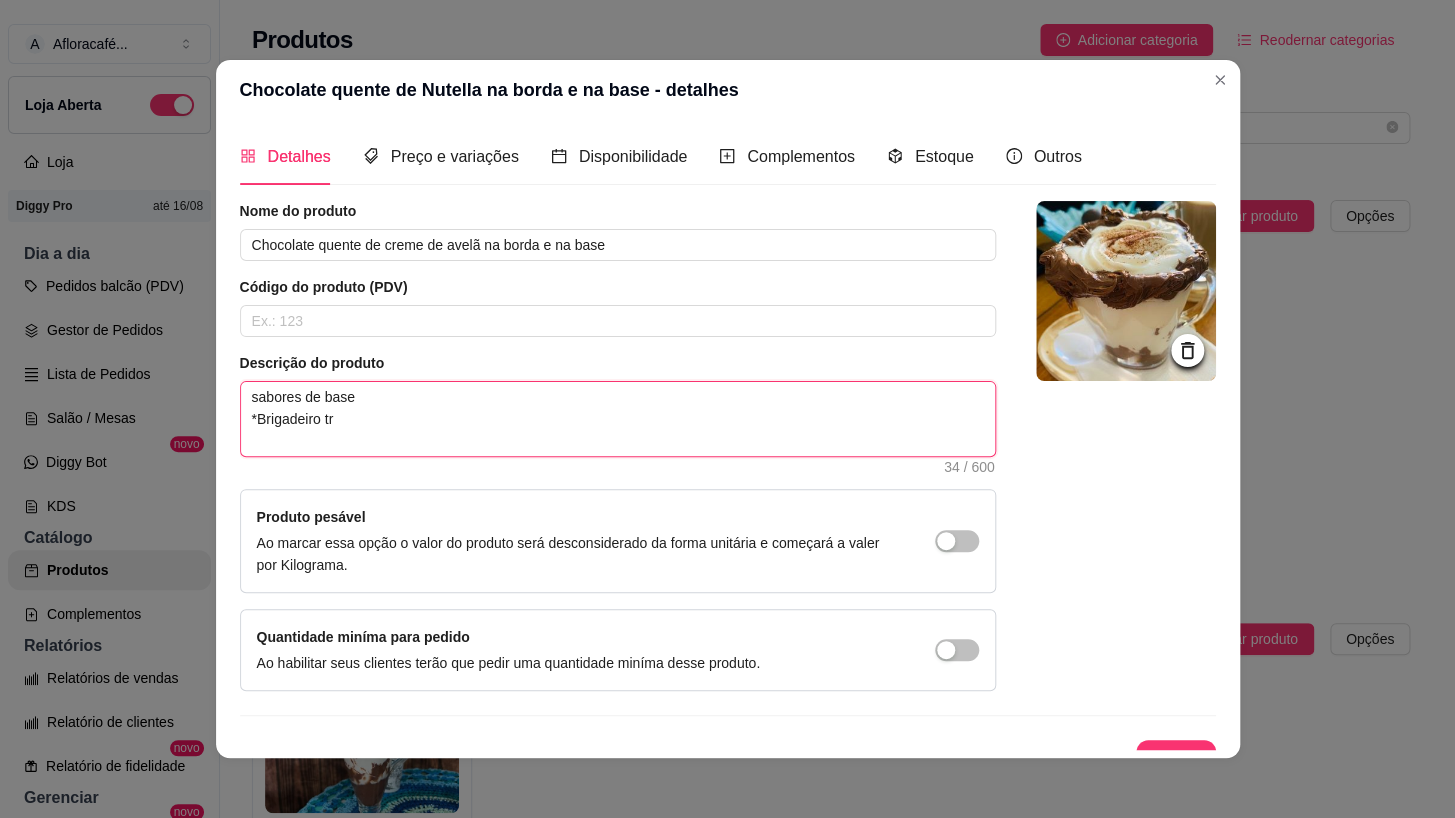 type on "sabores de base
*Brigadeiro t" 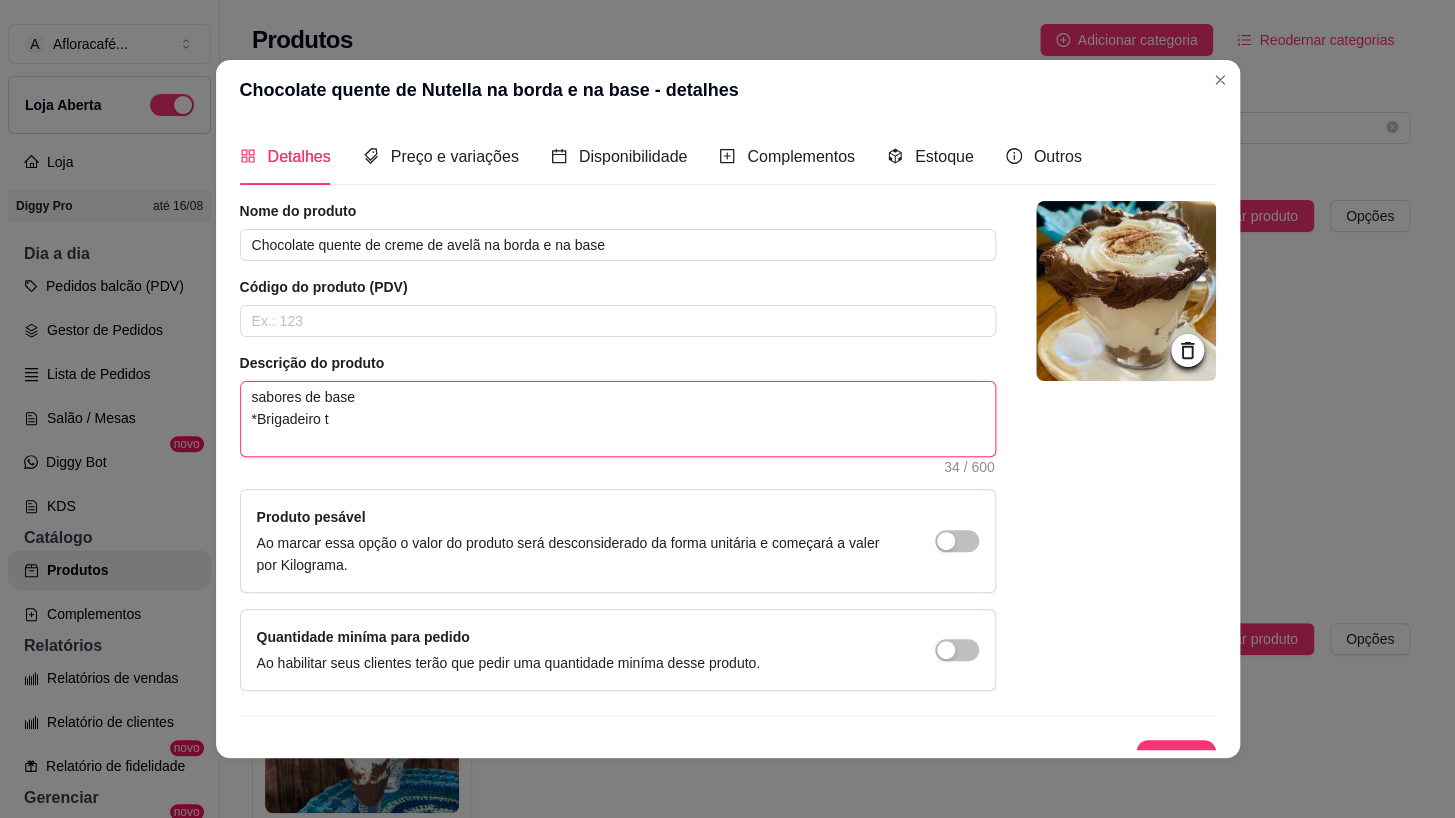 type on "sabores de base
*Brigadeiro" 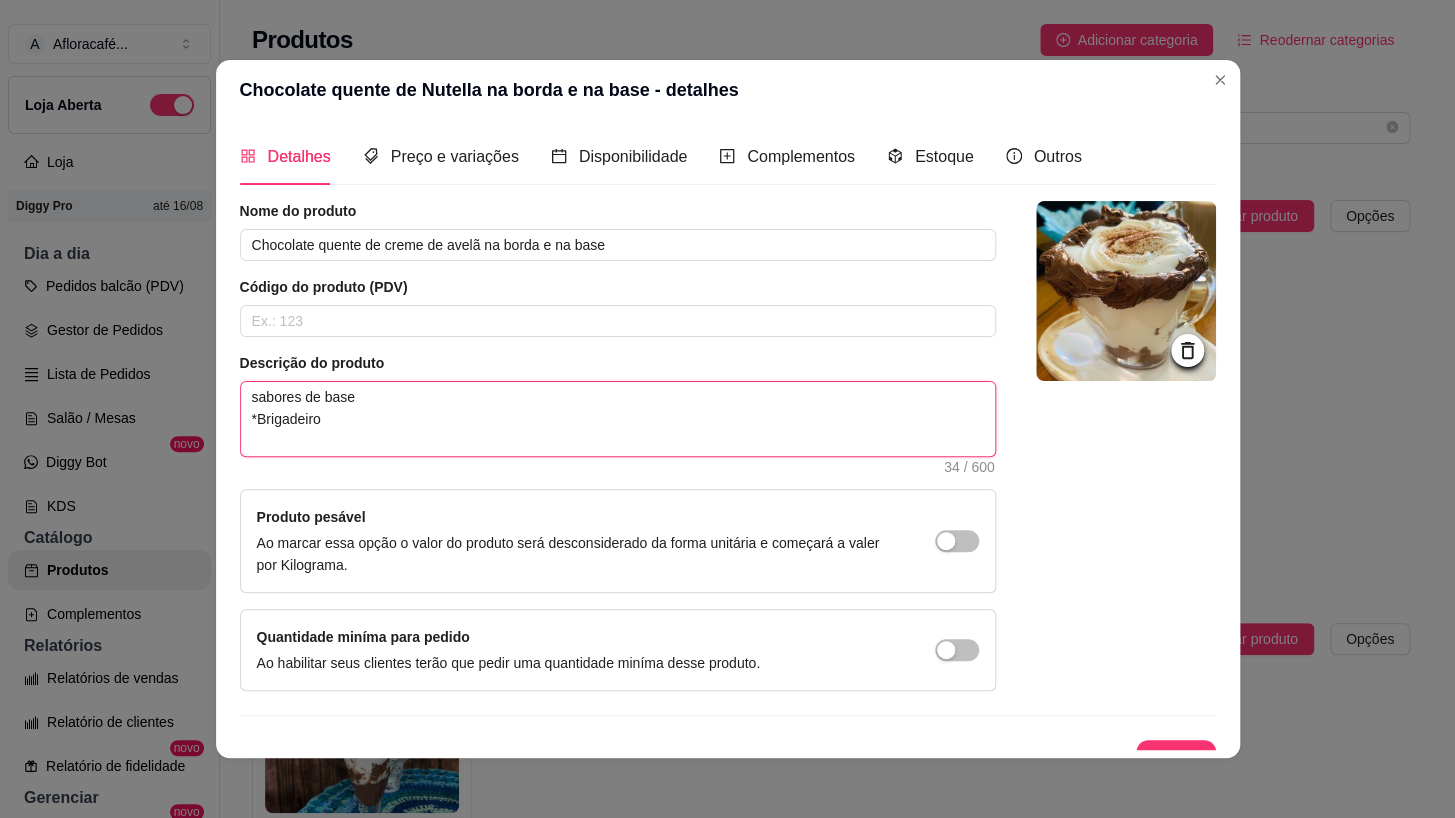 type on "sabores de base
*Brigadeiro" 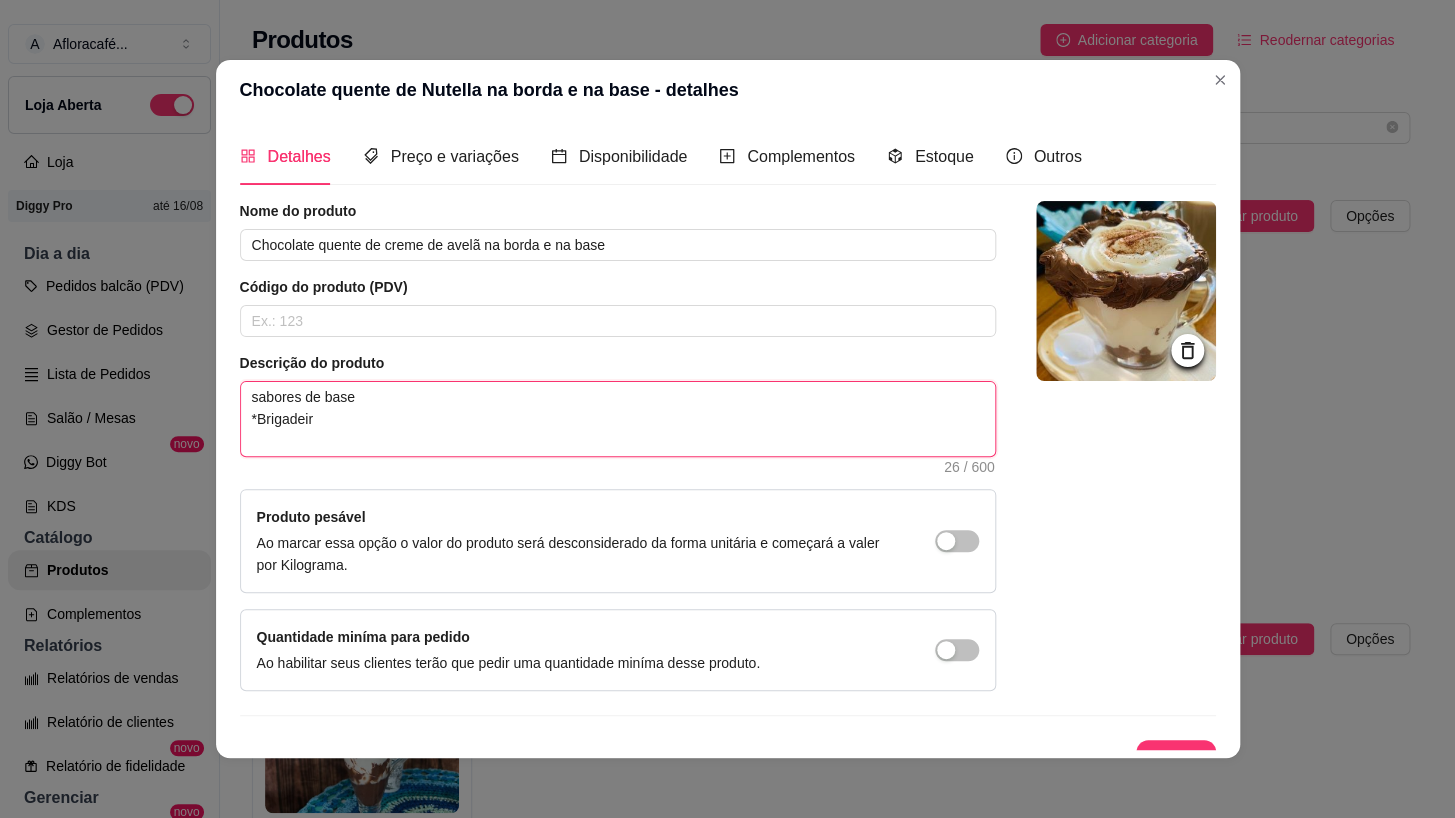 type on "sabores de base
*Brigadei" 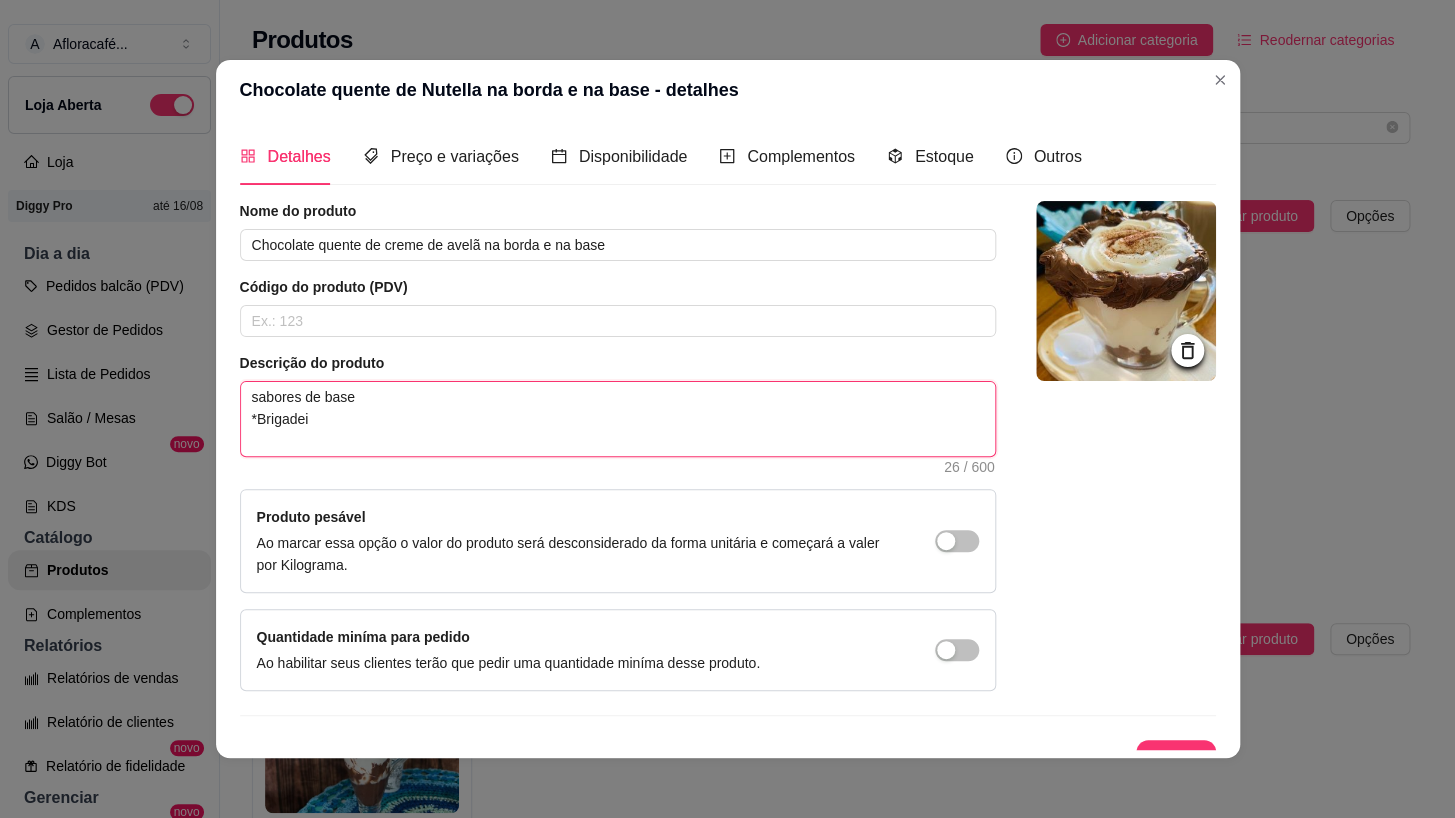 type on "sabores de base
*Brigade" 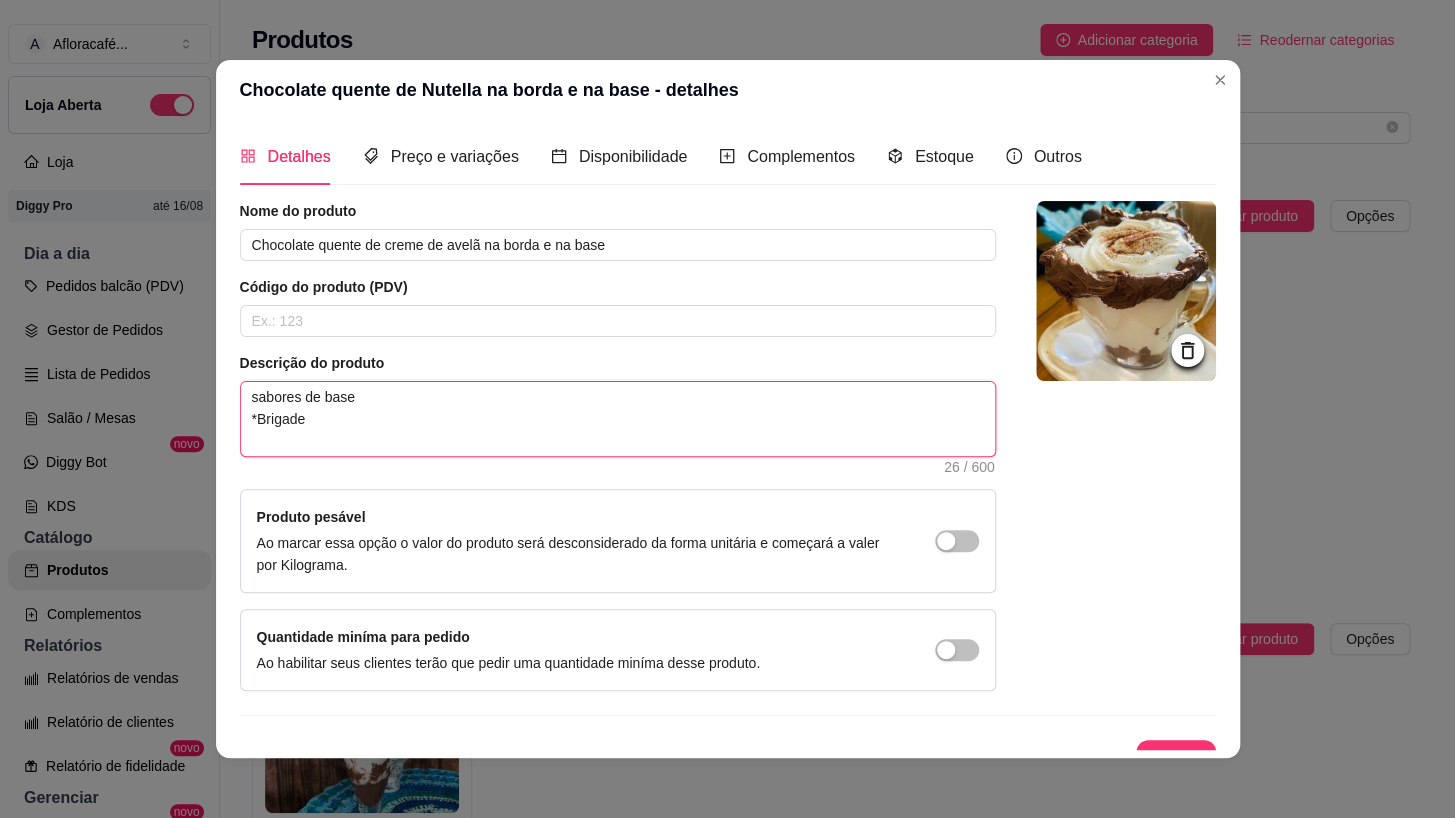 type on "sabores de base
*Brigad" 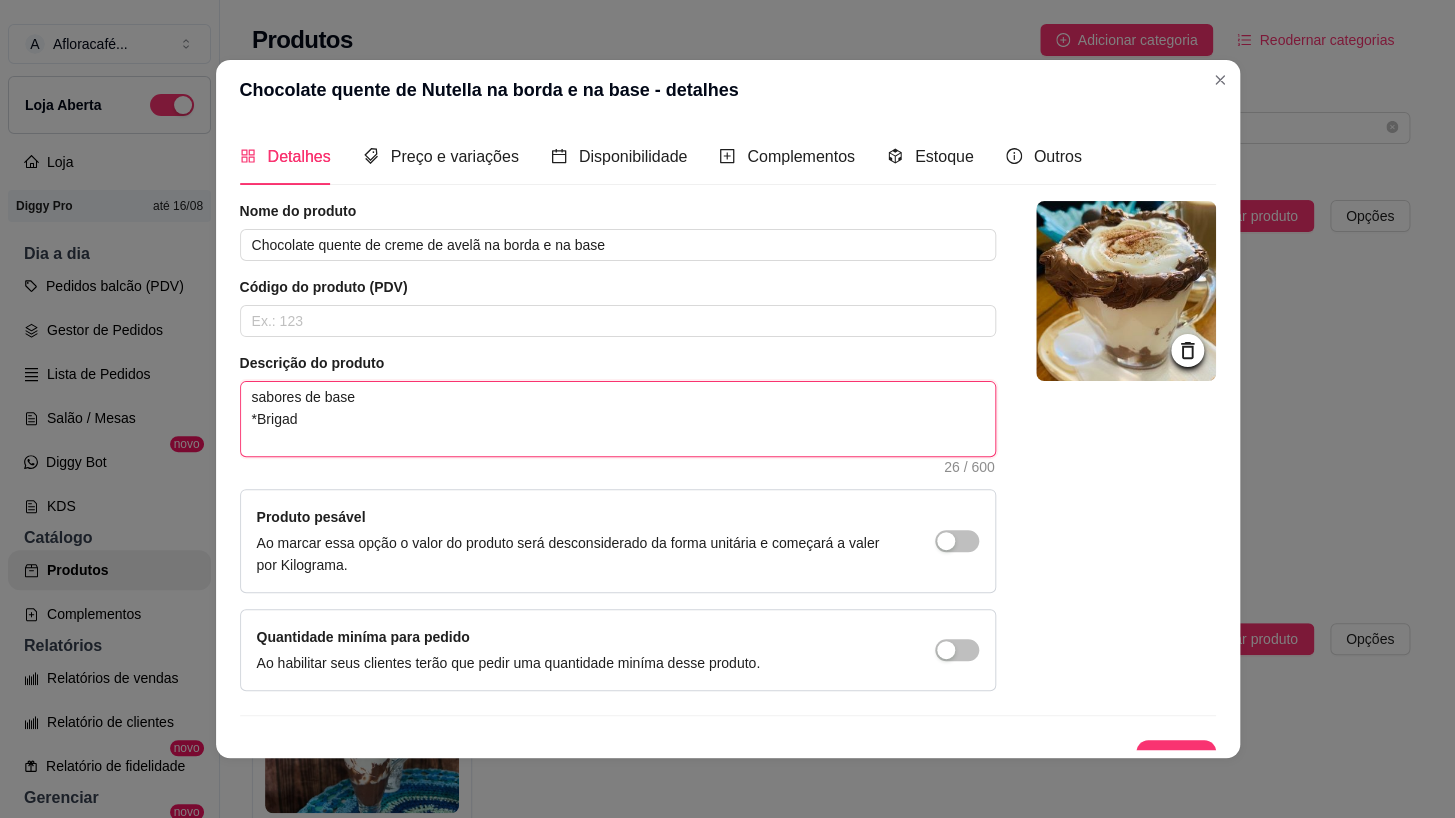 type on "sabores de base
*Briga" 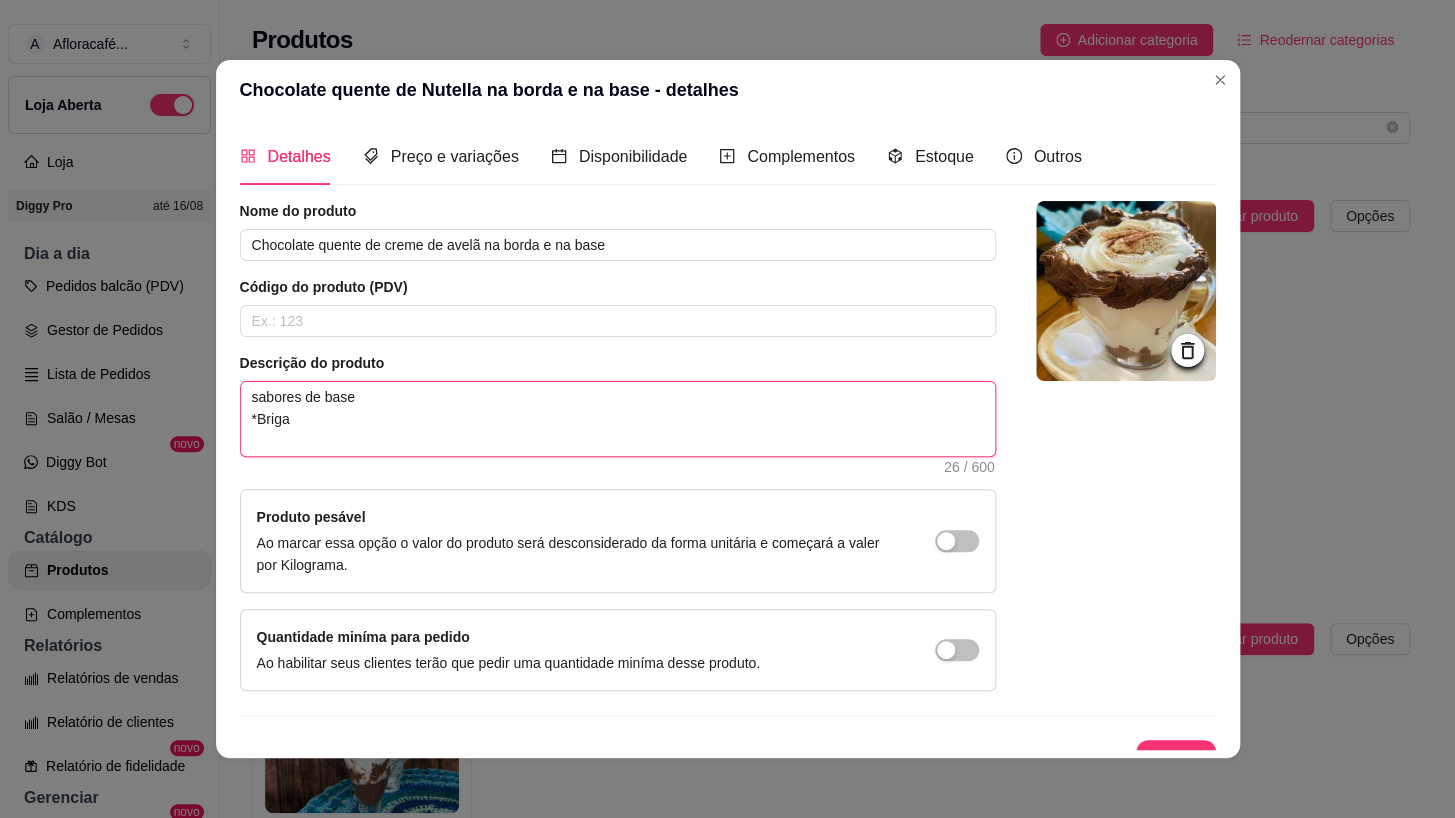 type on "sabores de base
*Brig" 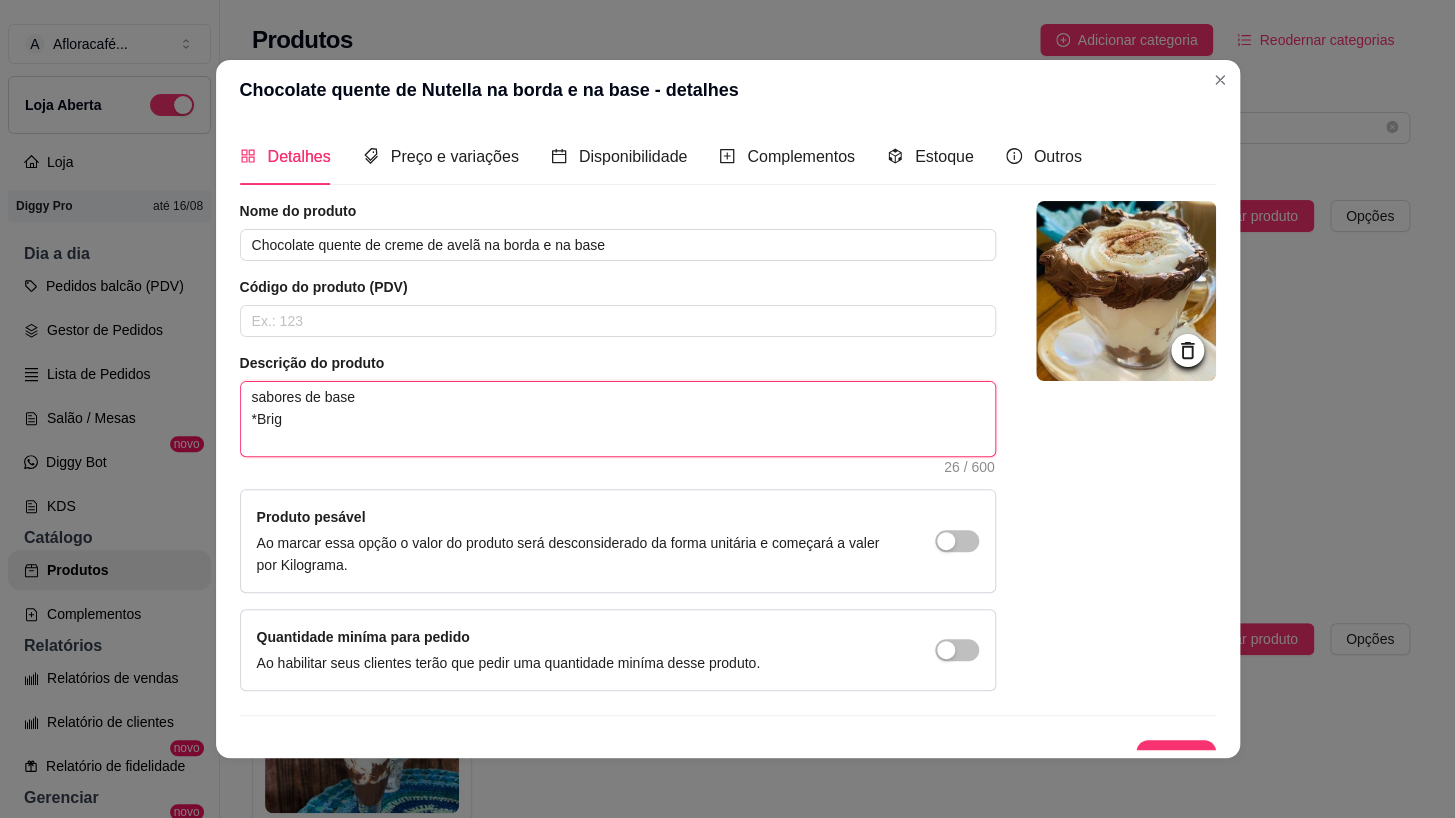 type on "sabores de base
*Bri" 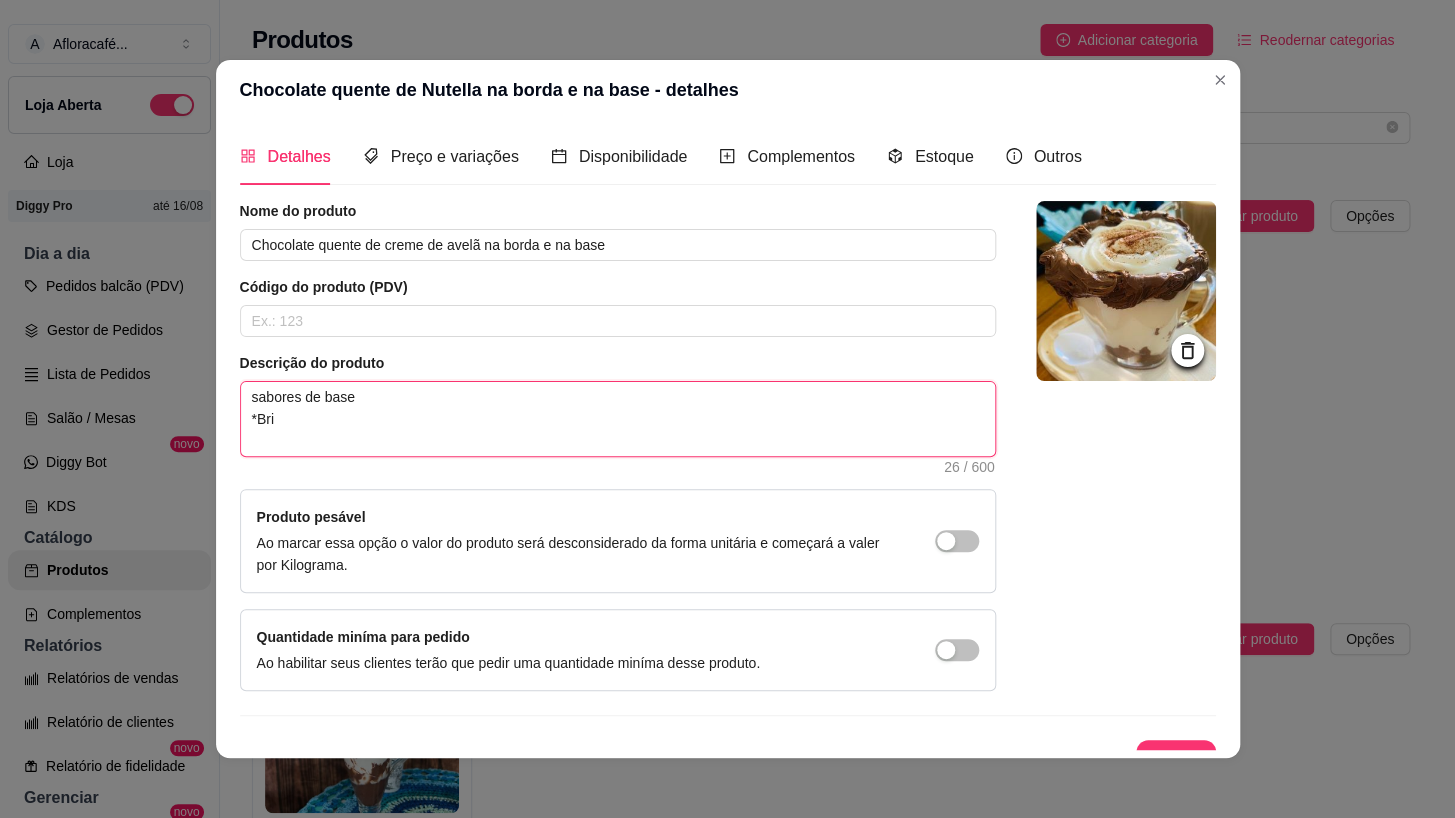 type on "sabores de base
*Br" 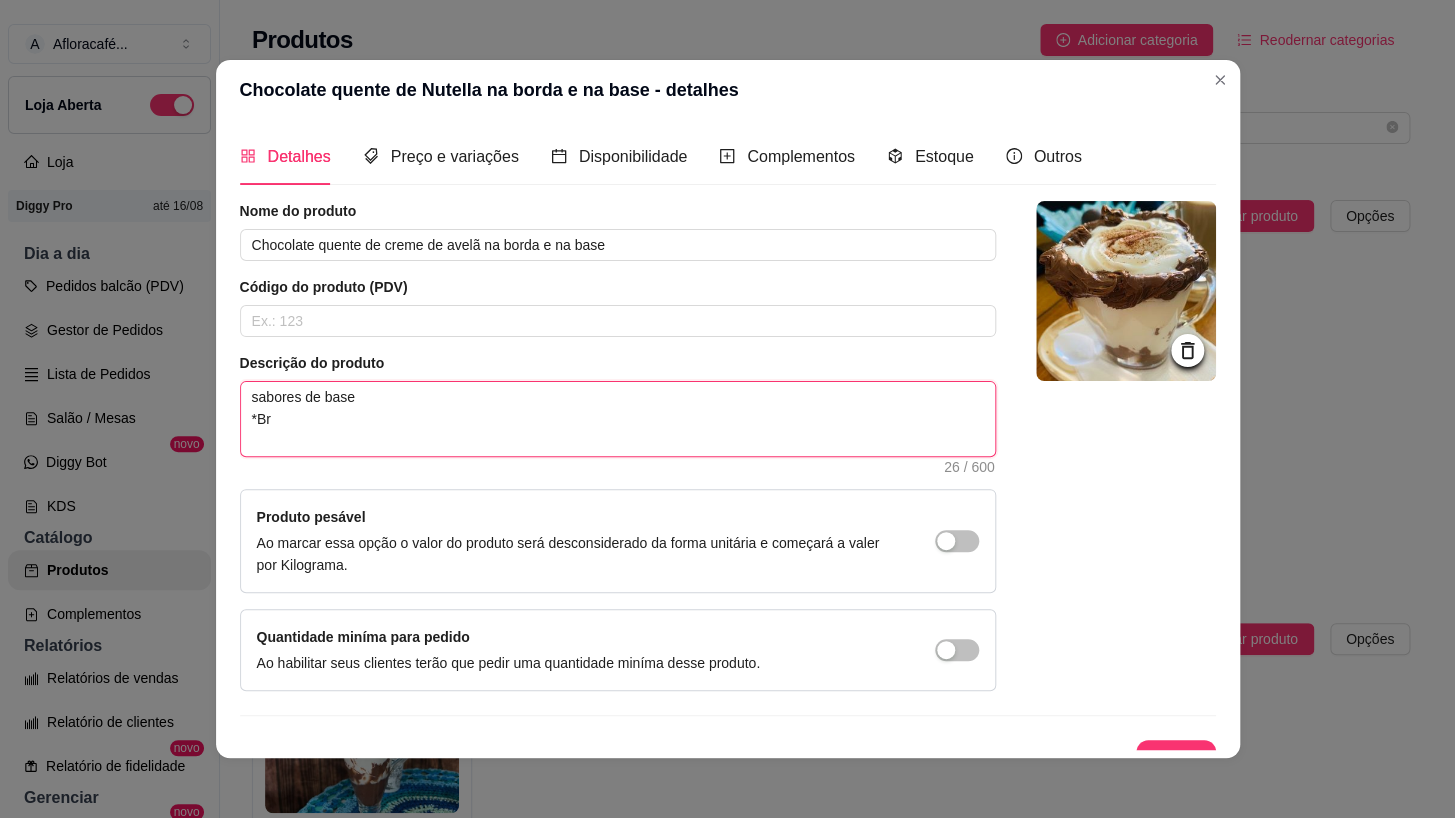 type 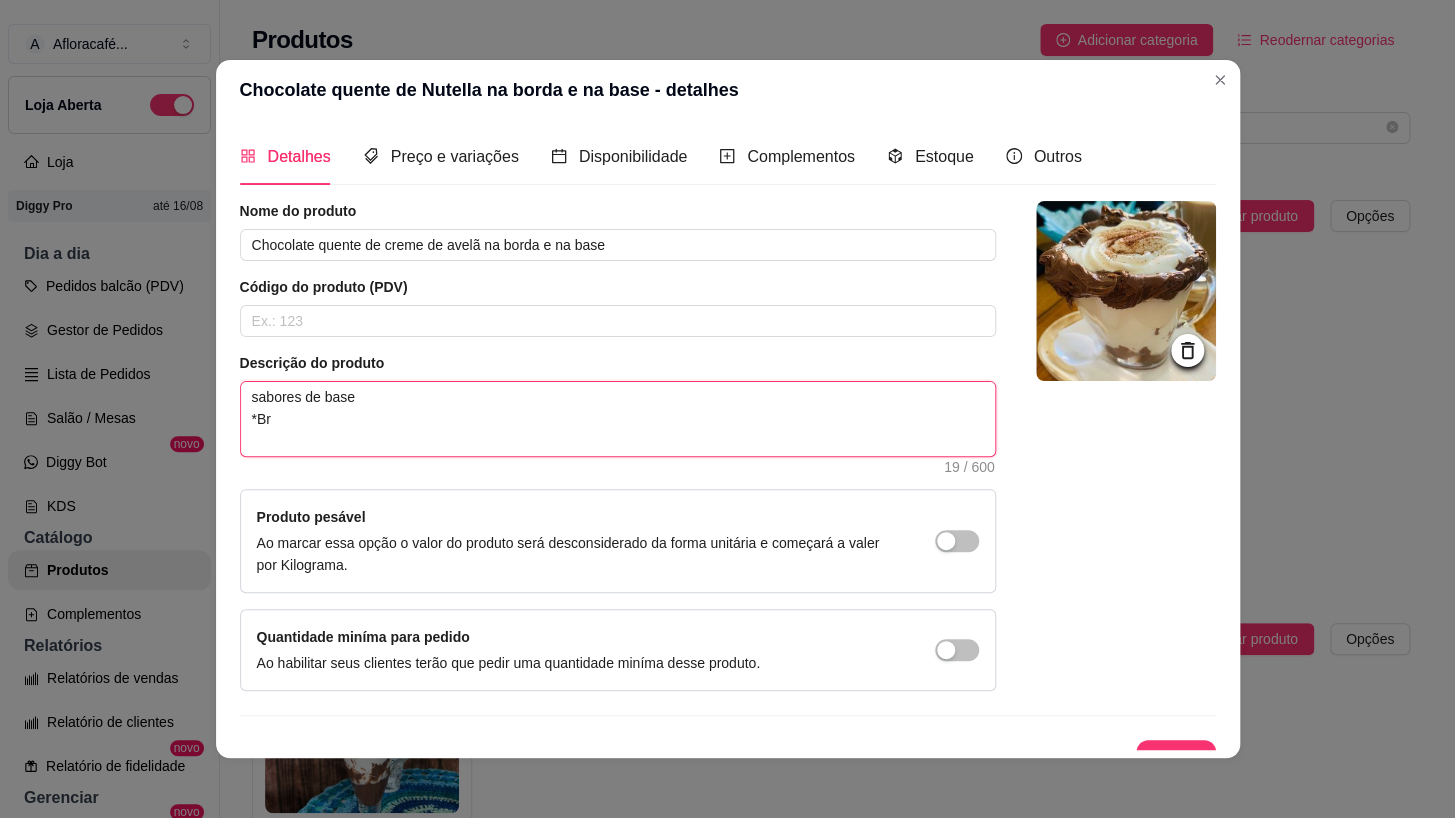 type on "sabores de base
*B" 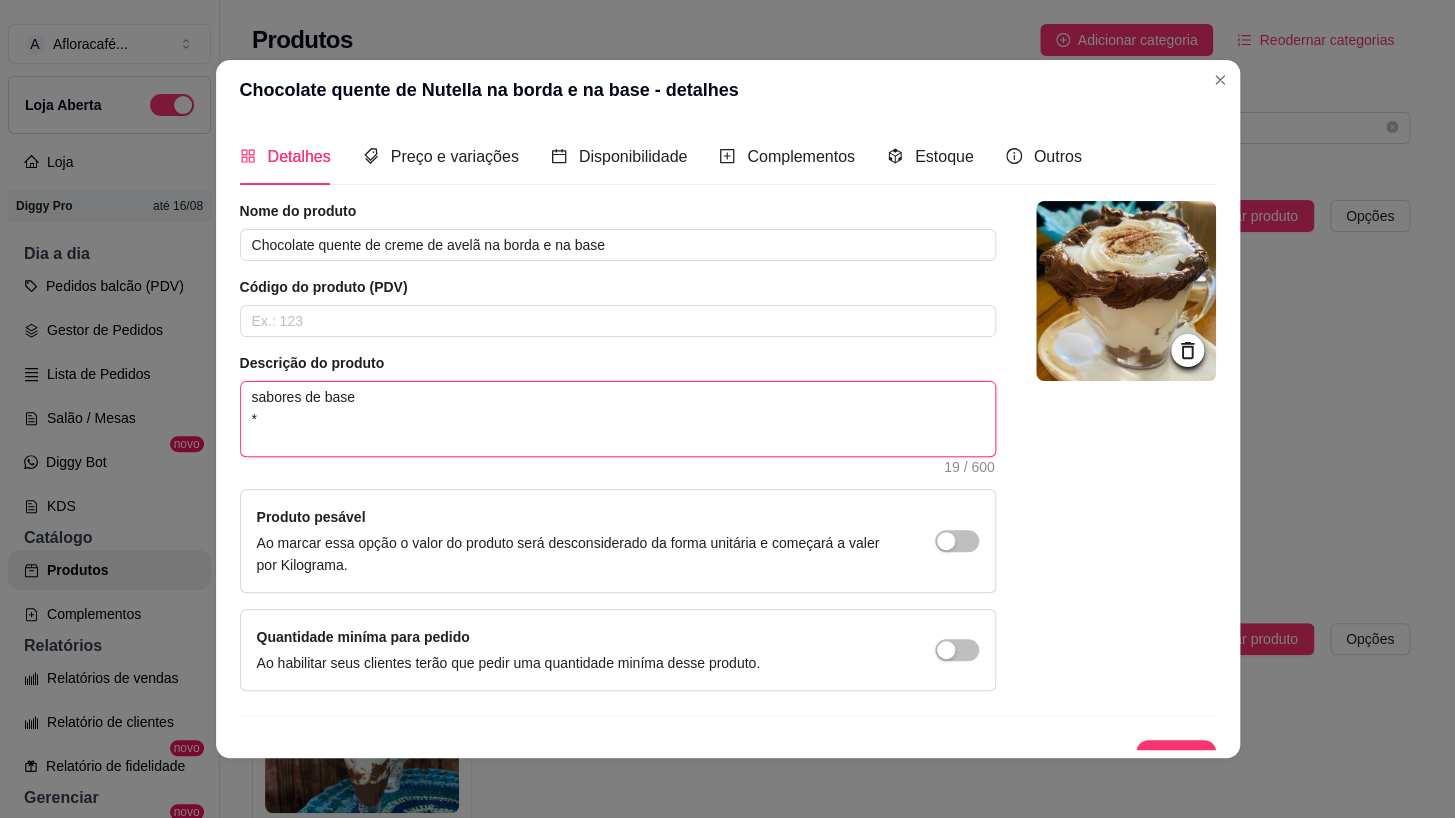 type on "sabores de base" 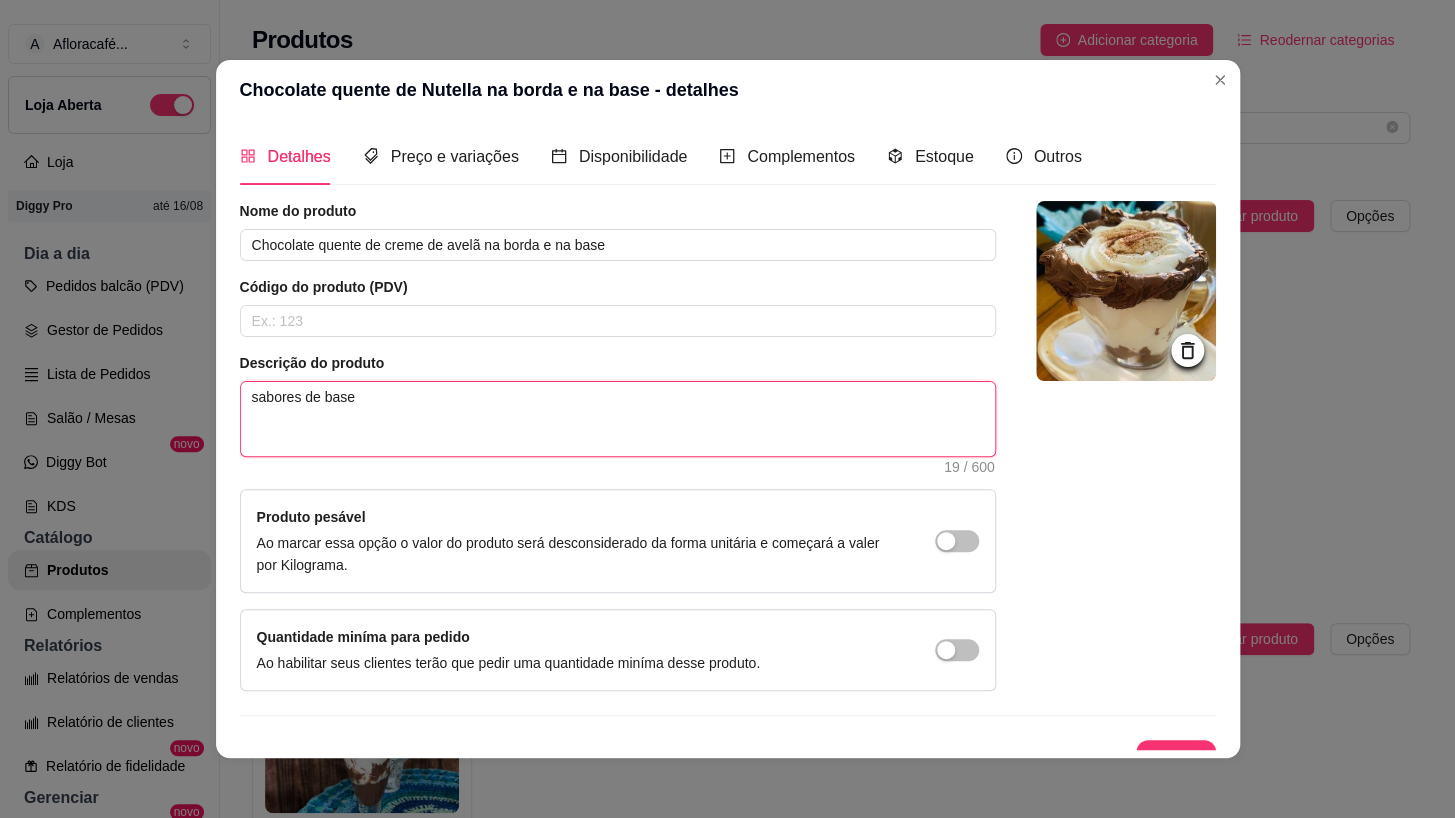 type on "sabores de base" 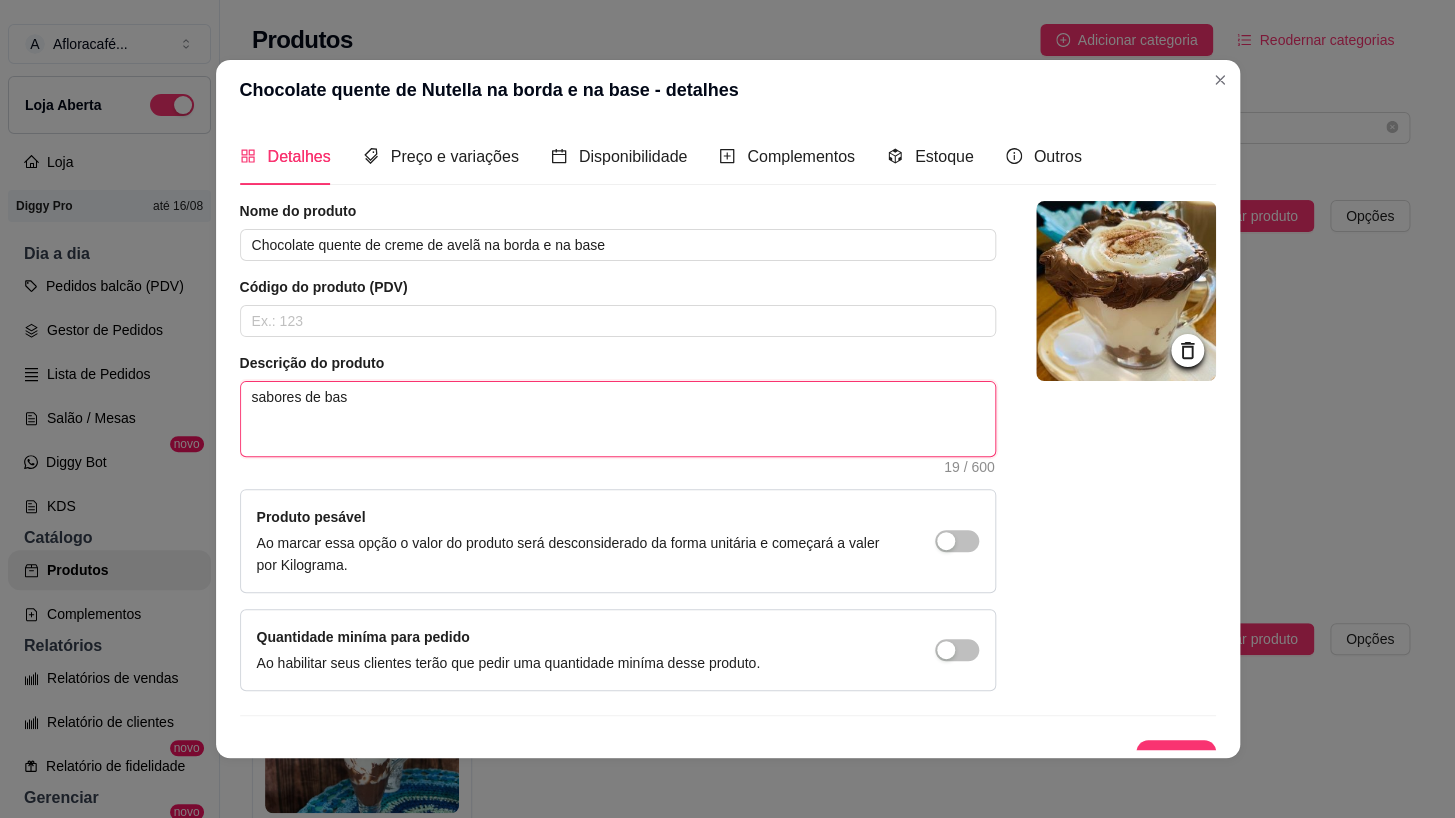 type on "sabores de ba" 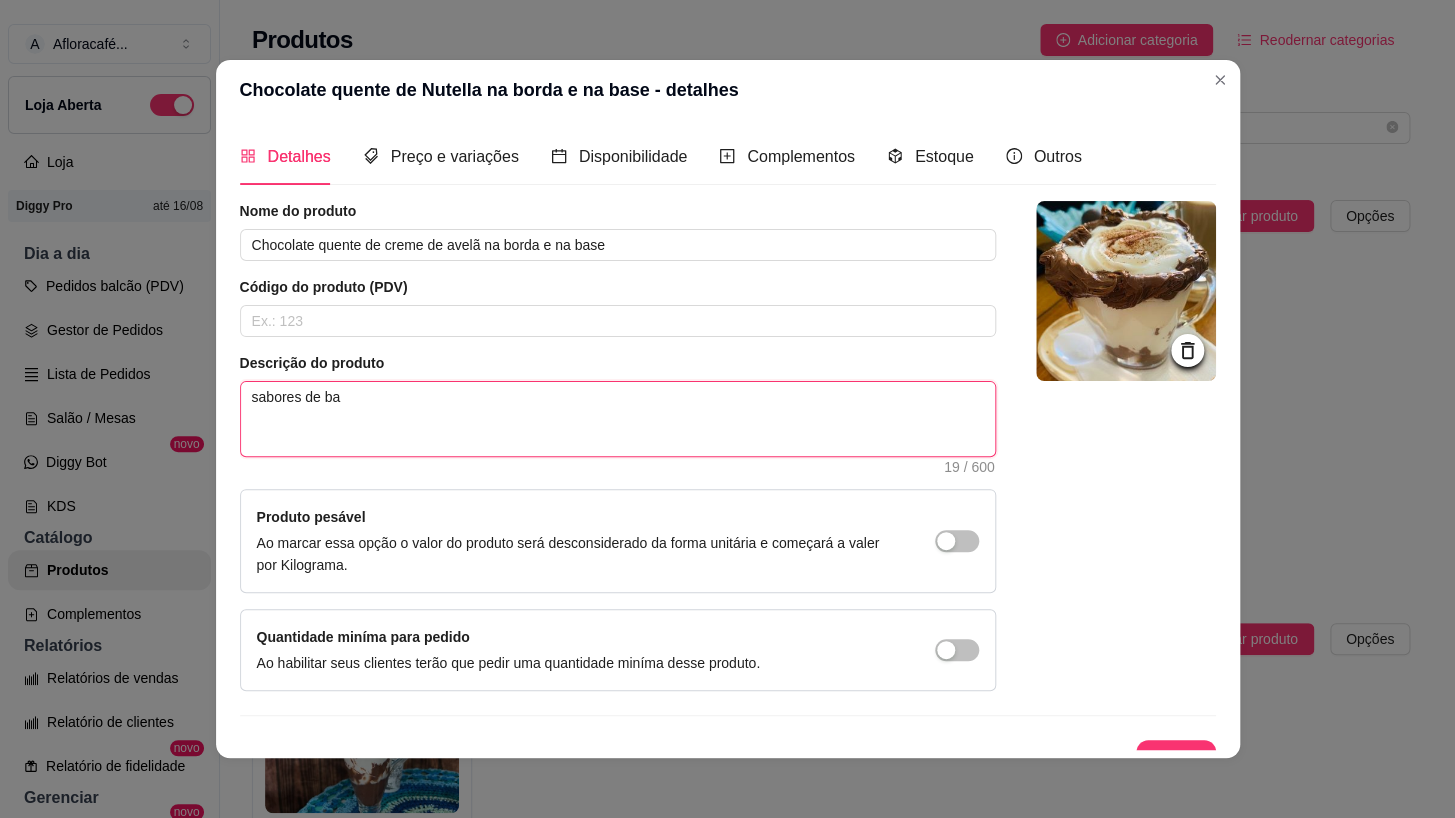 type on "sabores de b" 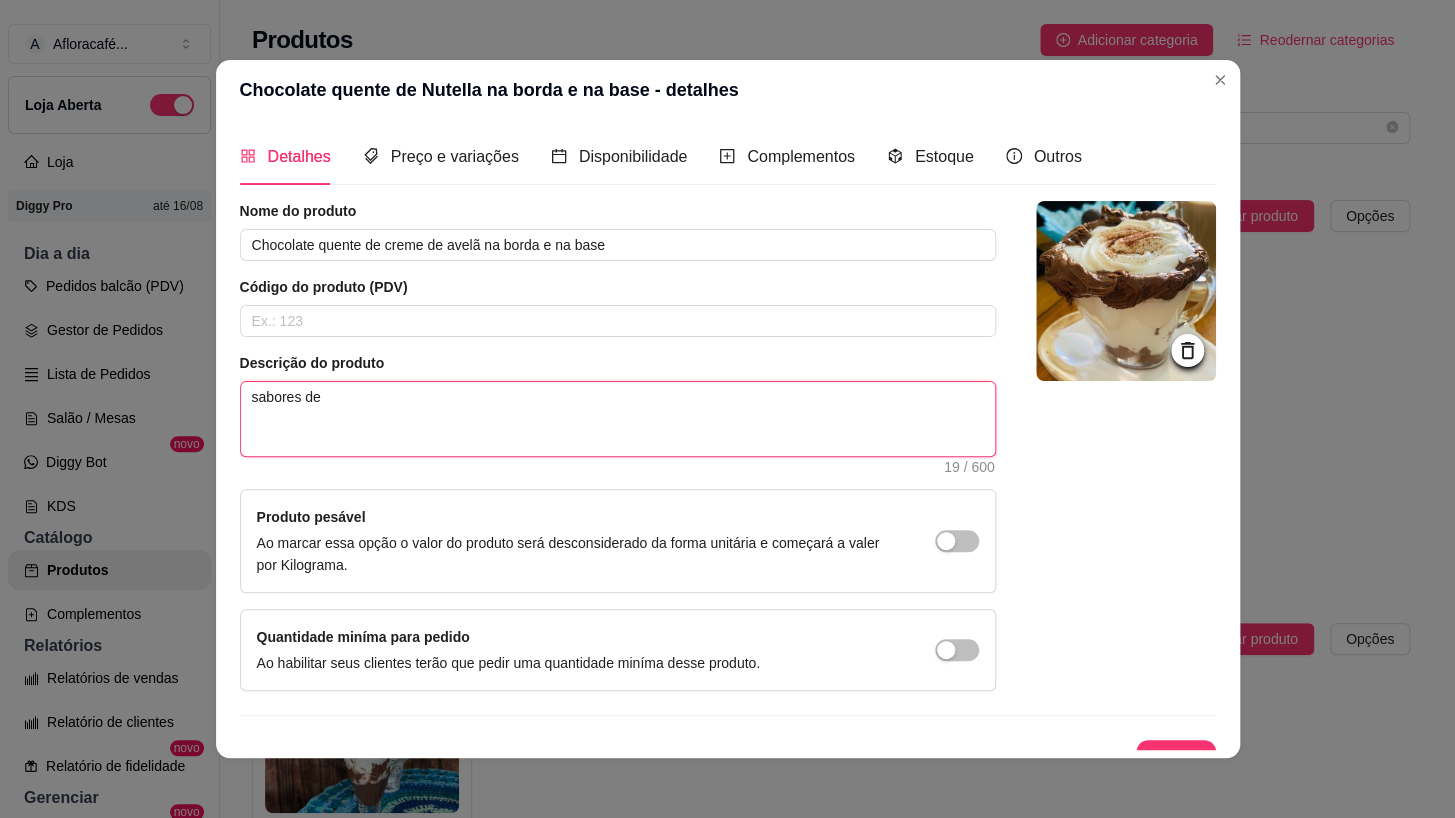 type on "sabores d" 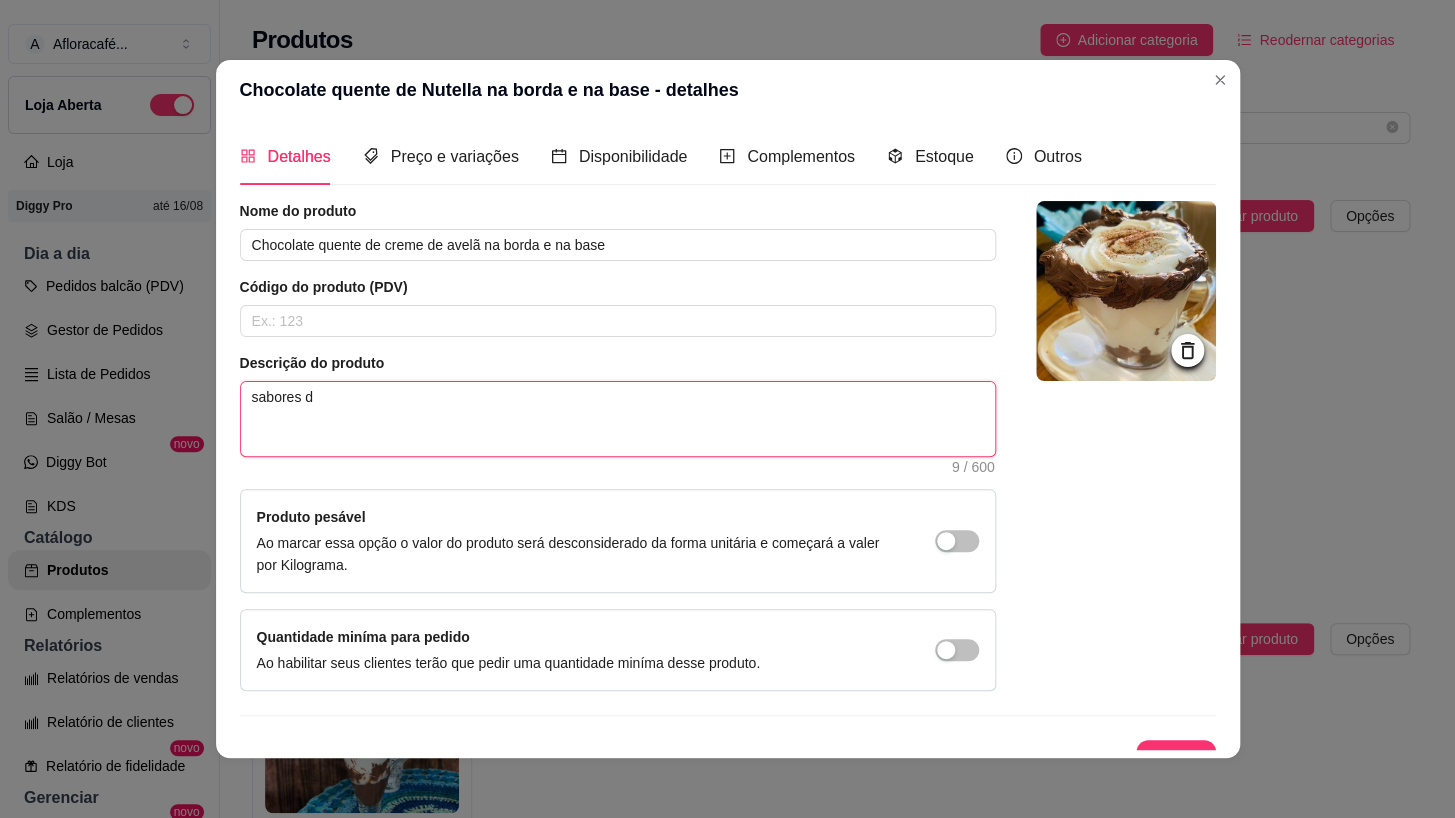 type on "sabores" 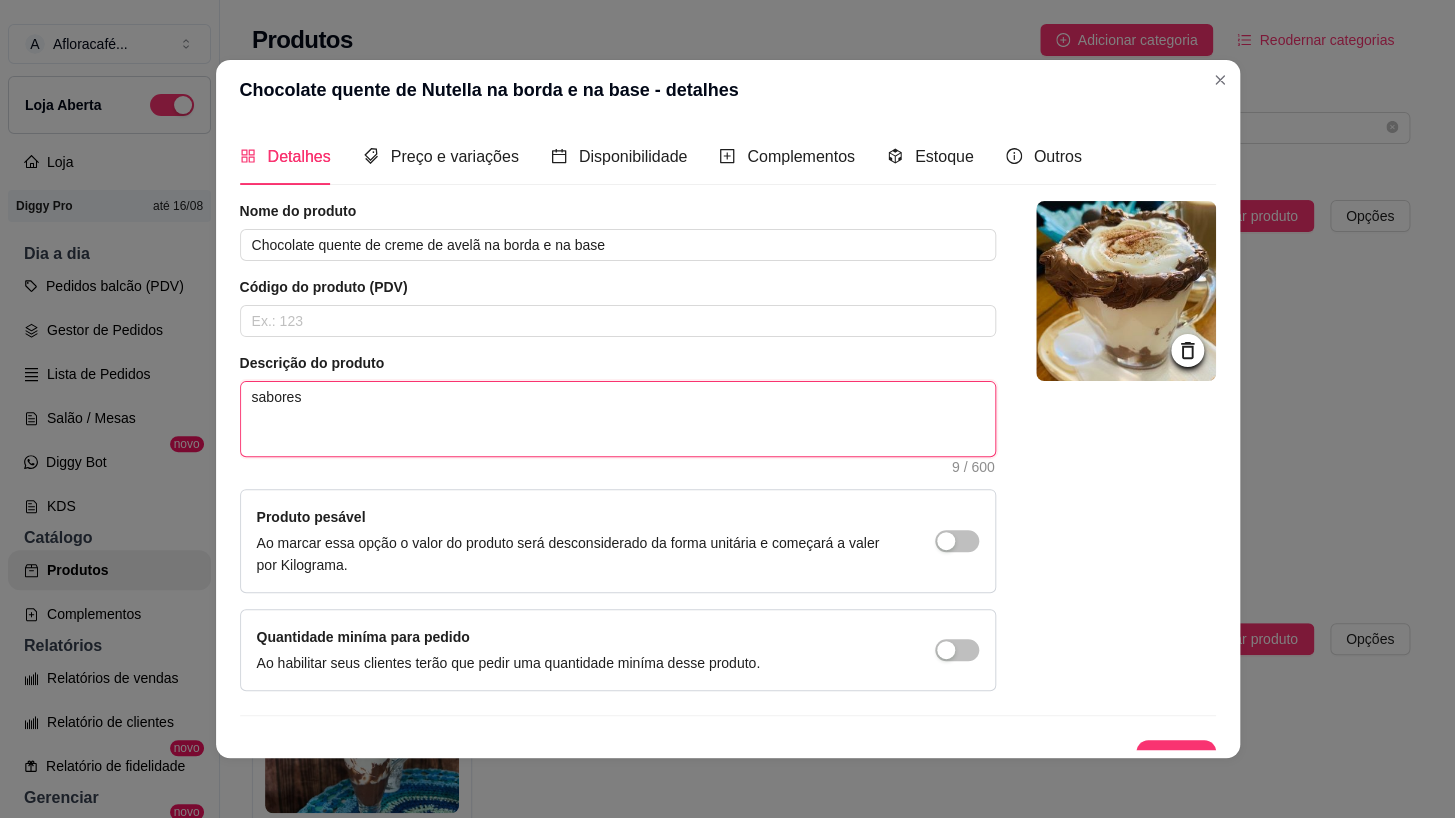 type on "sabores" 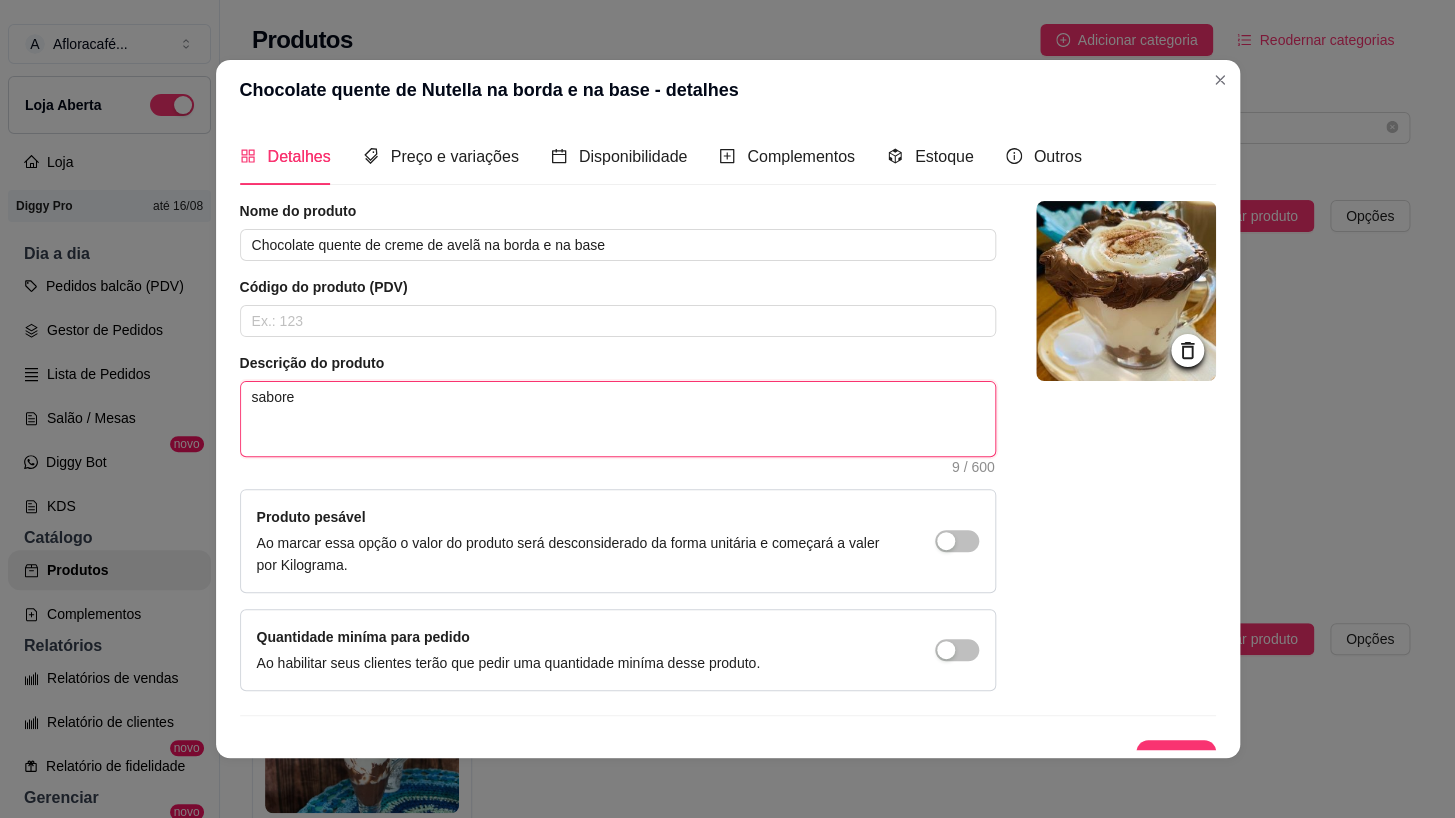 type on "sabor" 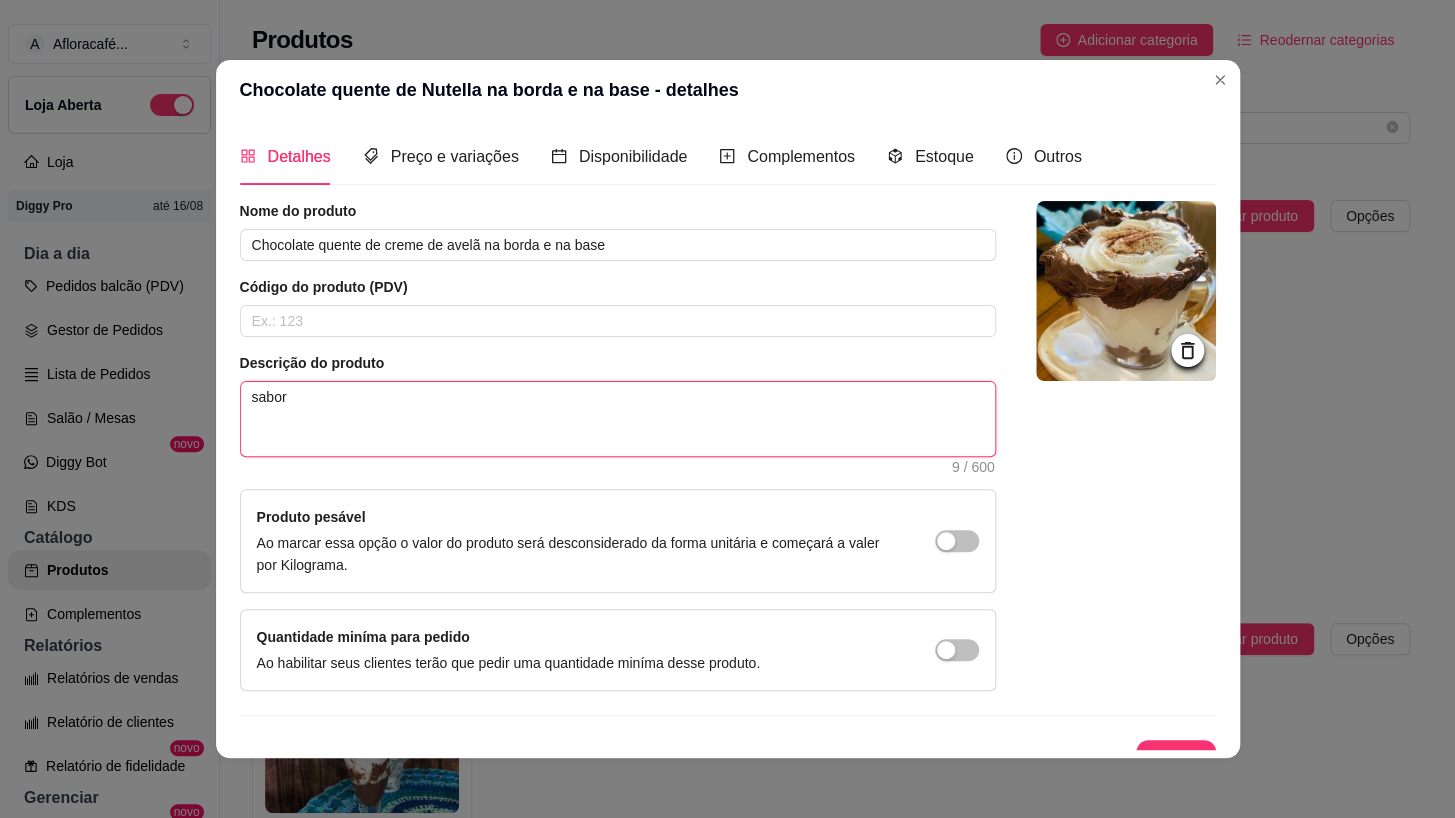 type on "sabo" 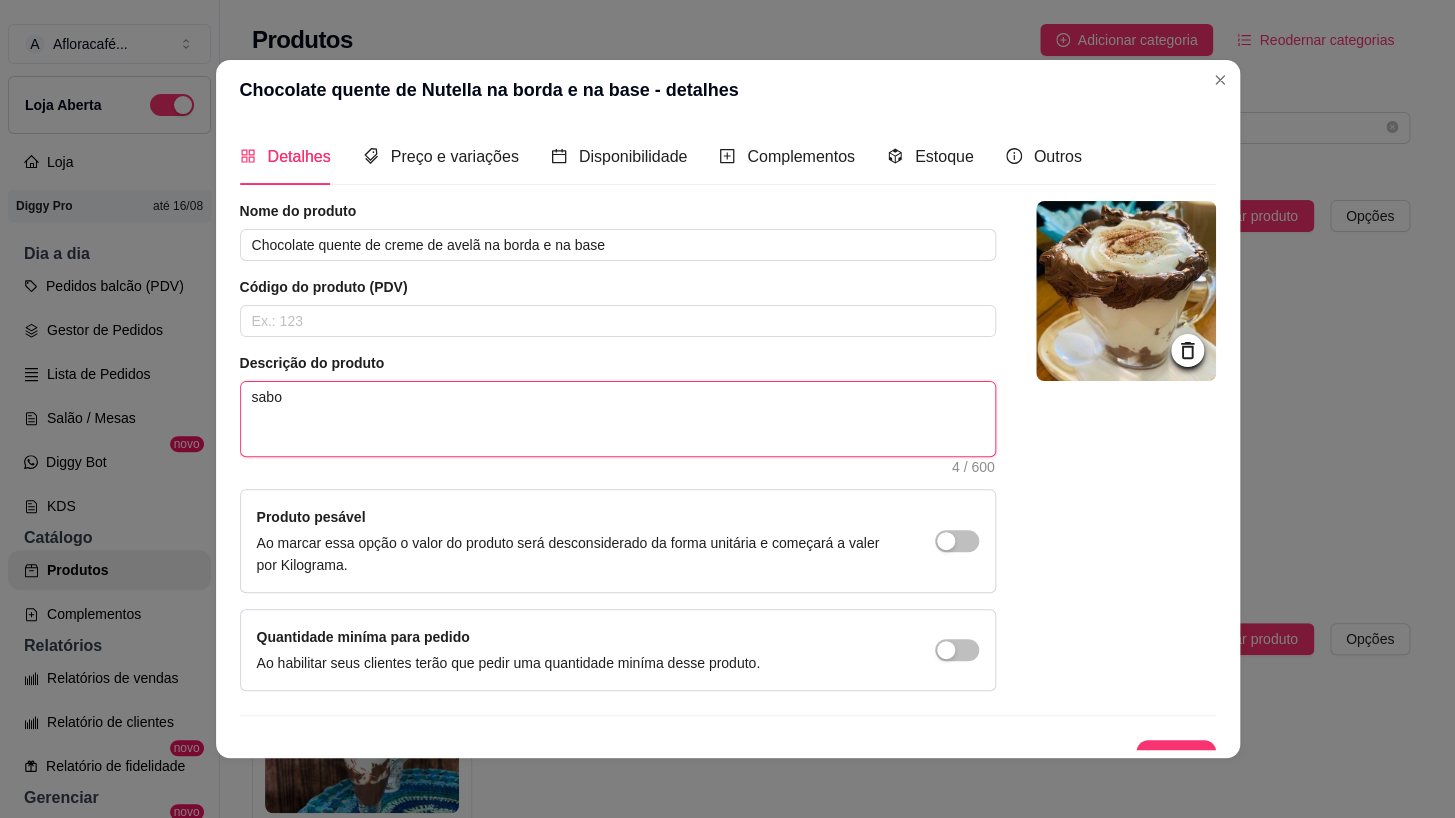 type on "sab" 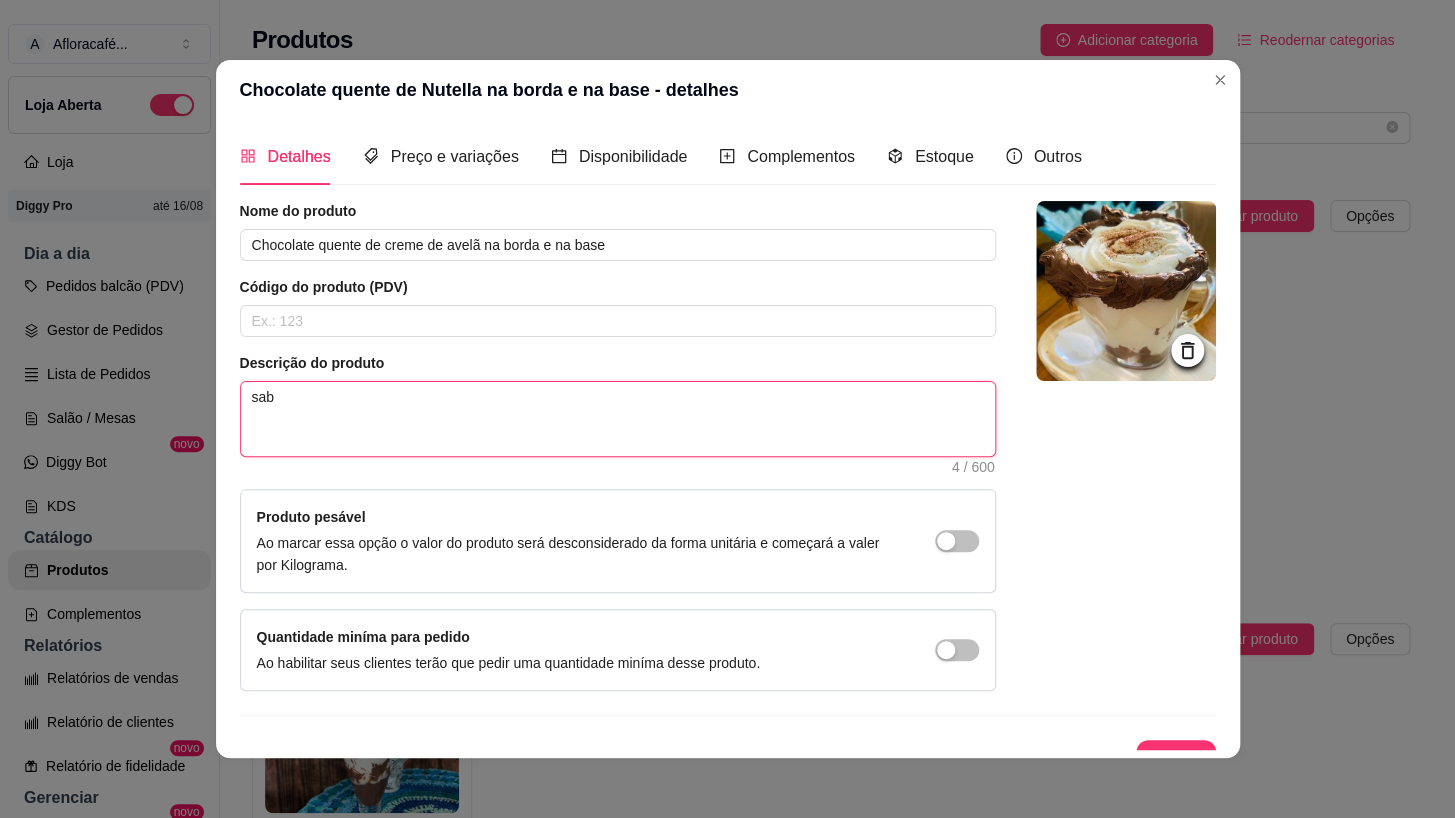 type on "sa" 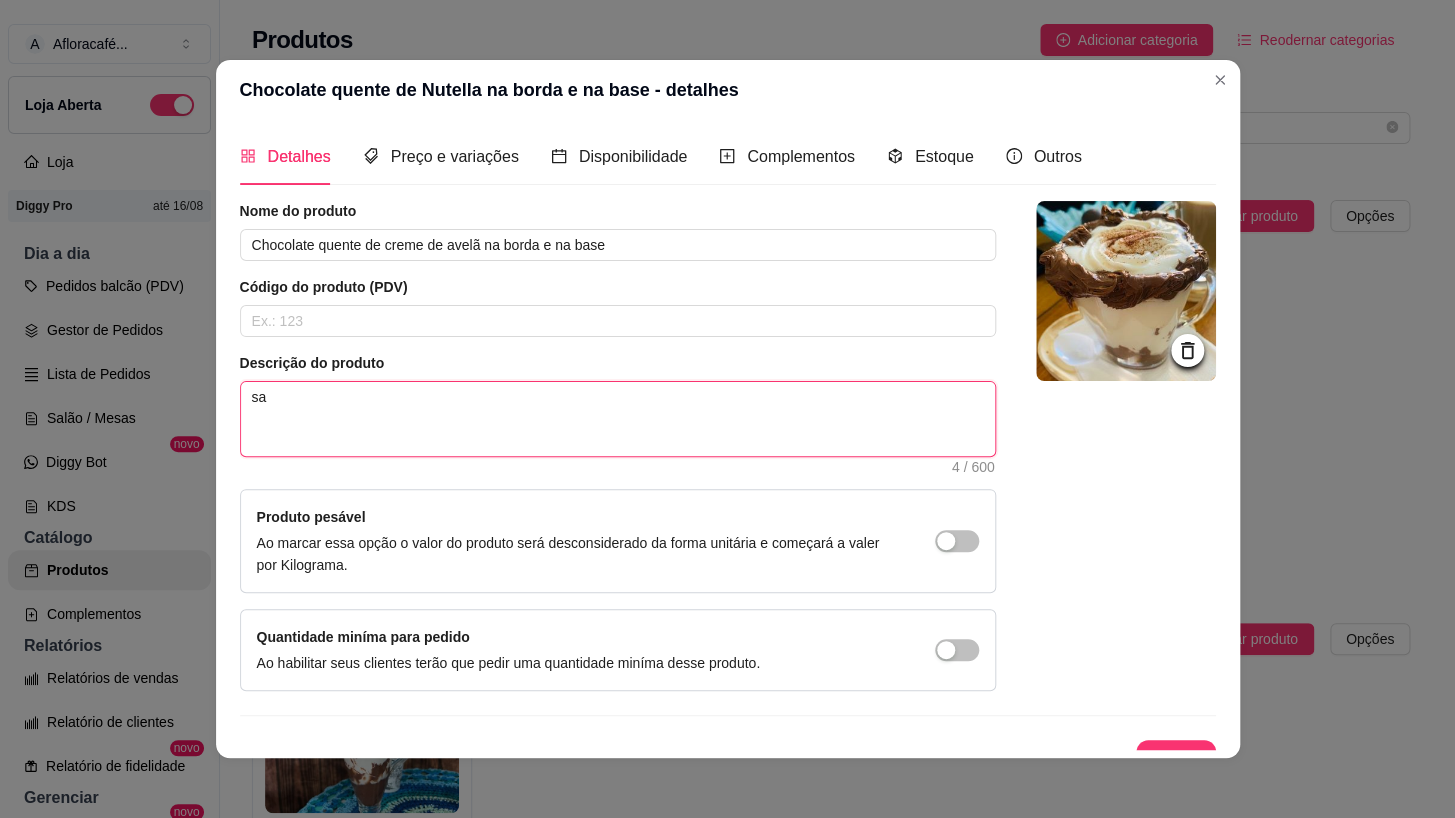type on "s" 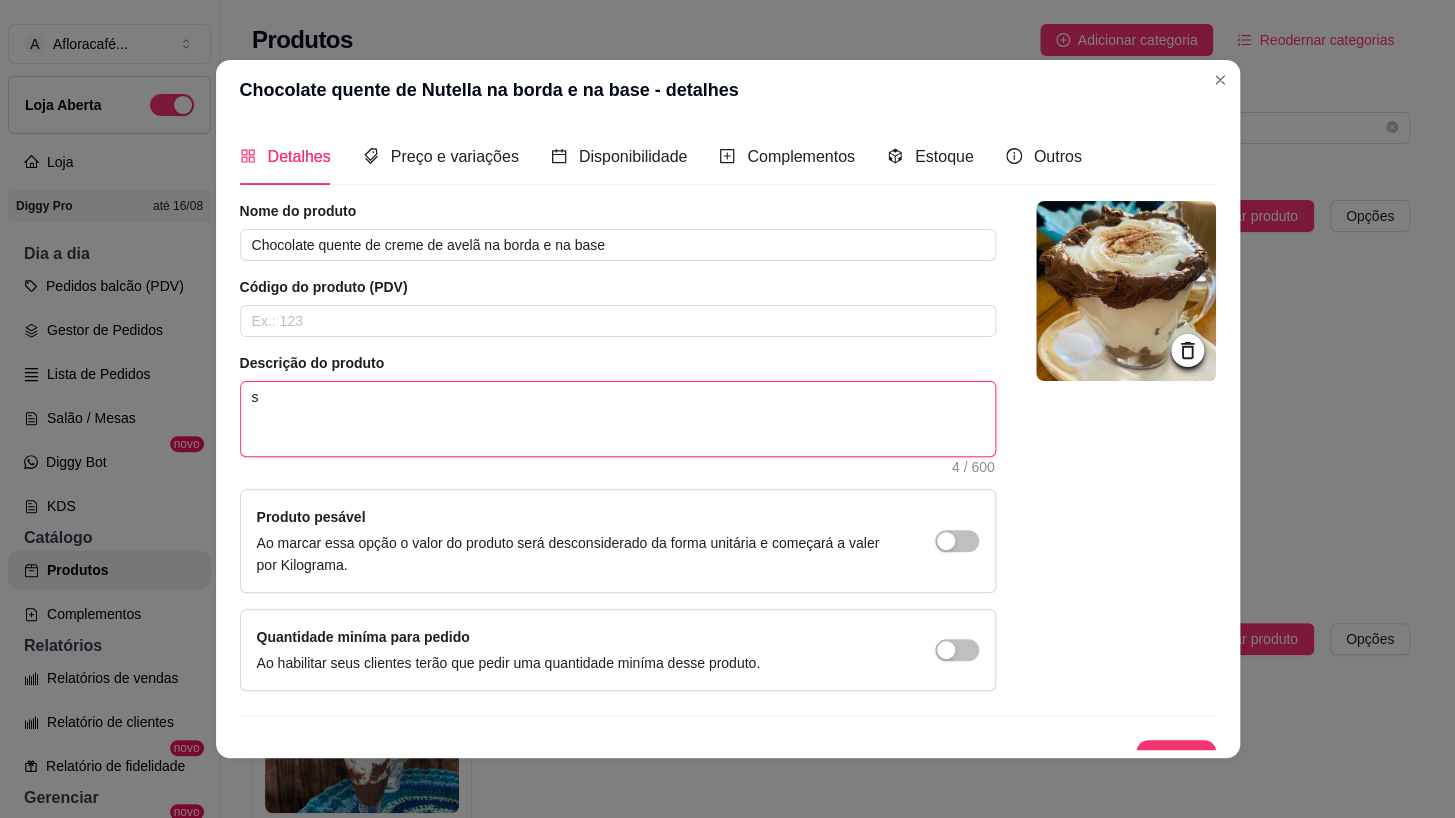 type 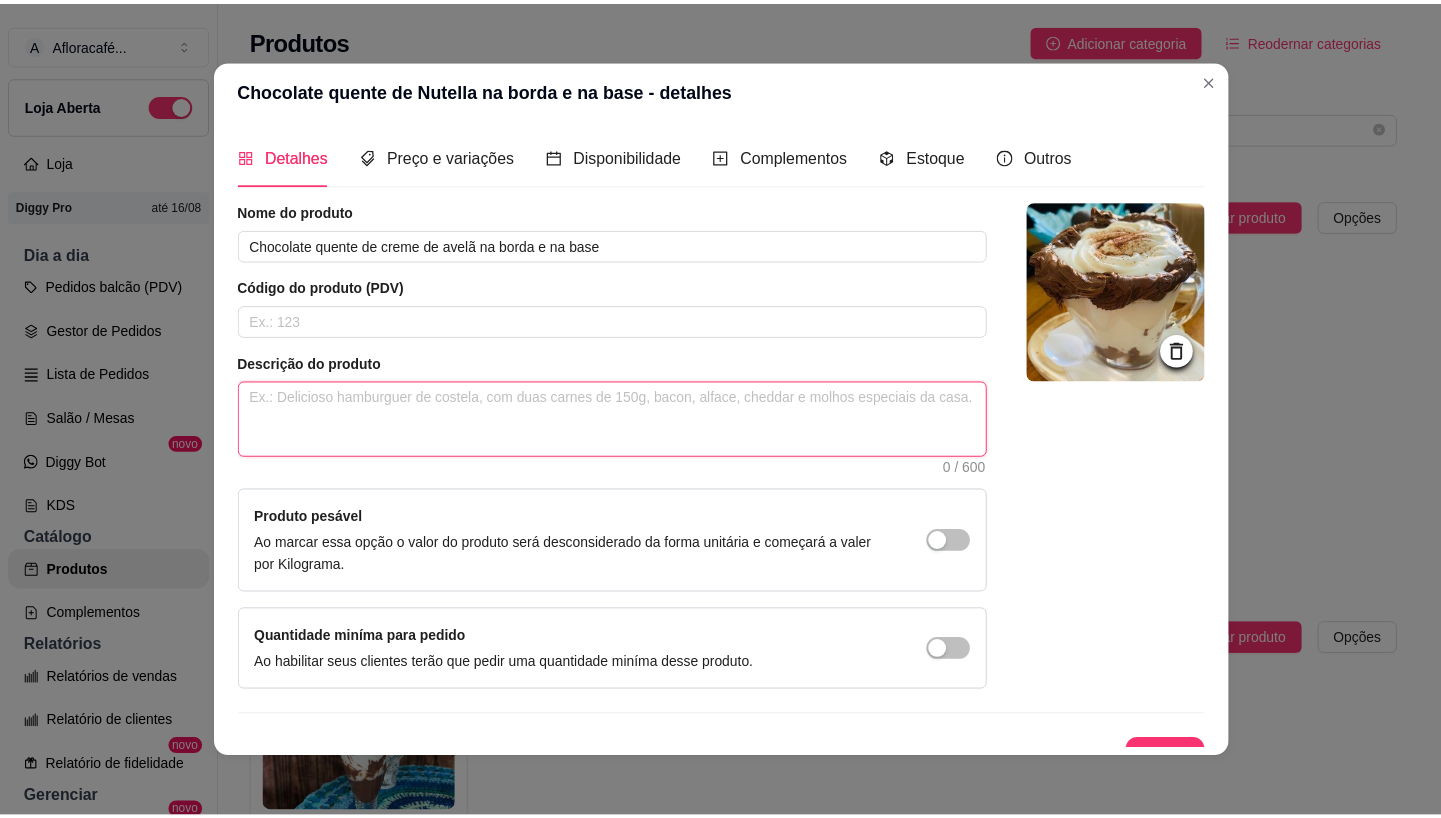 scroll, scrollTop: 29, scrollLeft: 0, axis: vertical 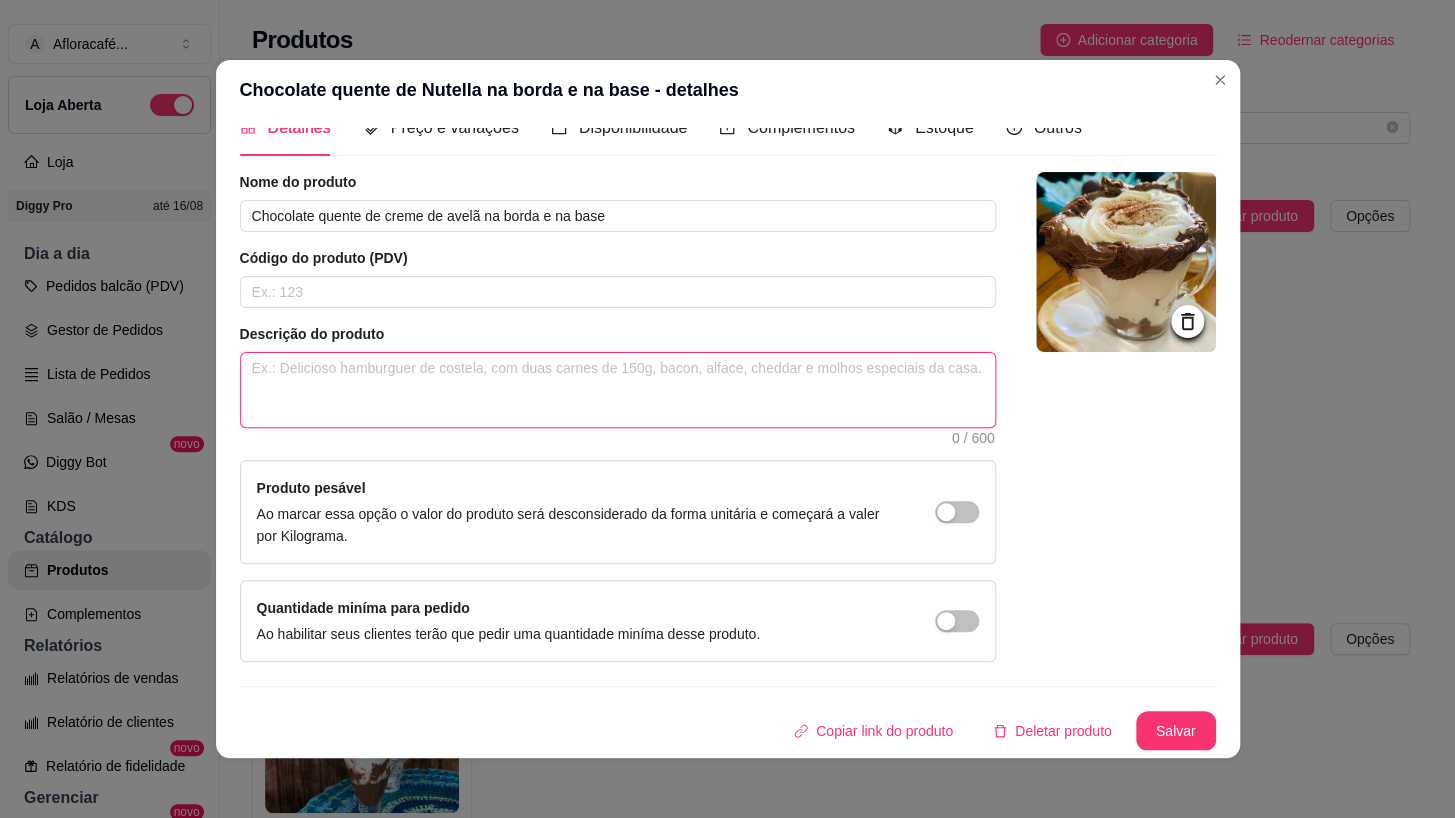 type 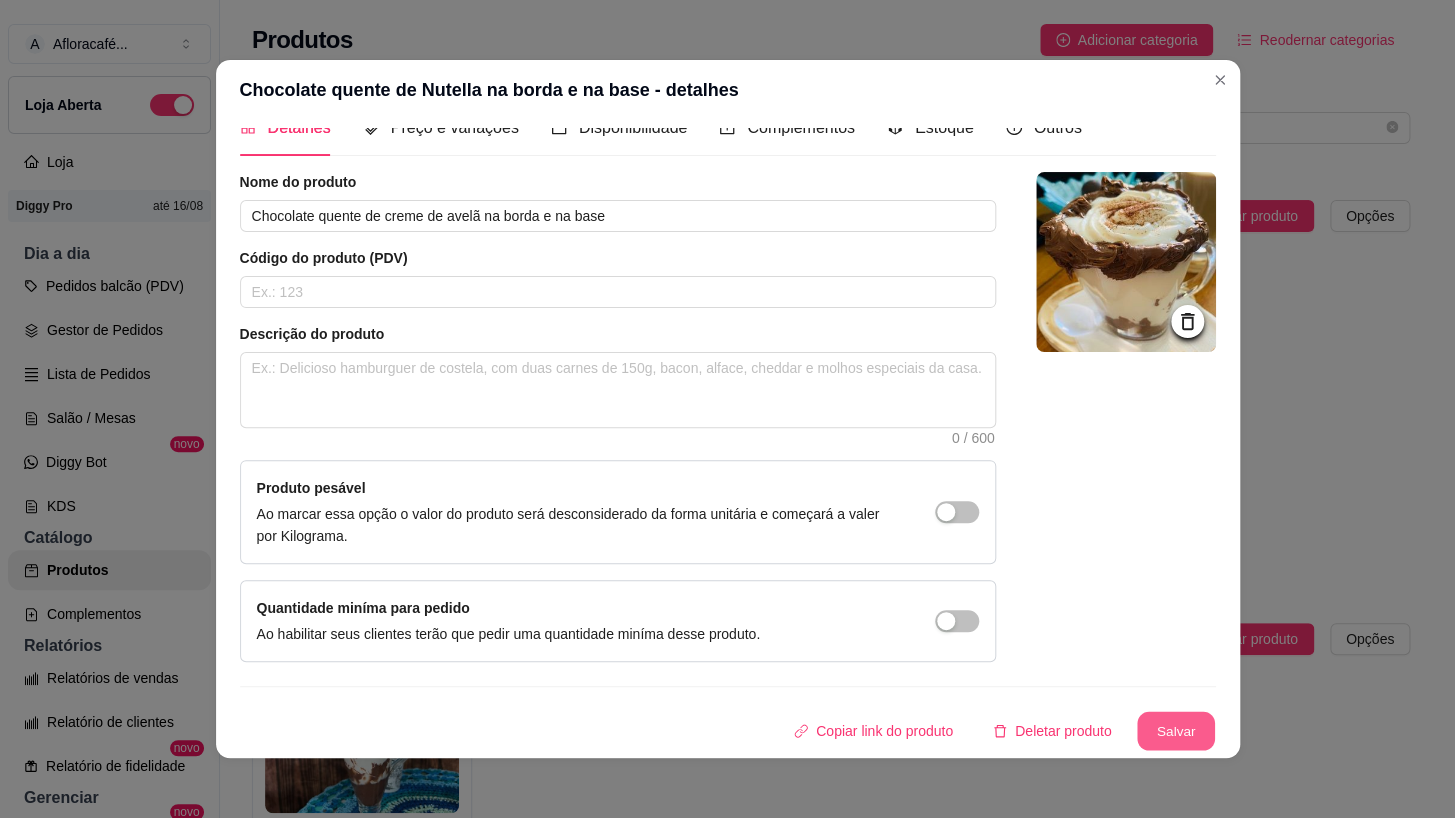 click on "Salvar" at bounding box center [1176, 731] 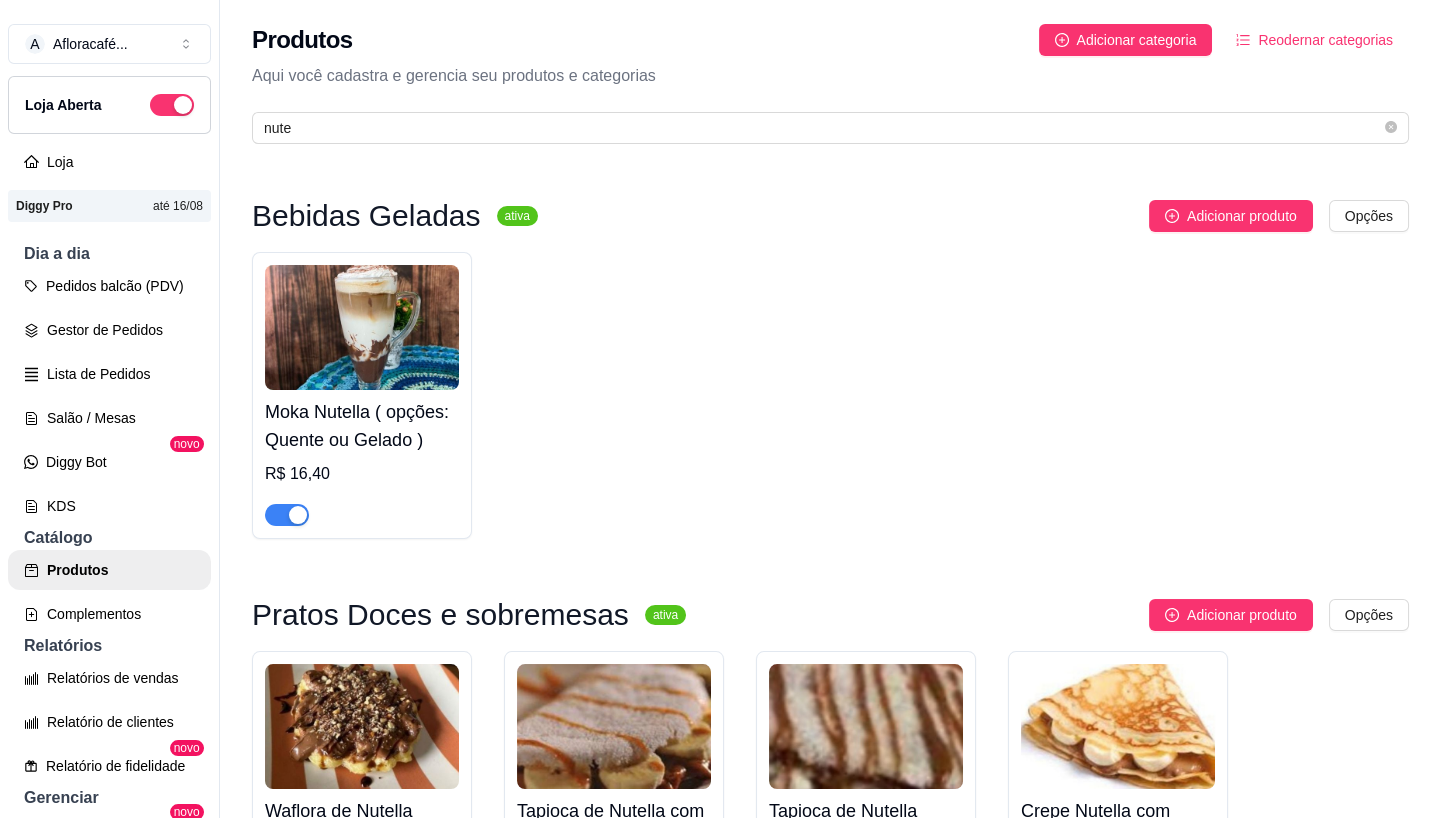 click at bounding box center (298, 515) 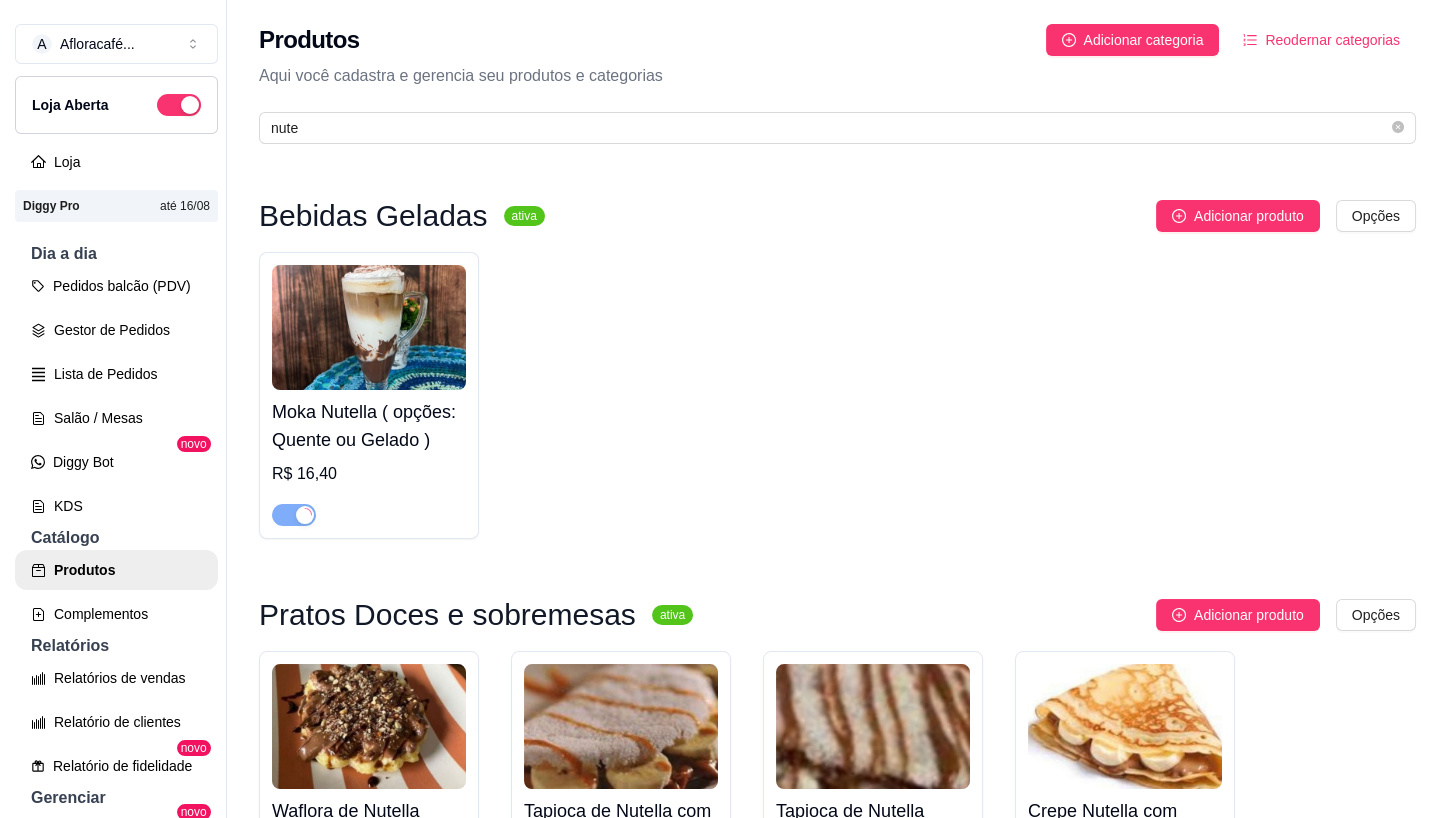 scroll, scrollTop: 363, scrollLeft: 0, axis: vertical 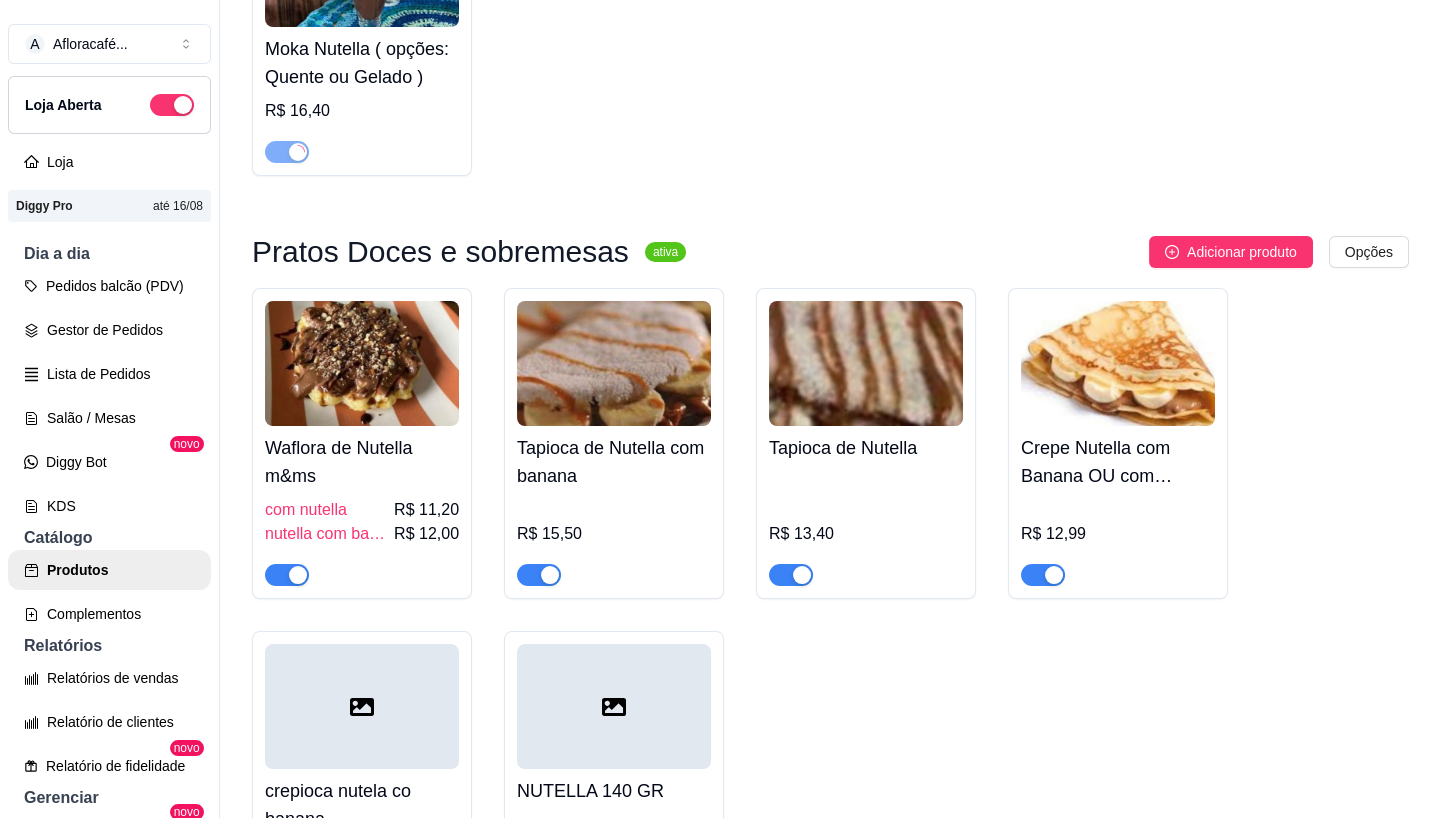 click at bounding box center [362, 363] 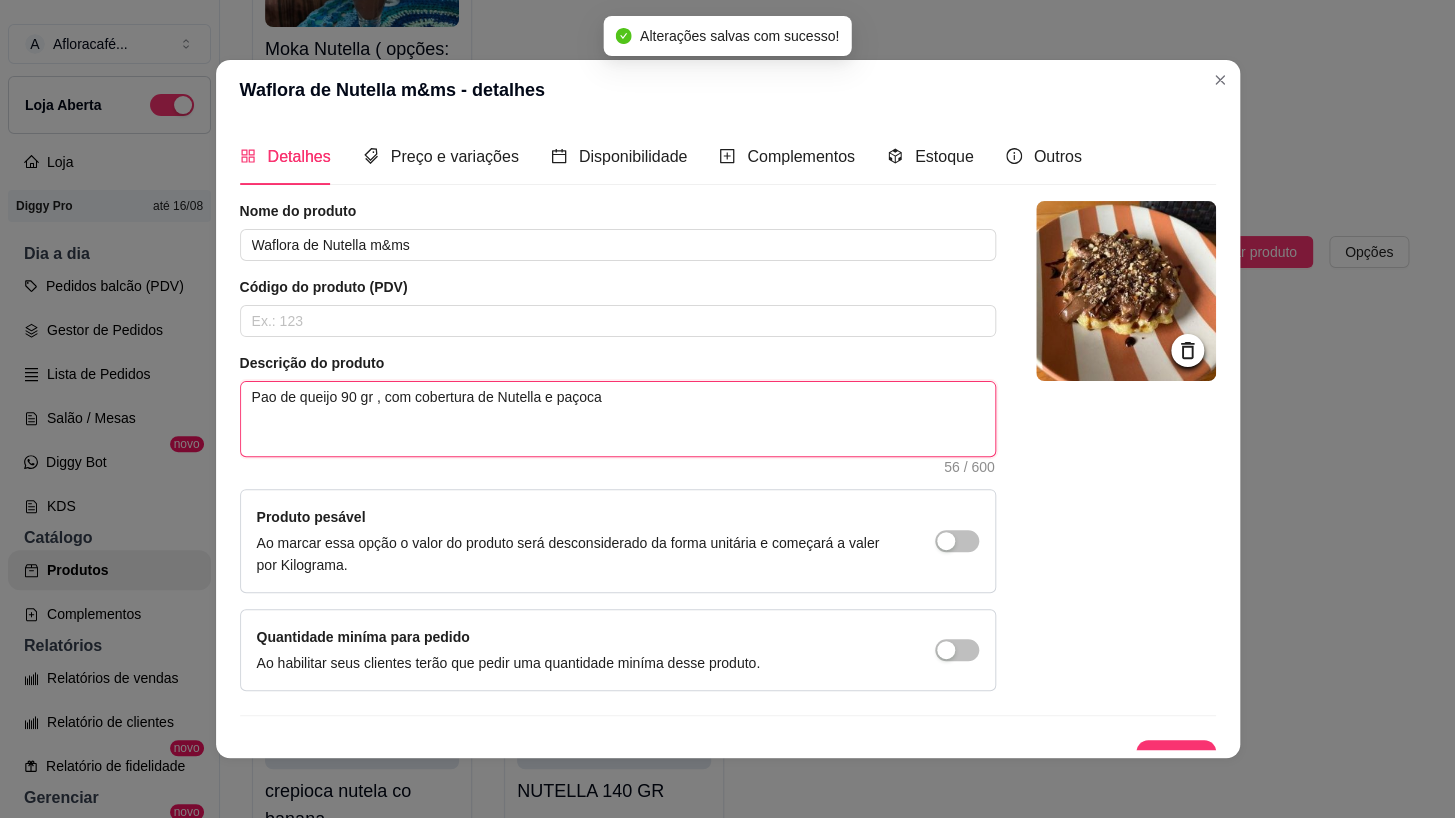 click on "Pao de queijo 90 gr , com cobertura de Nutella e paçoca" at bounding box center (618, 419) 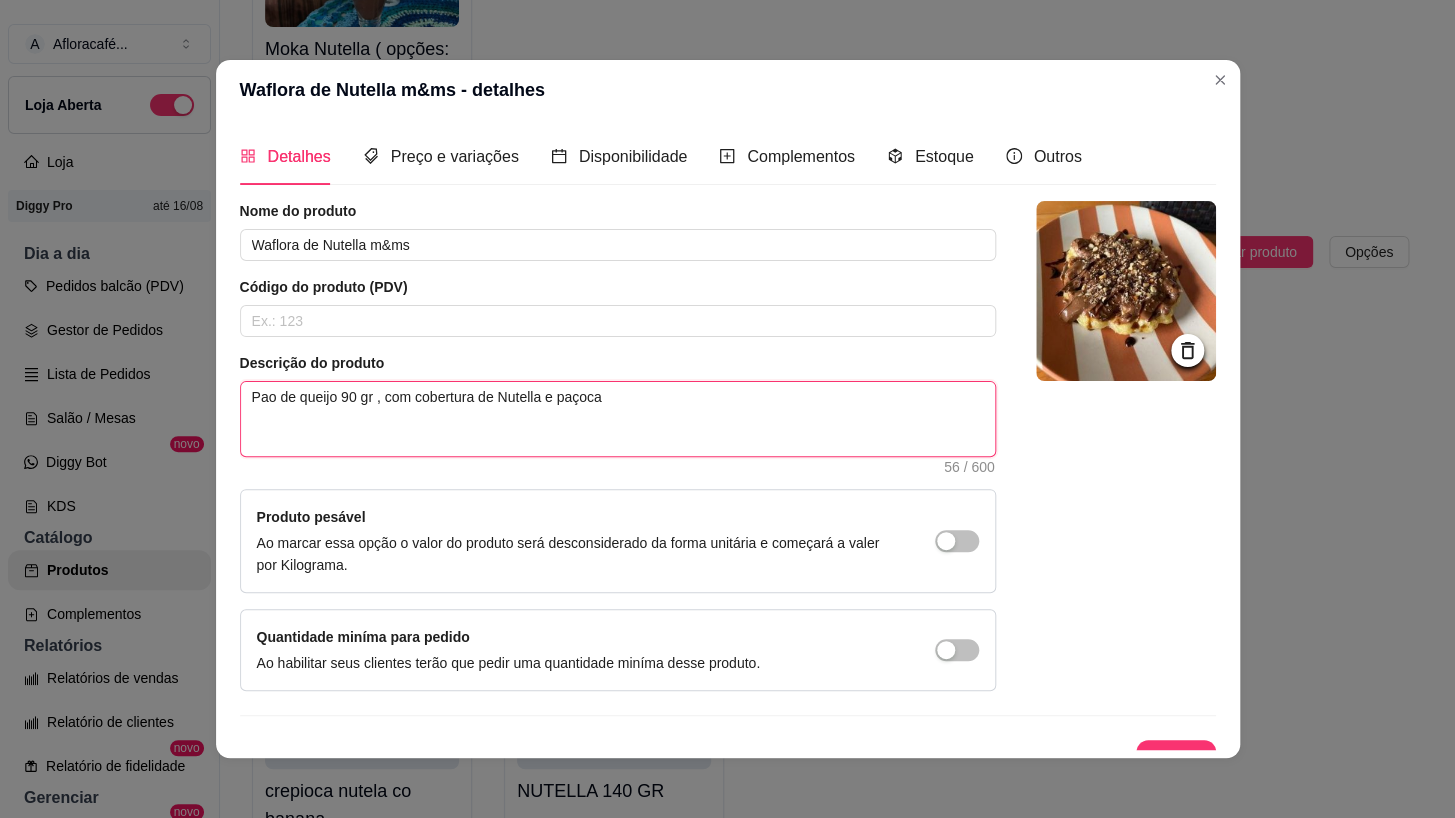 click on "Pao de queijo 90 gr , com cobertura de Nutella e paçoca" at bounding box center [618, 419] 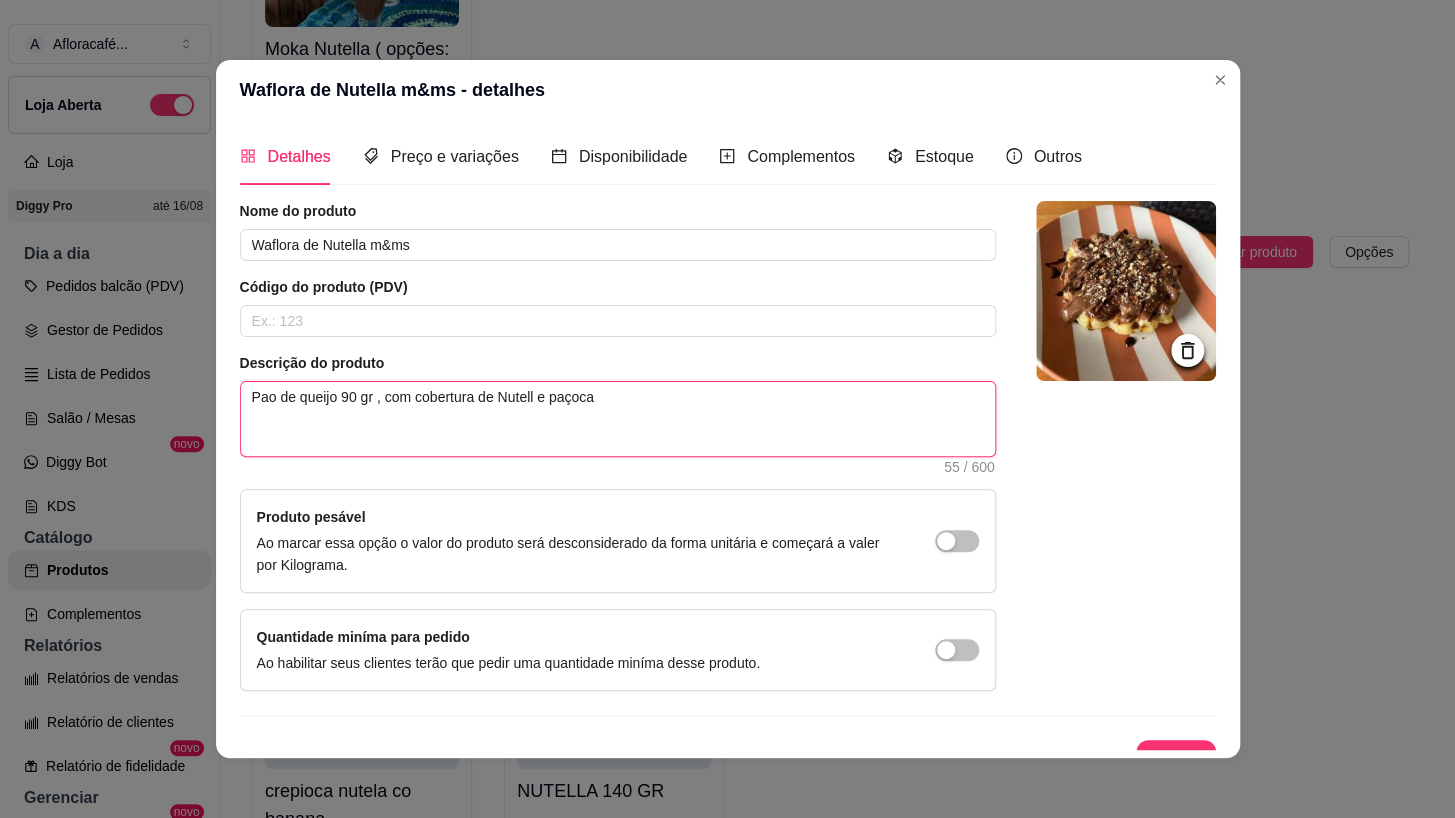 type 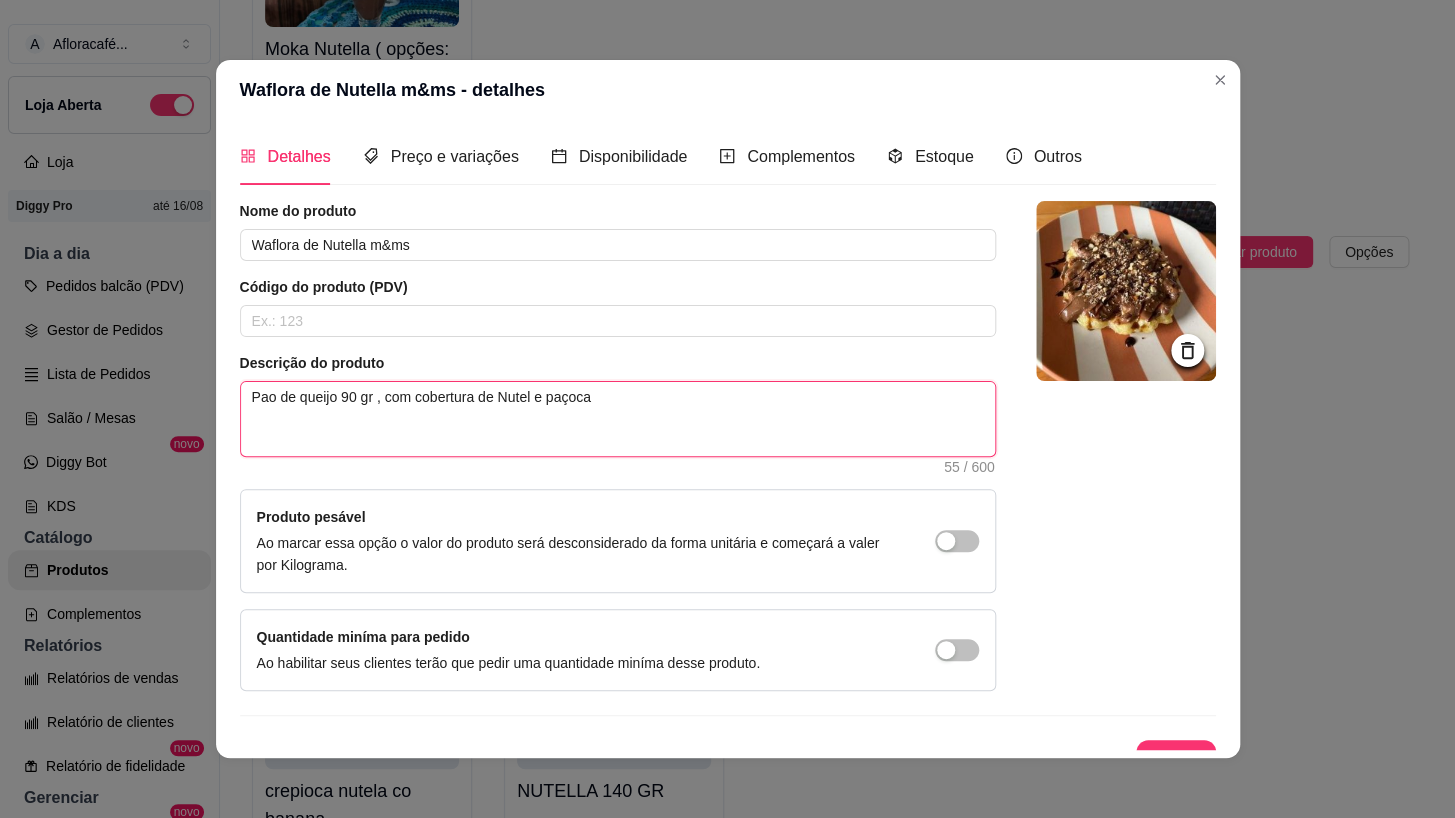 type 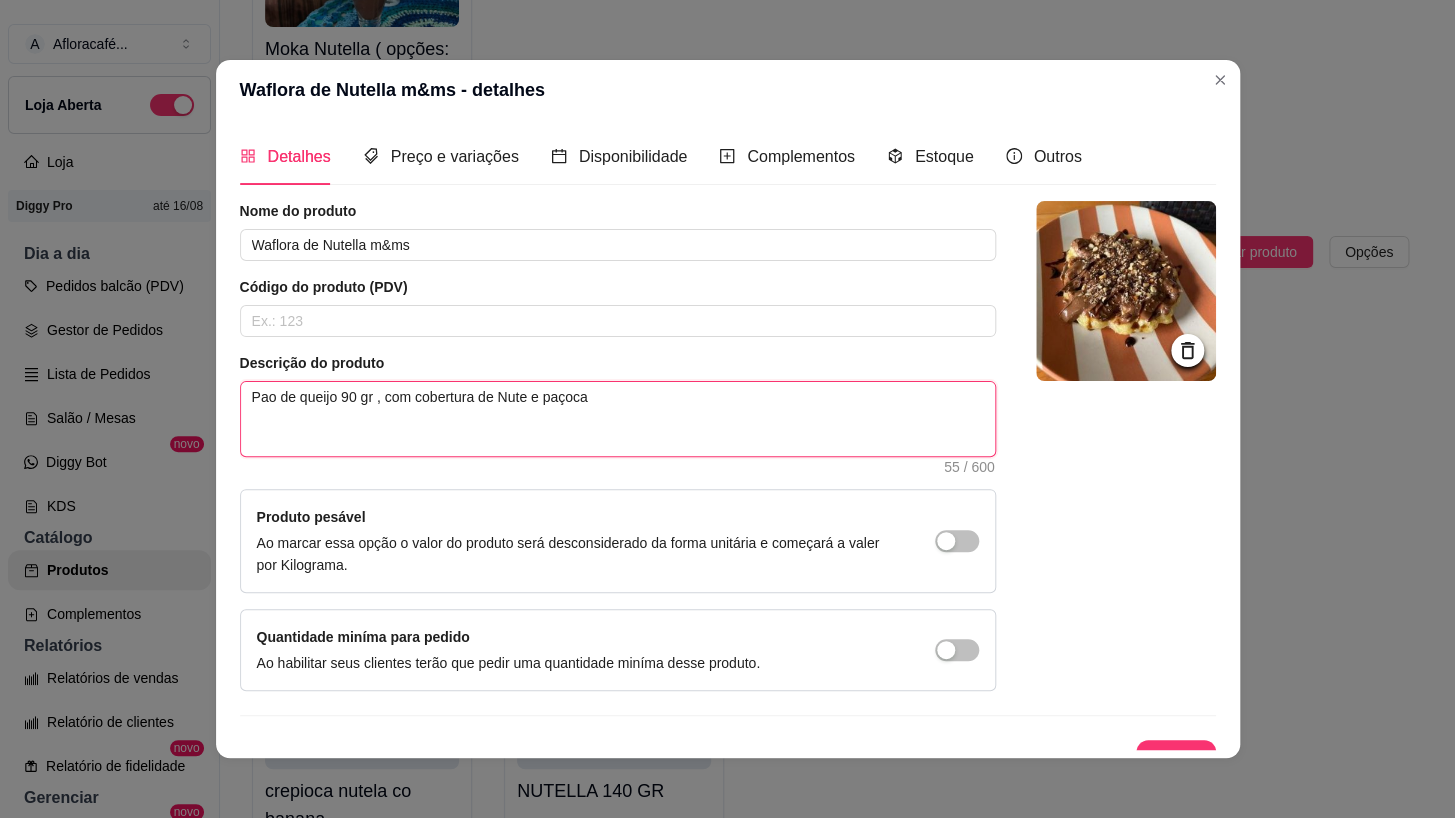 type 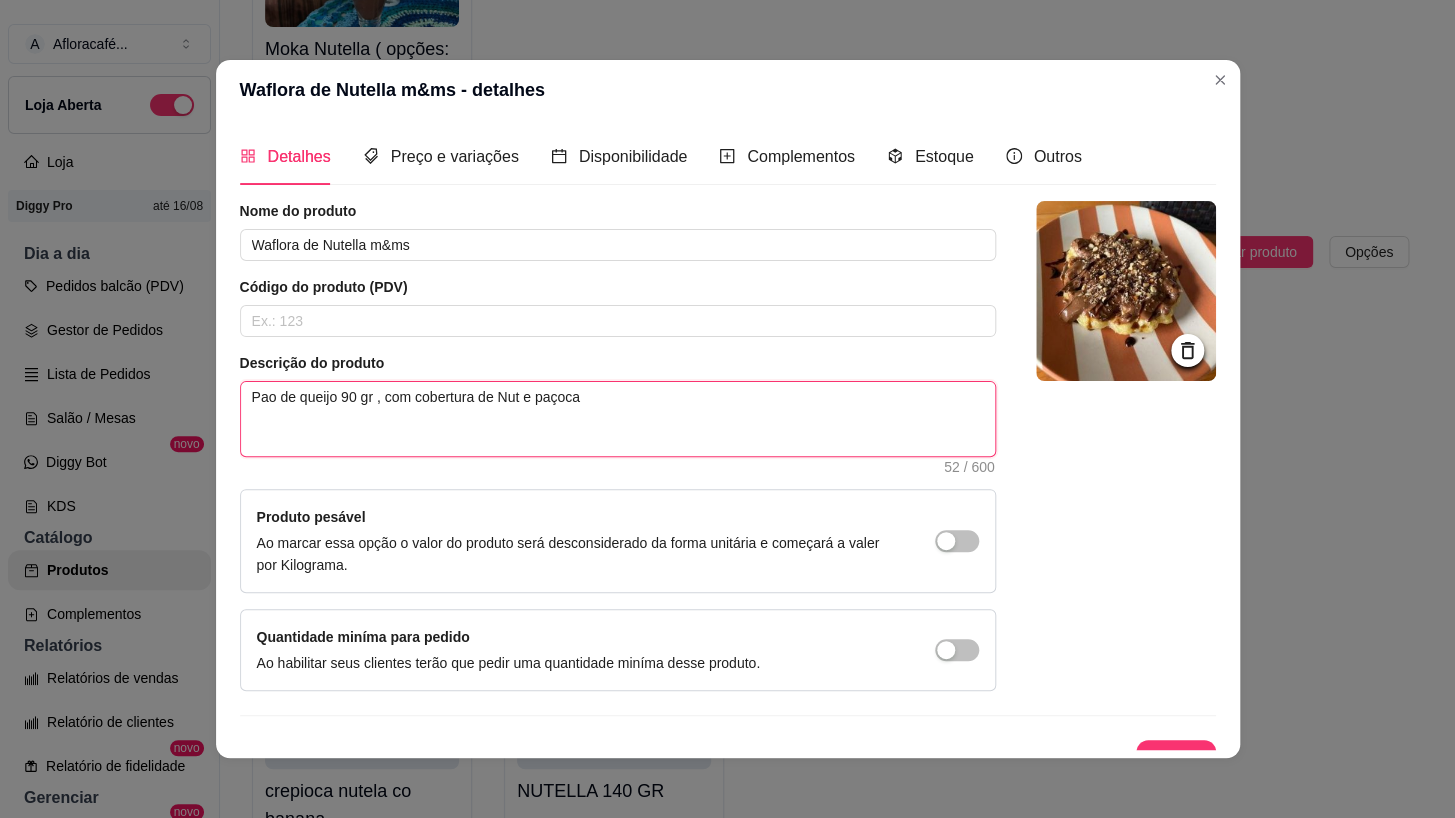 type 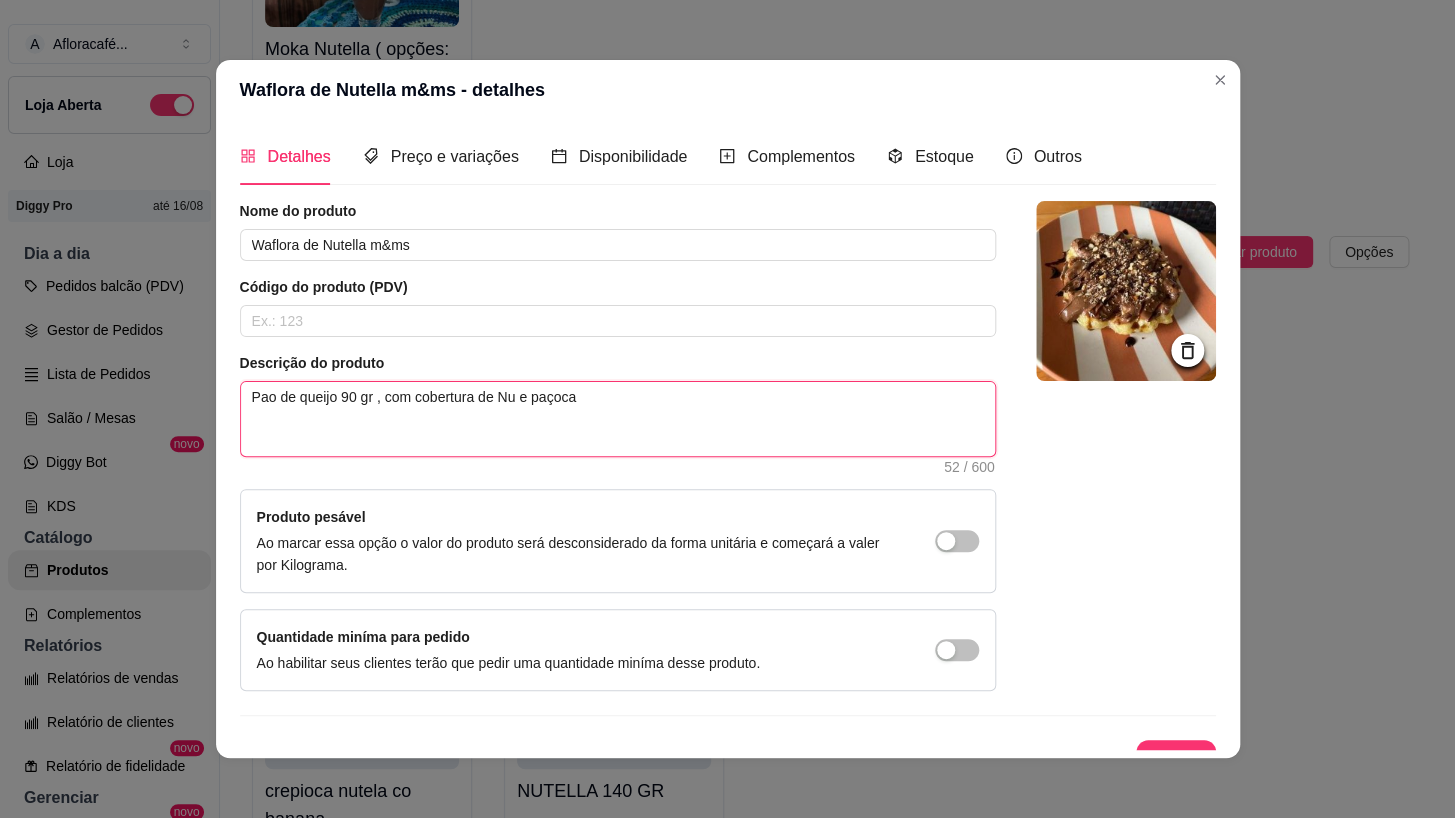 type 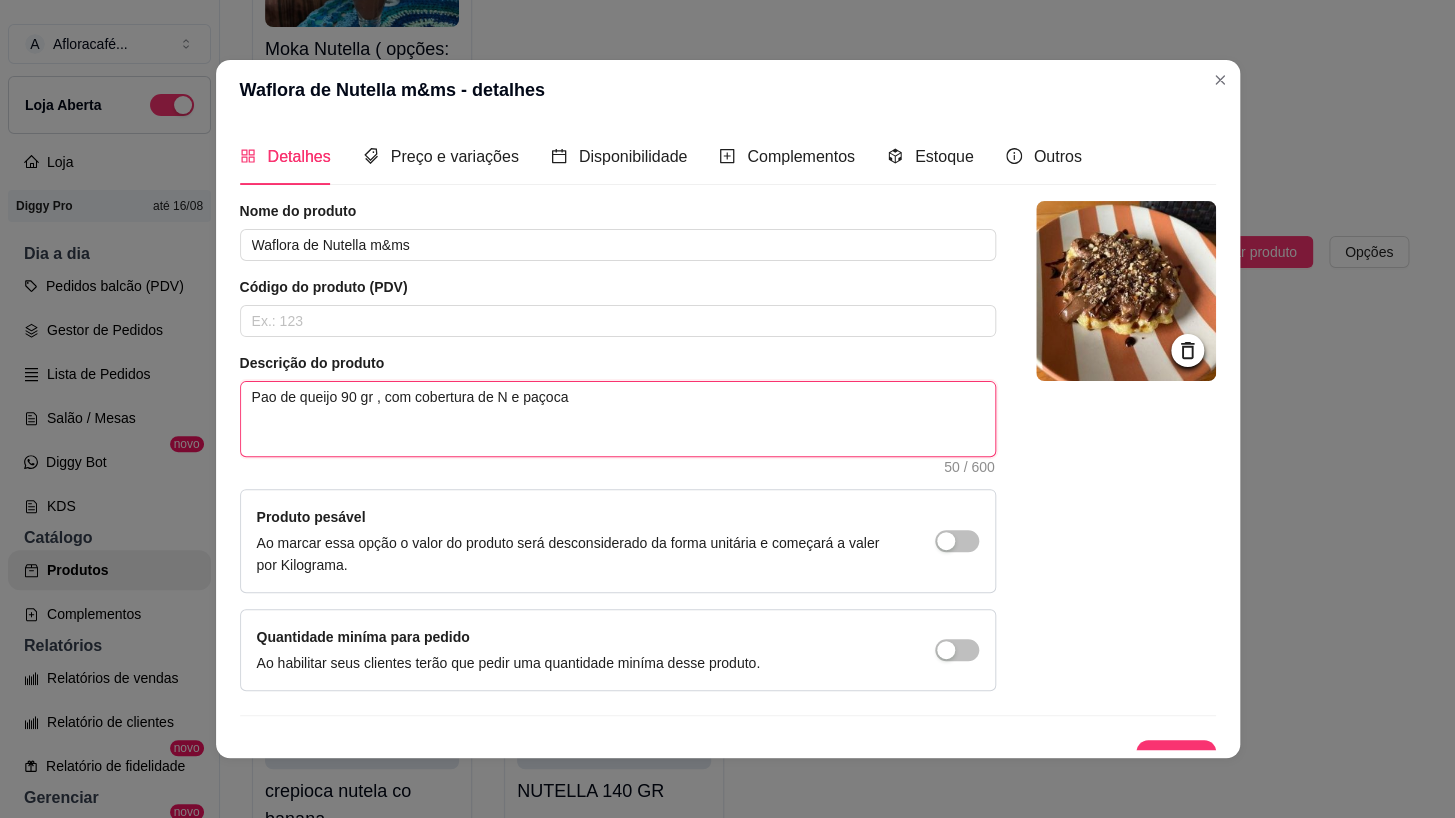 type 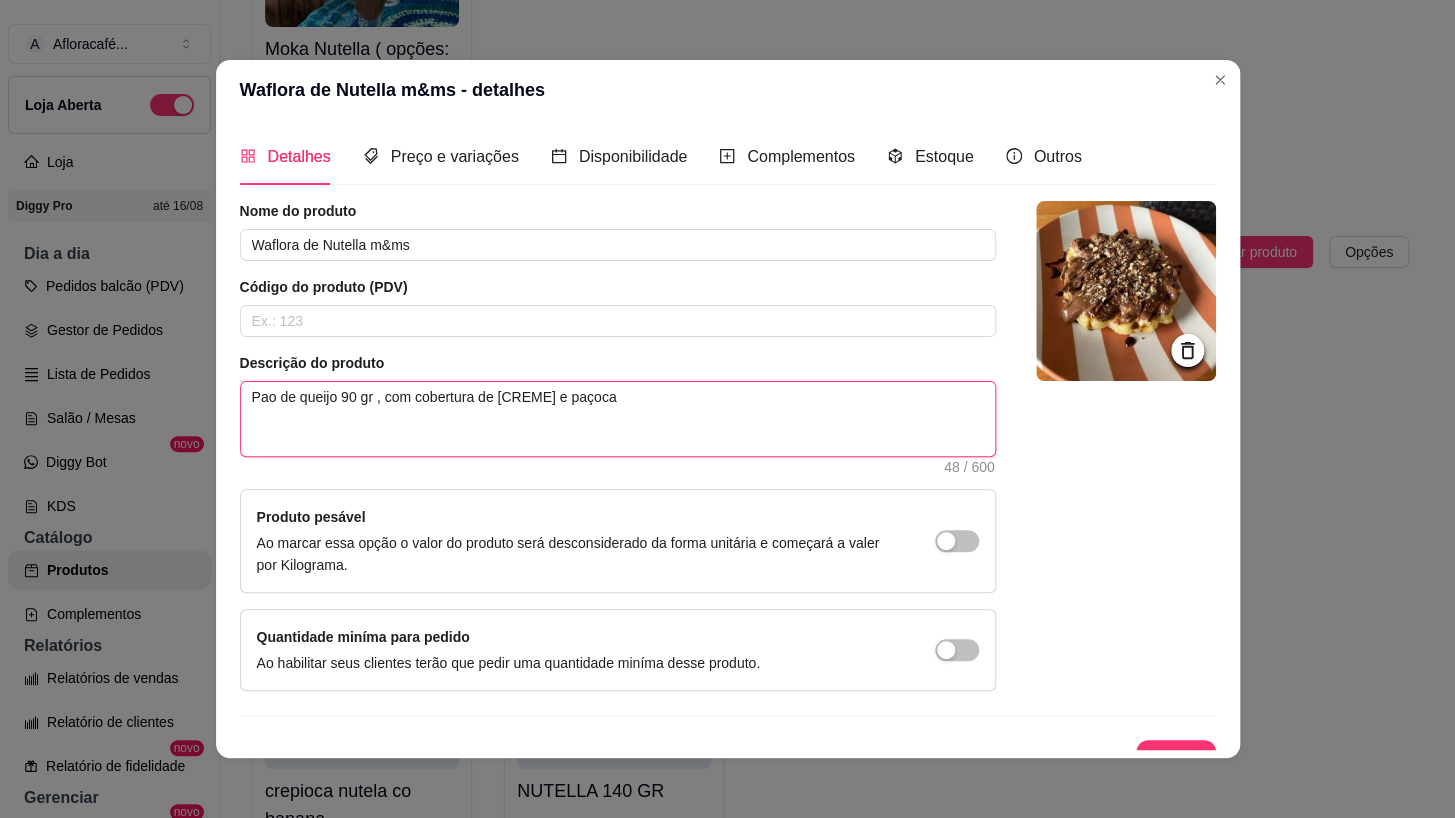 type 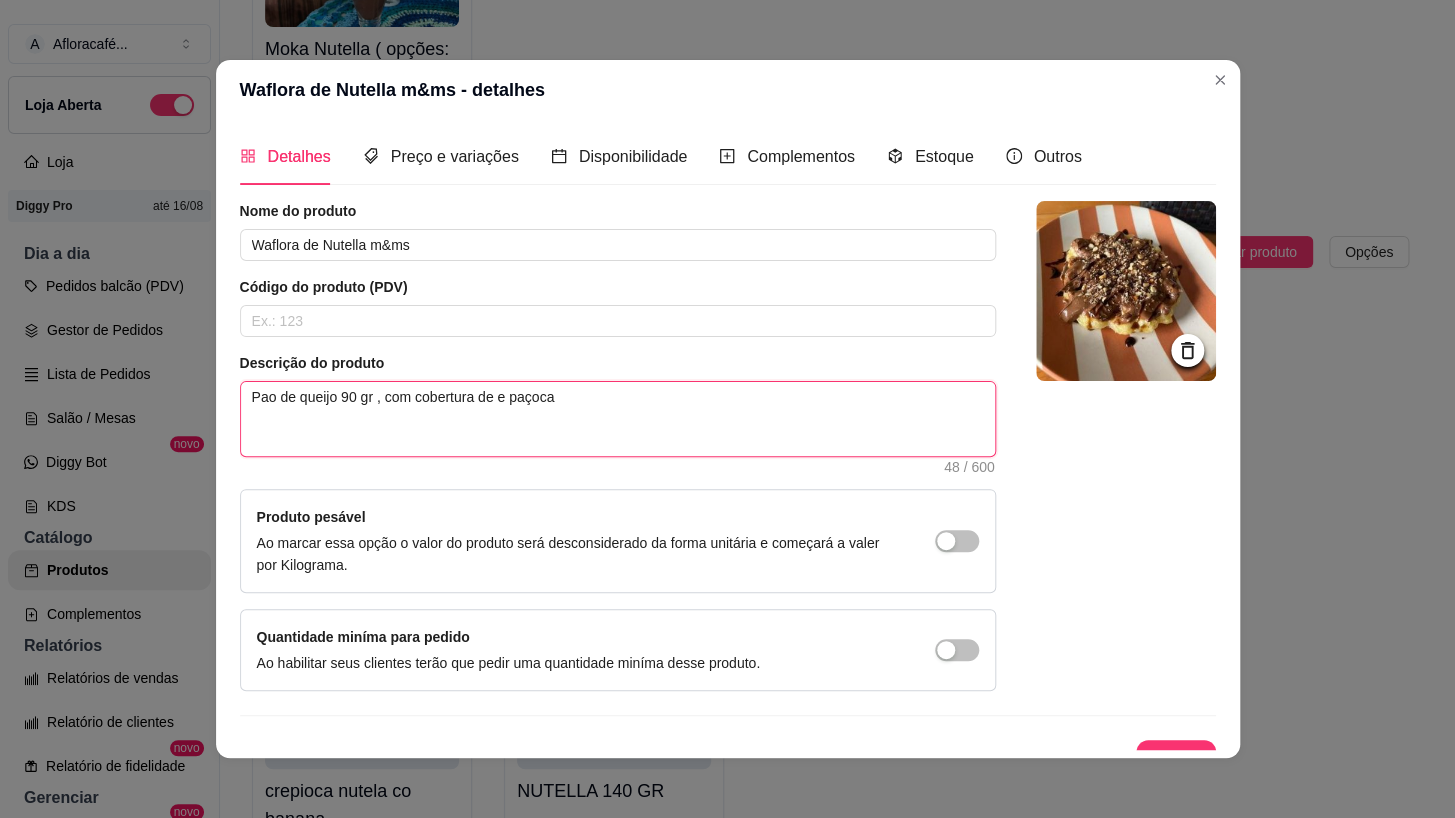 type 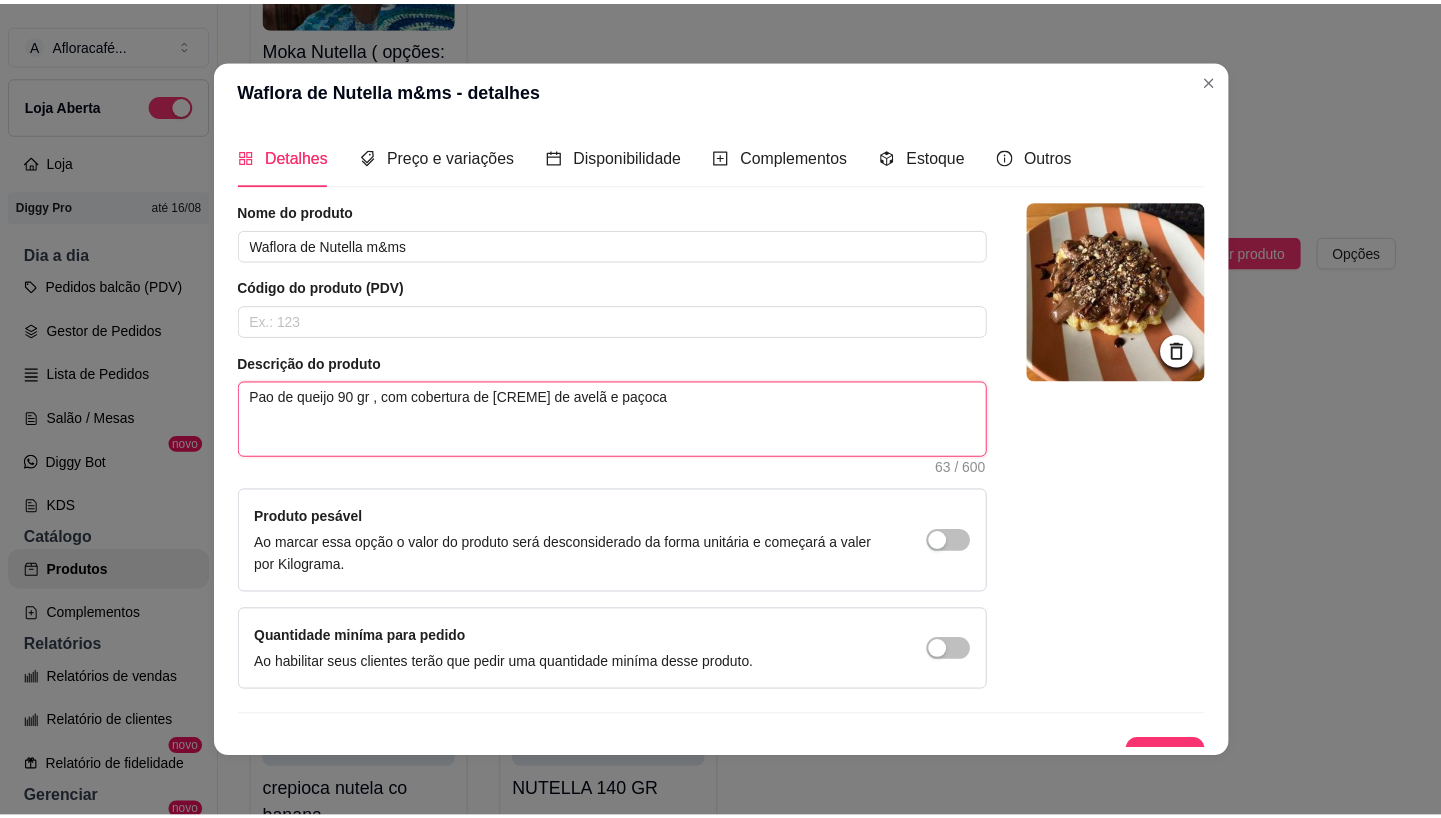 scroll, scrollTop: 29, scrollLeft: 0, axis: vertical 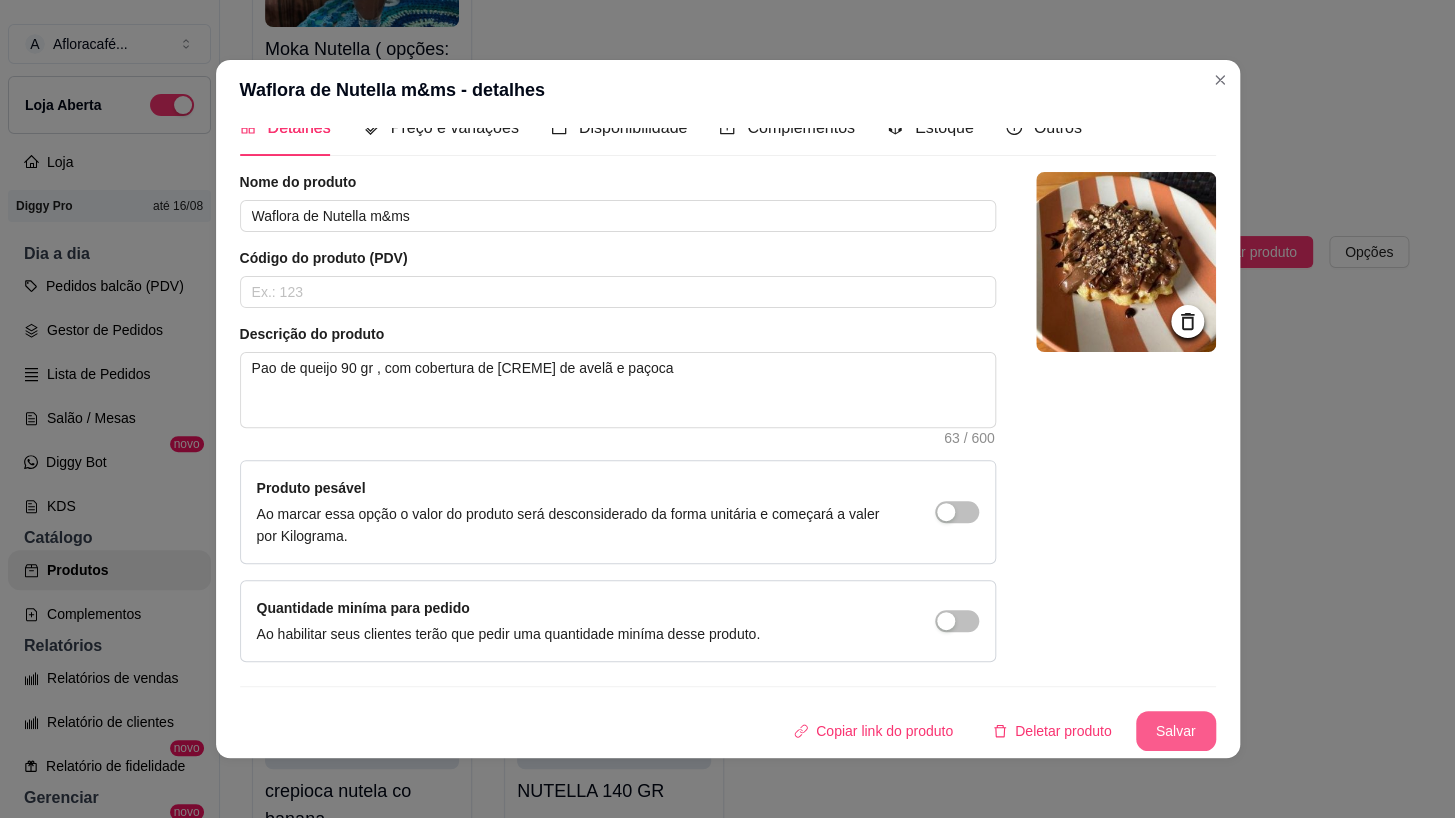 click on "Salvar" at bounding box center (1176, 731) 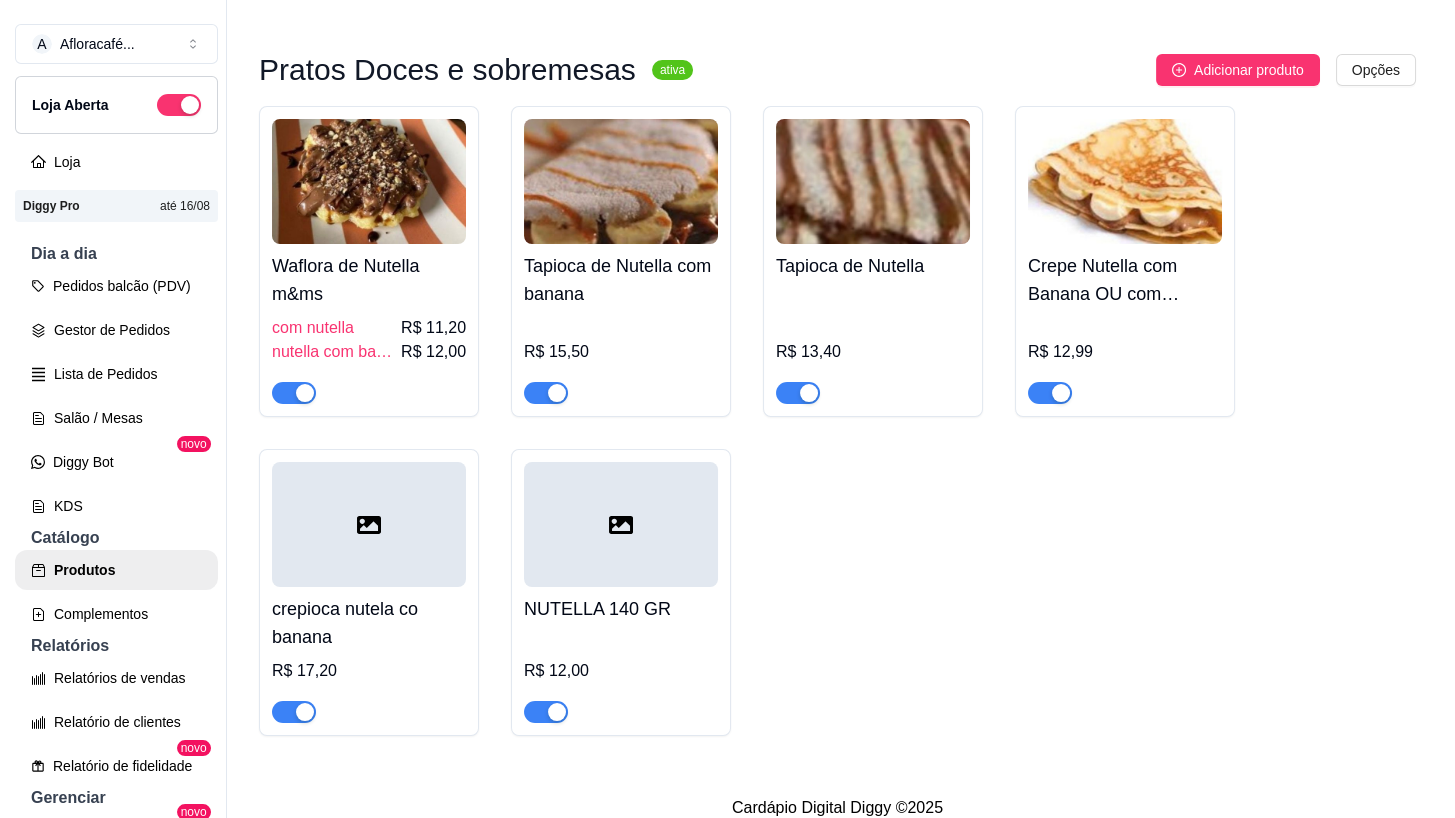 scroll, scrollTop: 579, scrollLeft: 0, axis: vertical 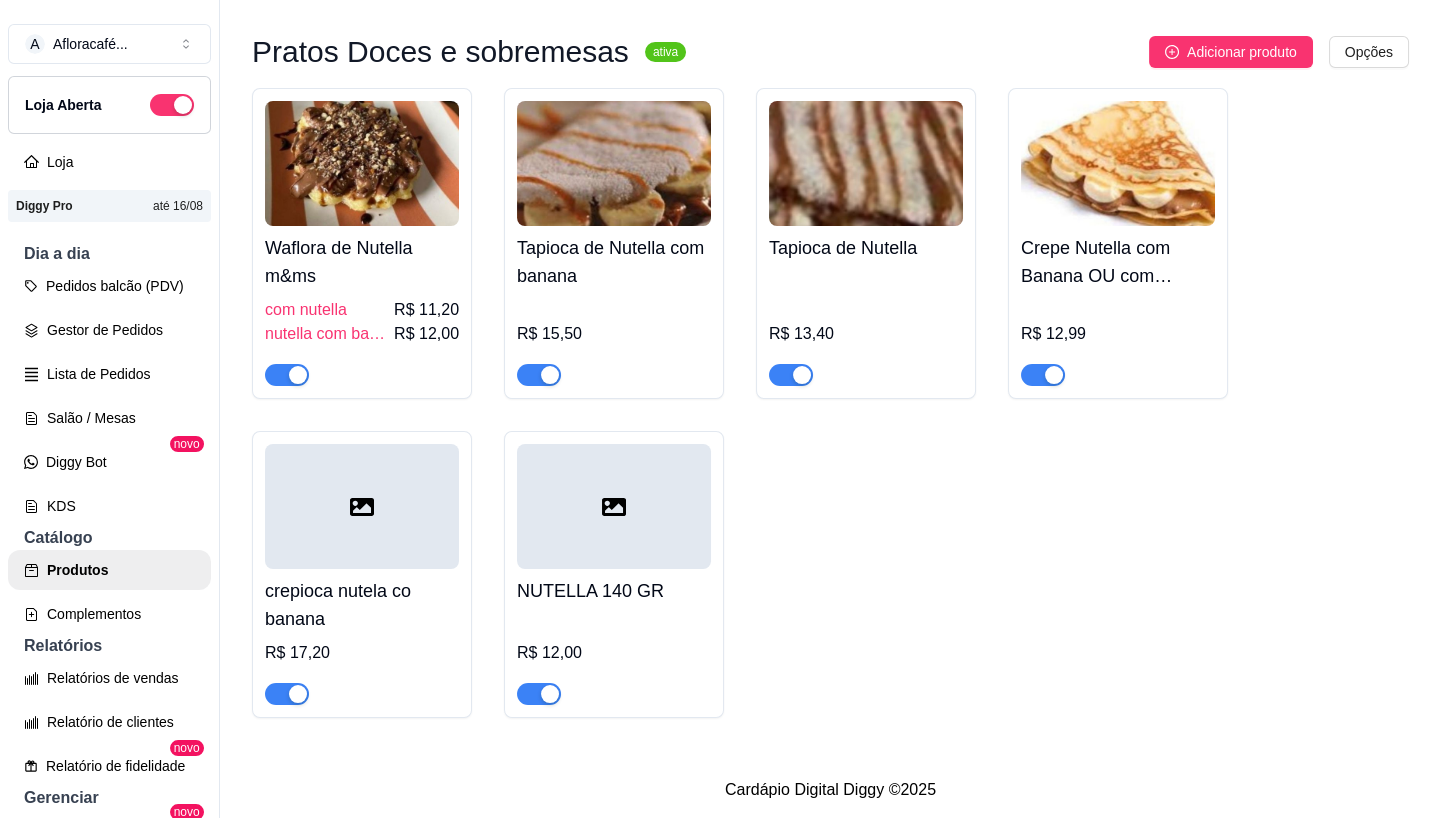 click at bounding box center [539, 694] 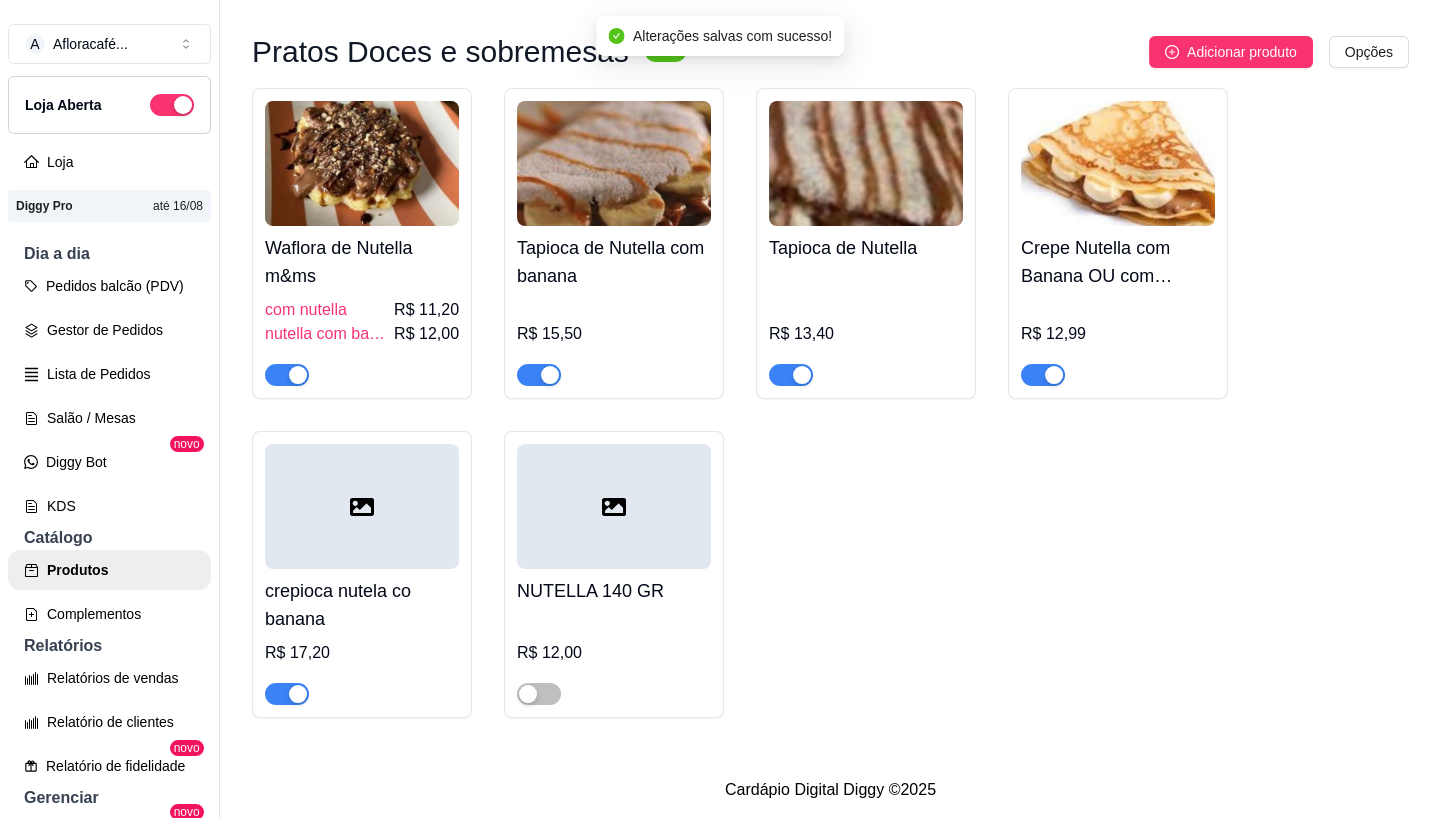 click on "crepioca nutela co banana" at bounding box center [362, 605] 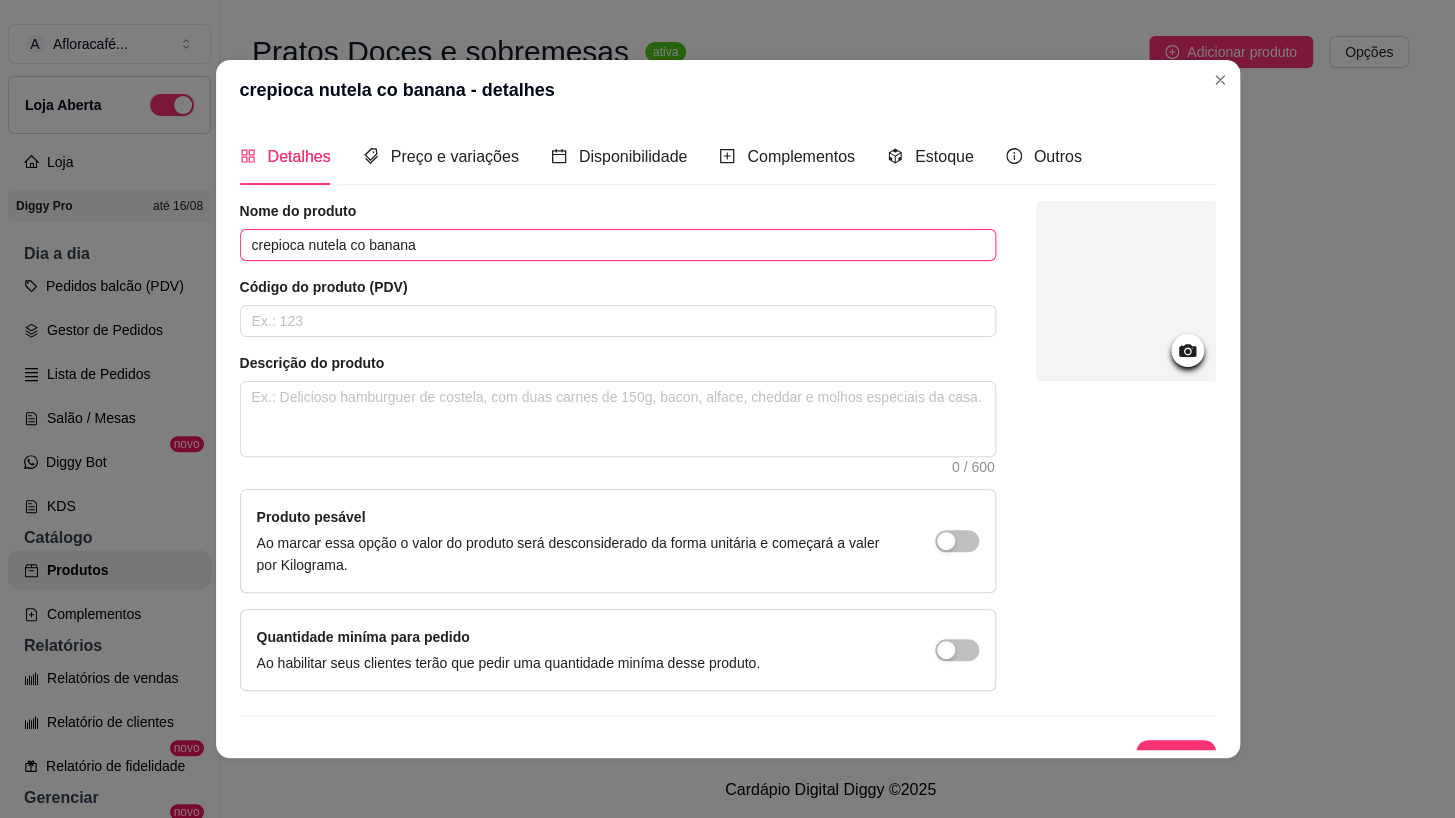 click on "crepioca nutela co banana" at bounding box center [618, 245] 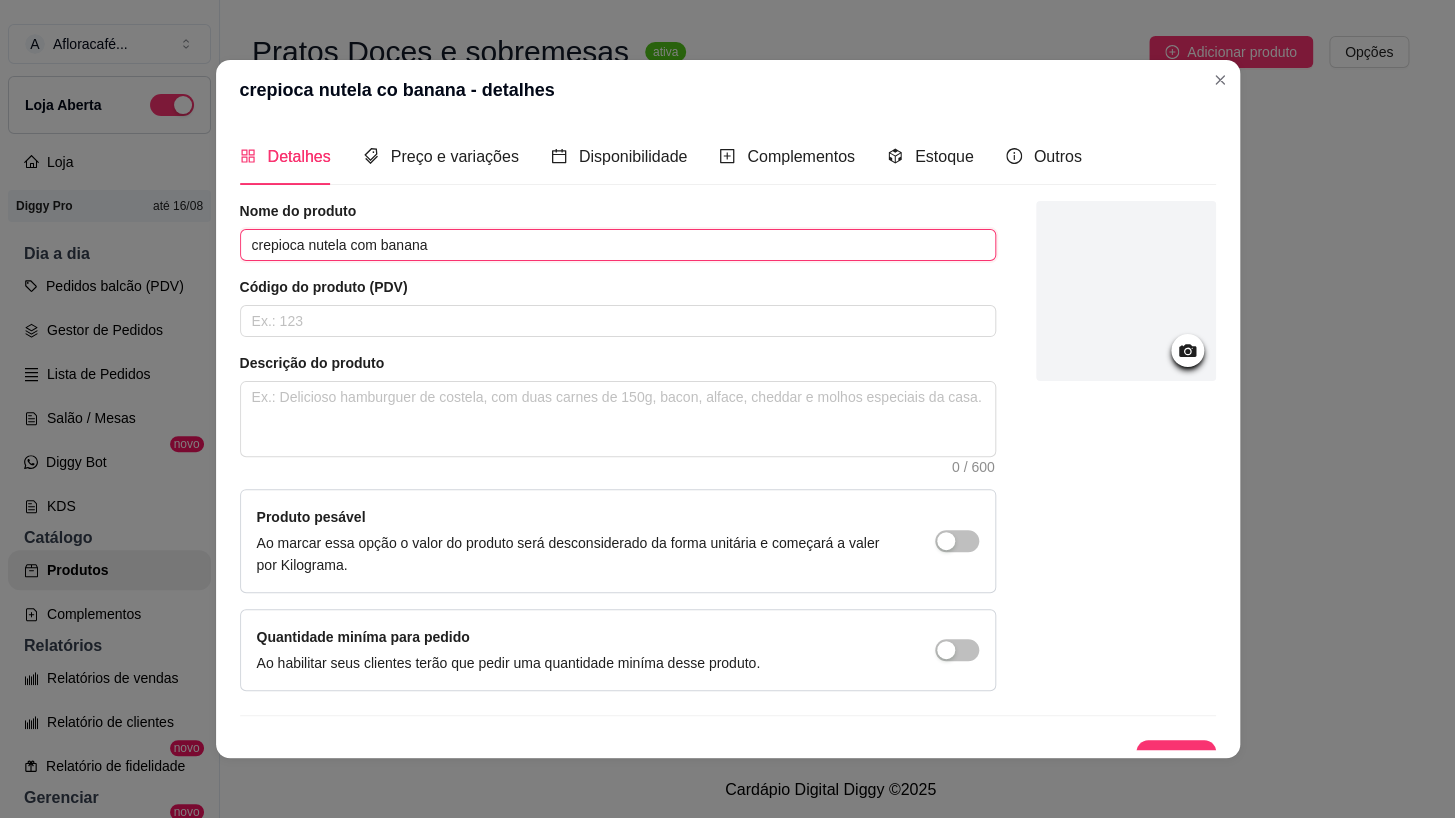 click on "crepioca nutela com banana" at bounding box center [618, 245] 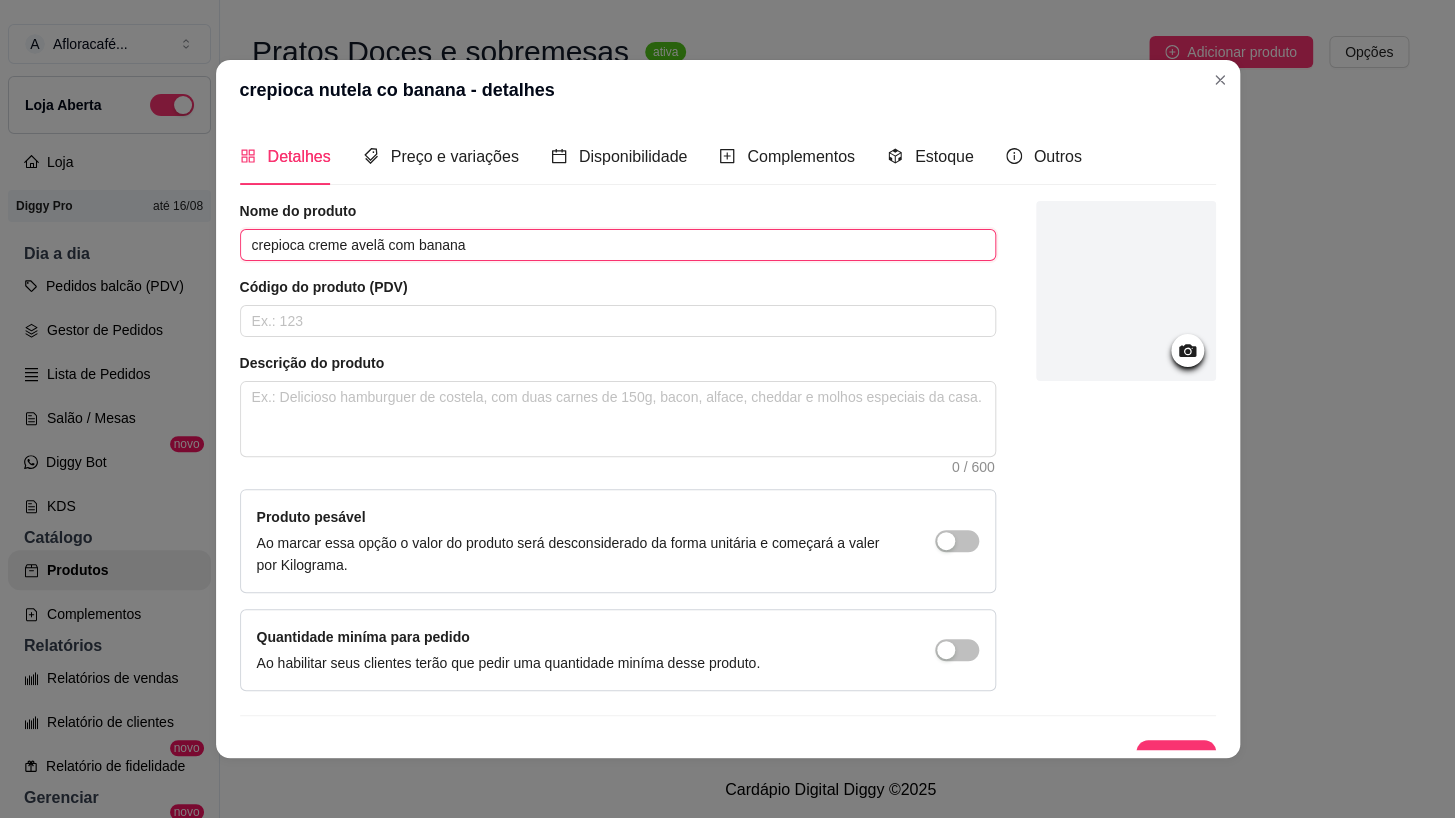 scroll, scrollTop: 29, scrollLeft: 0, axis: vertical 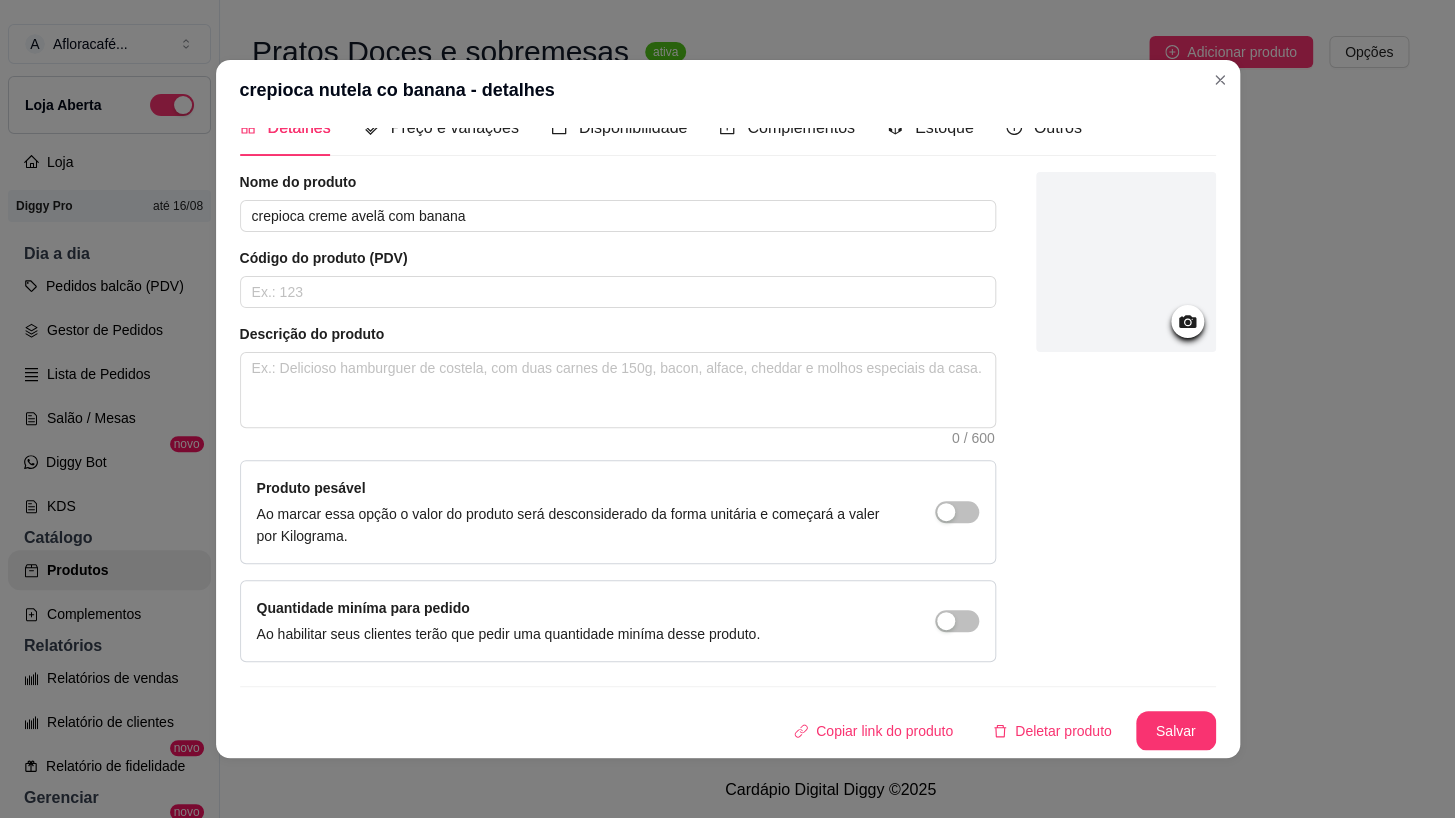 click on "Nome do produto crepioca creme avelã com banana Código do produto (PDV) Descrição do produto 0 / 600 Produto pesável Ao marcar essa opção o valor do produto será desconsiderado da forma unitária e começará a valer por Kilograma. Quantidade miníma para pedido Ao habilitar seus clientes terão que pedir uma quantidade miníma desse produto. Copiar link do produto Deletar produto Salvar" at bounding box center [728, 461] 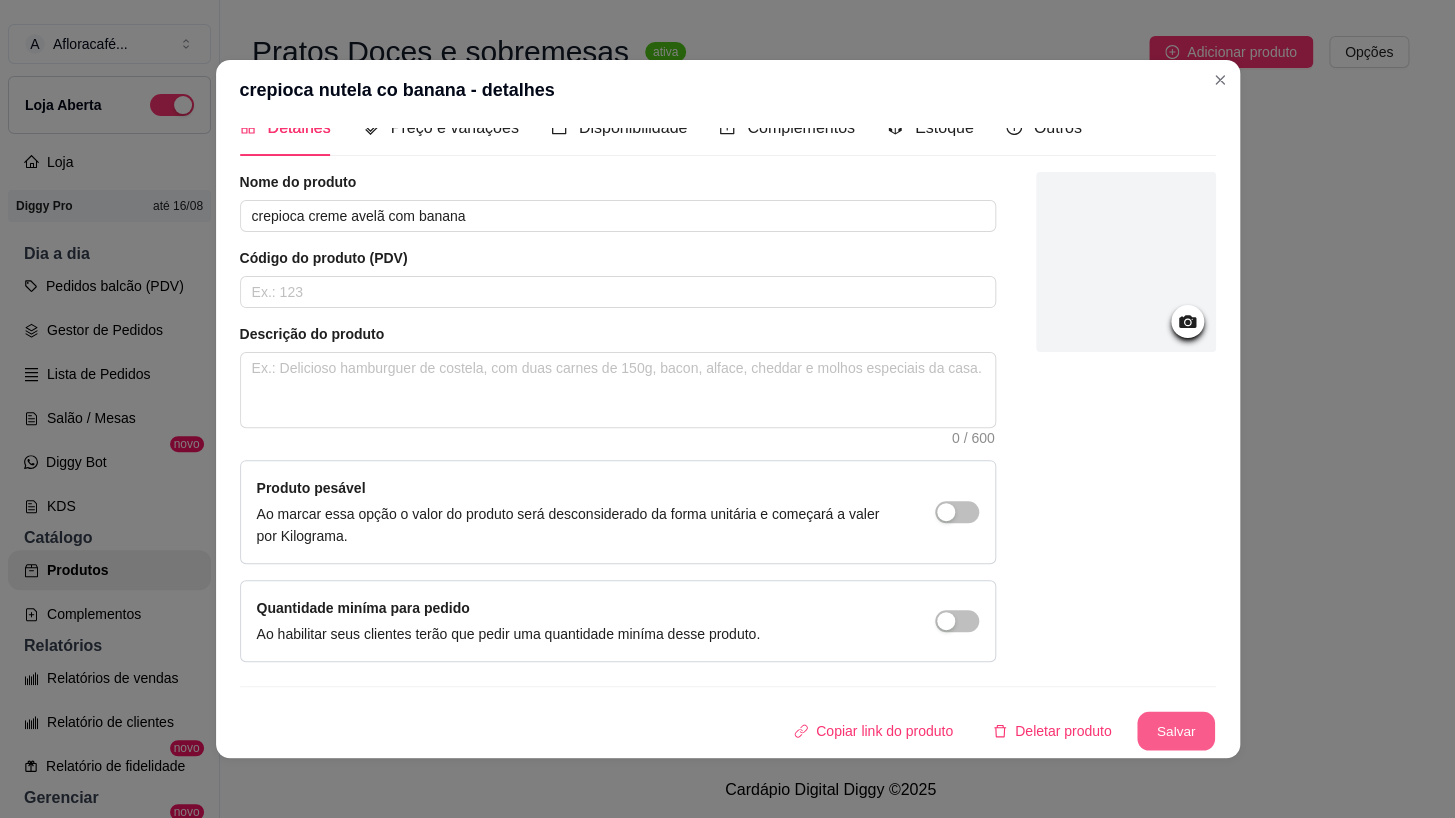 click on "Salvar" at bounding box center (1176, 731) 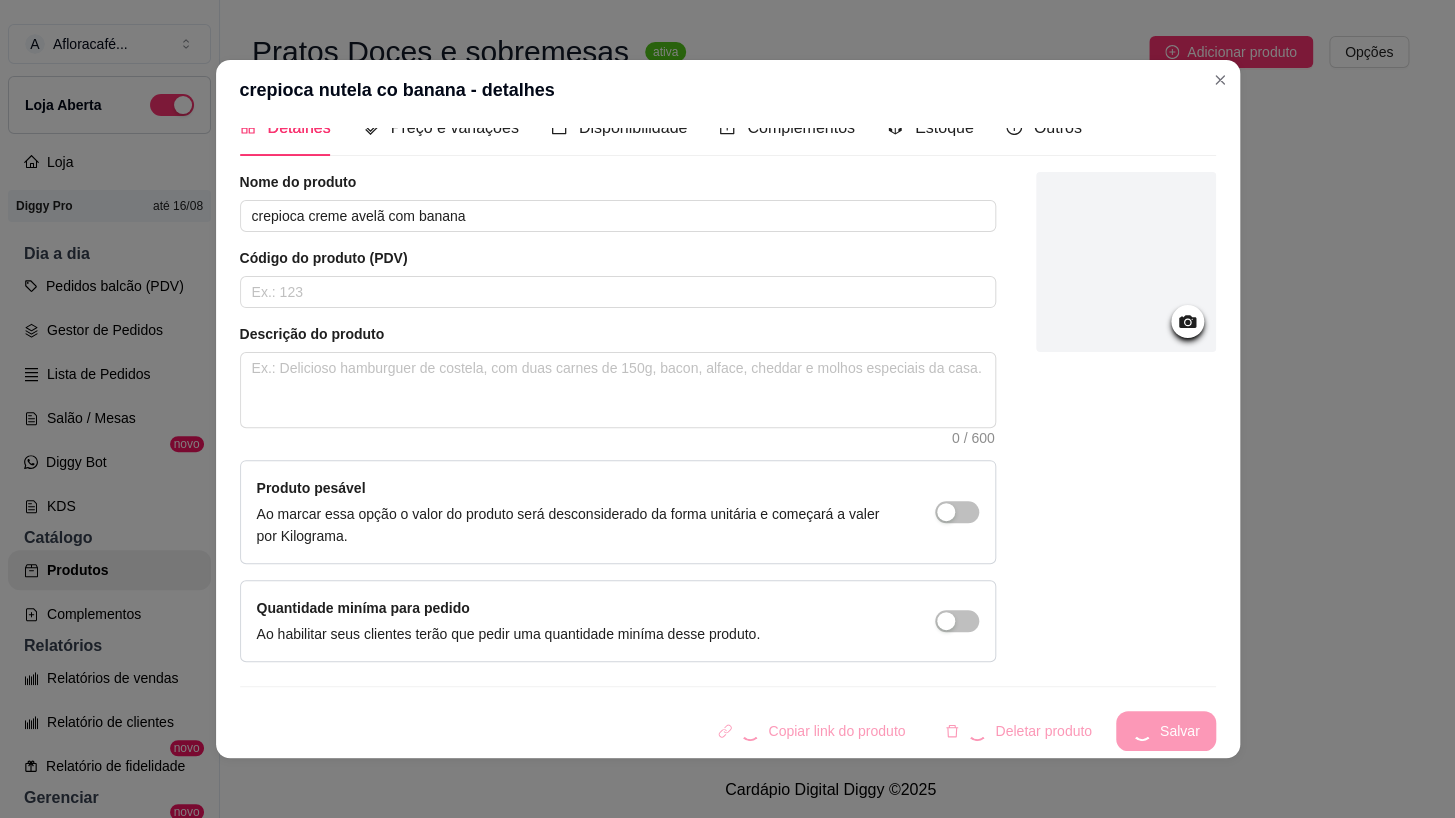 scroll, scrollTop: 550, scrollLeft: 0, axis: vertical 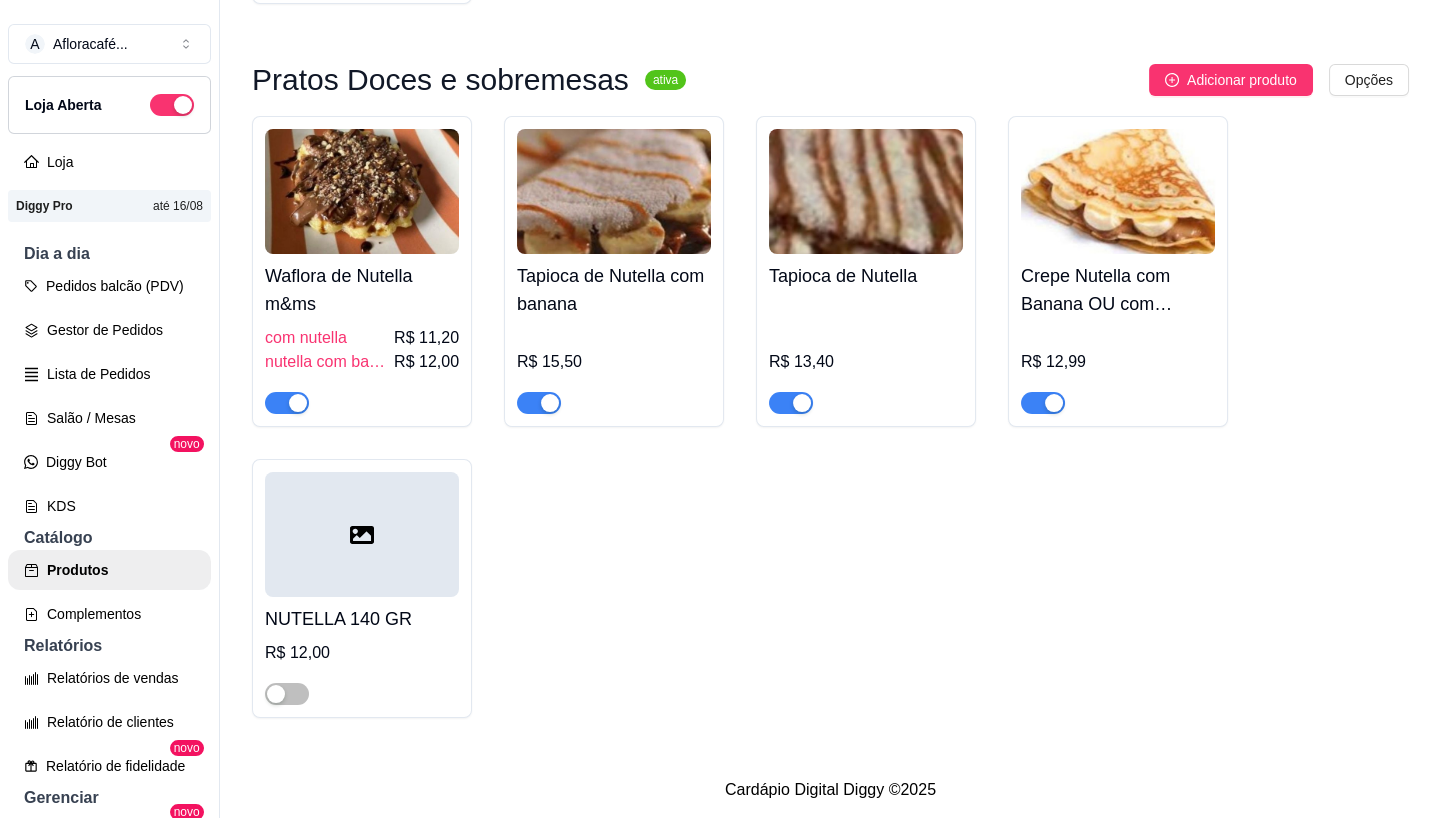 click on "R$ 13,40" at bounding box center (866, 362) 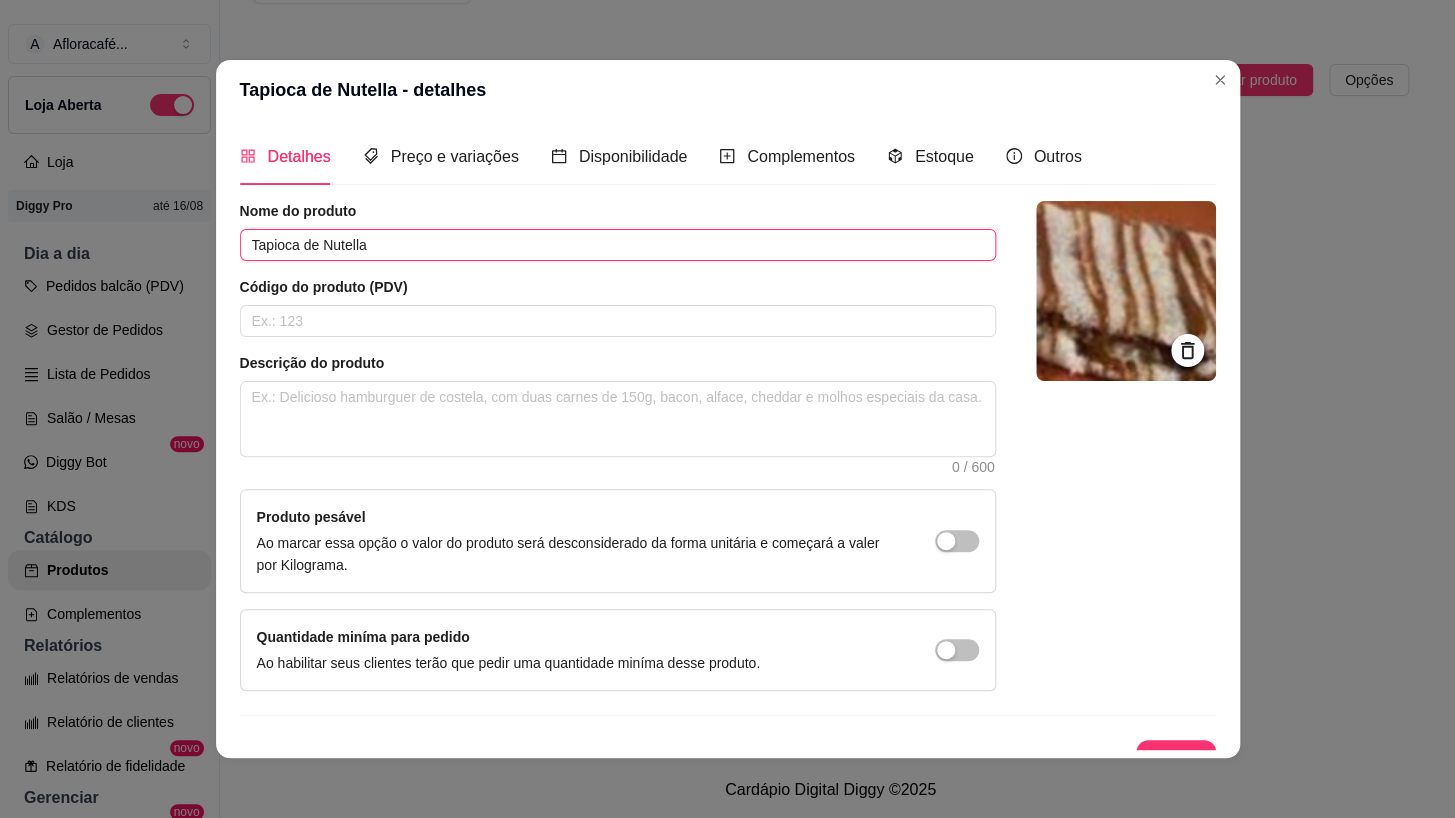 click on "Tapioca de Nutella" at bounding box center [618, 245] 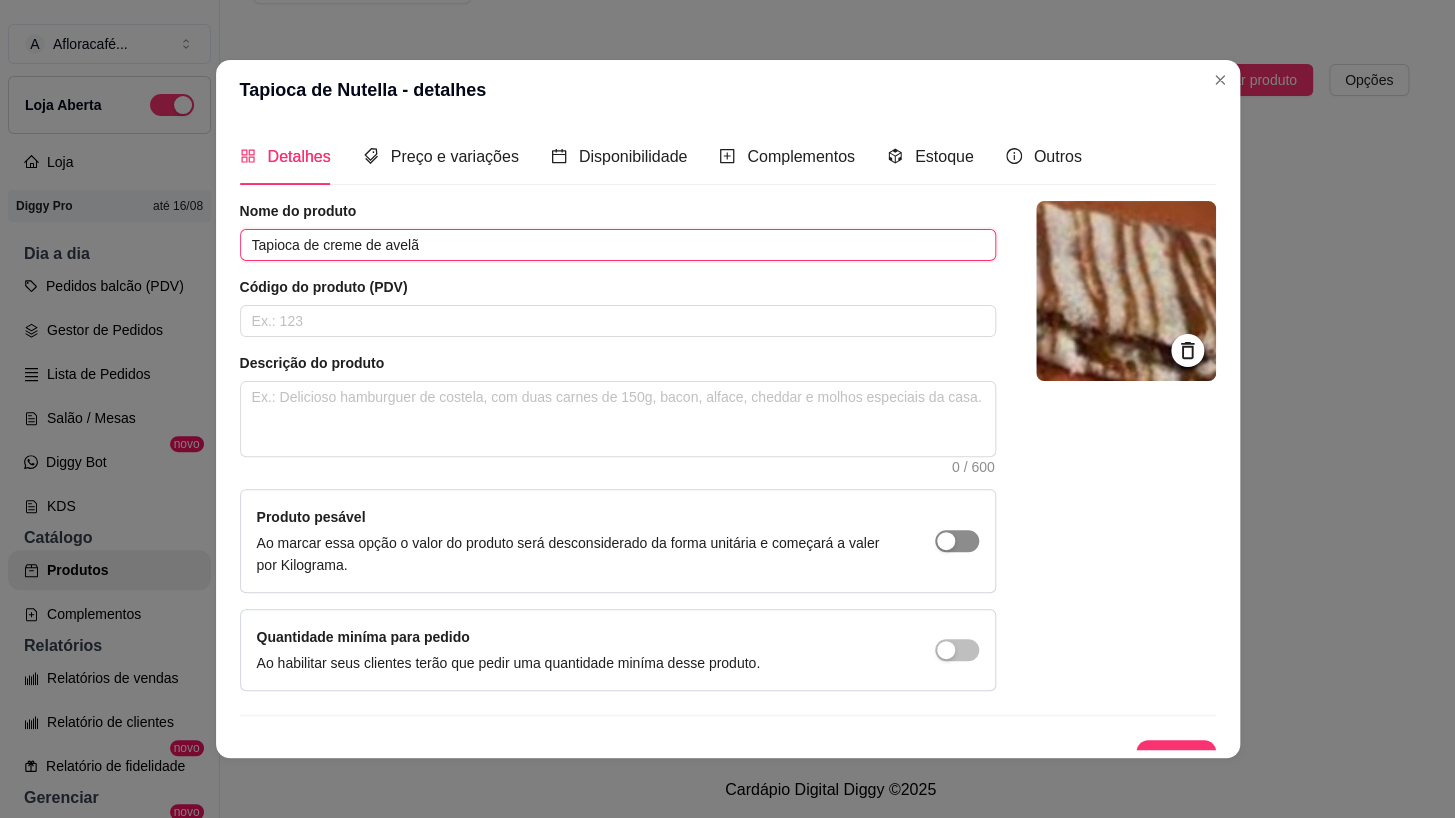 scroll, scrollTop: 29, scrollLeft: 0, axis: vertical 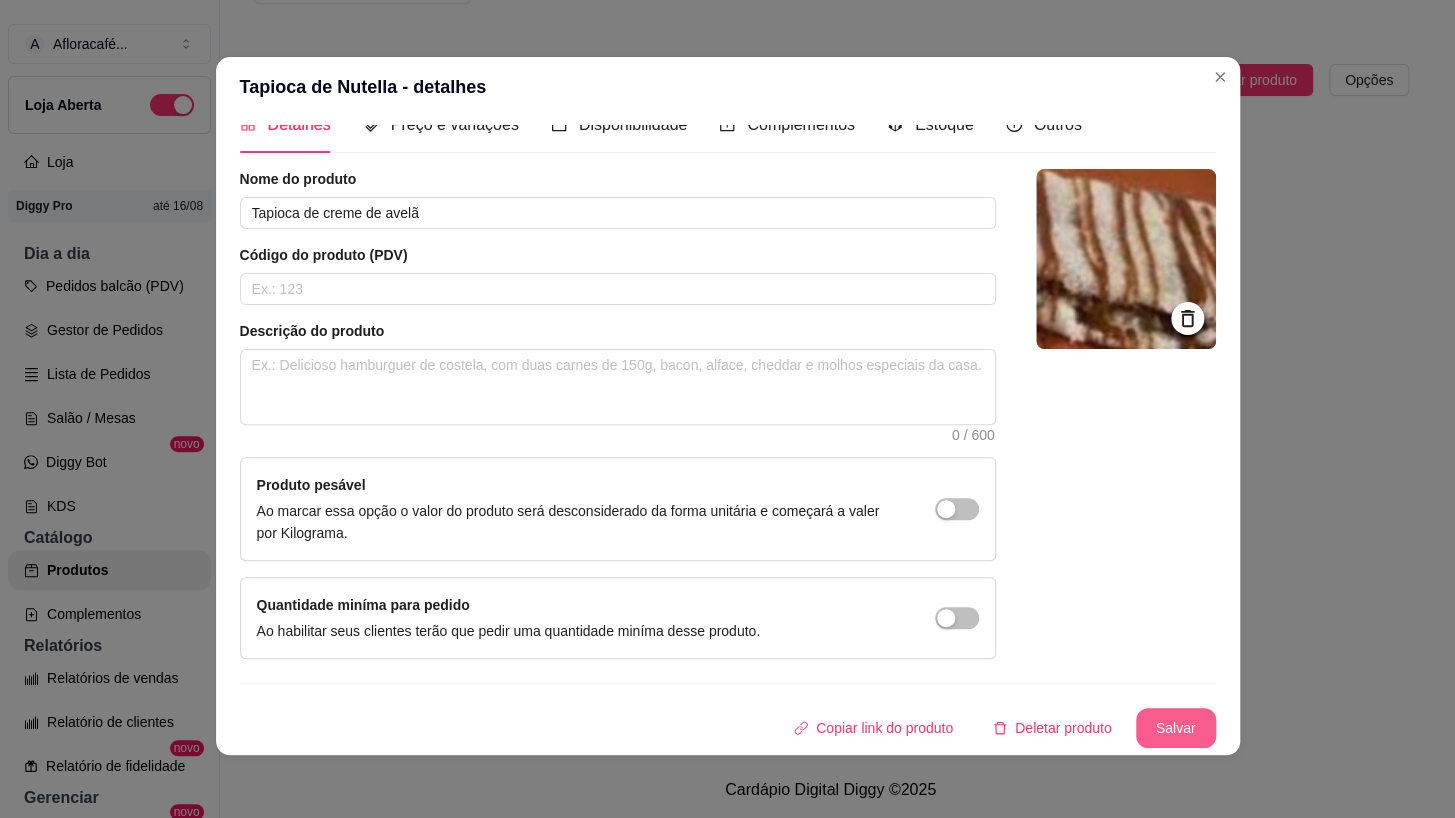 click on "Salvar" at bounding box center [1176, 728] 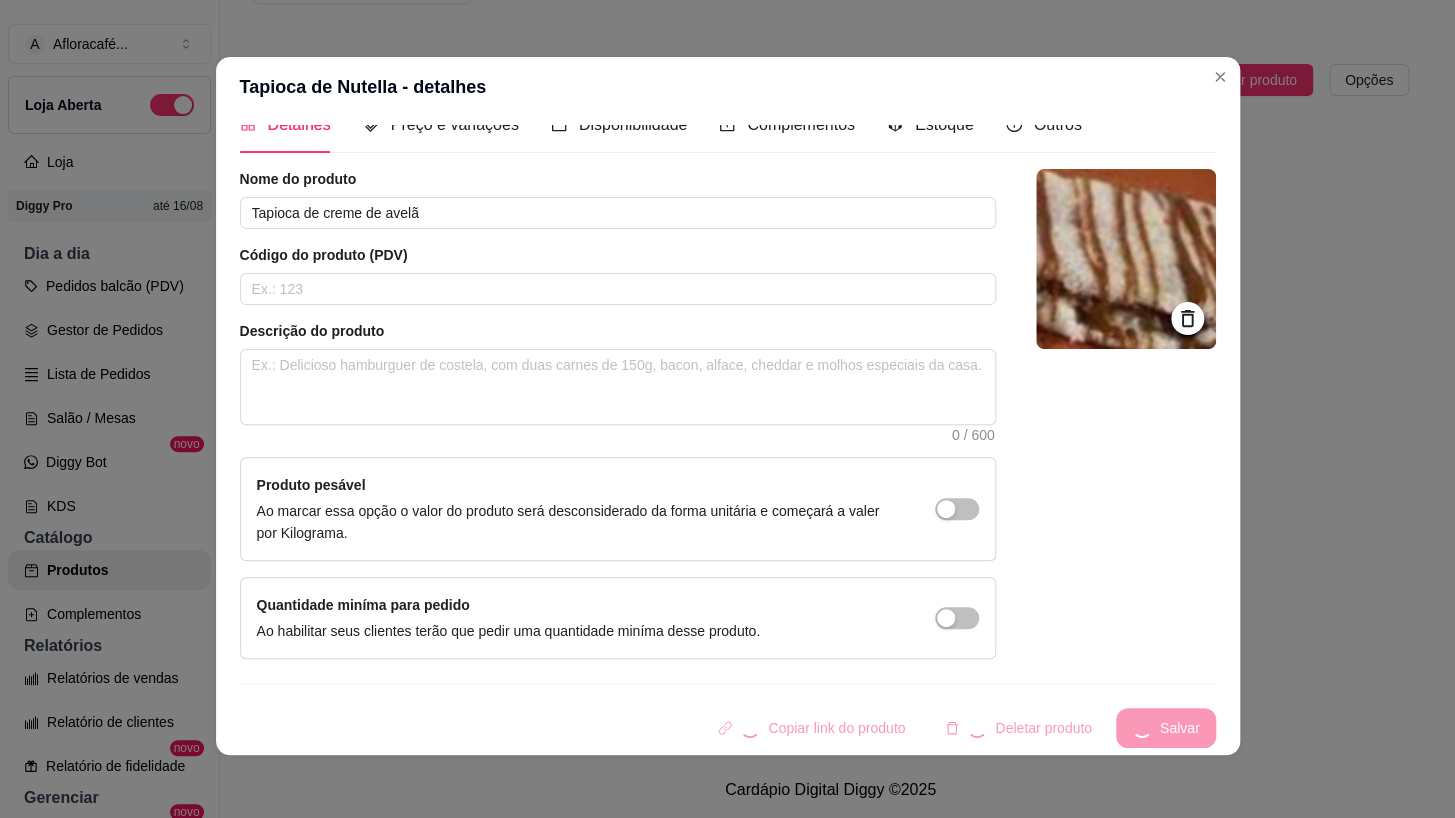 scroll, scrollTop: 259, scrollLeft: 0, axis: vertical 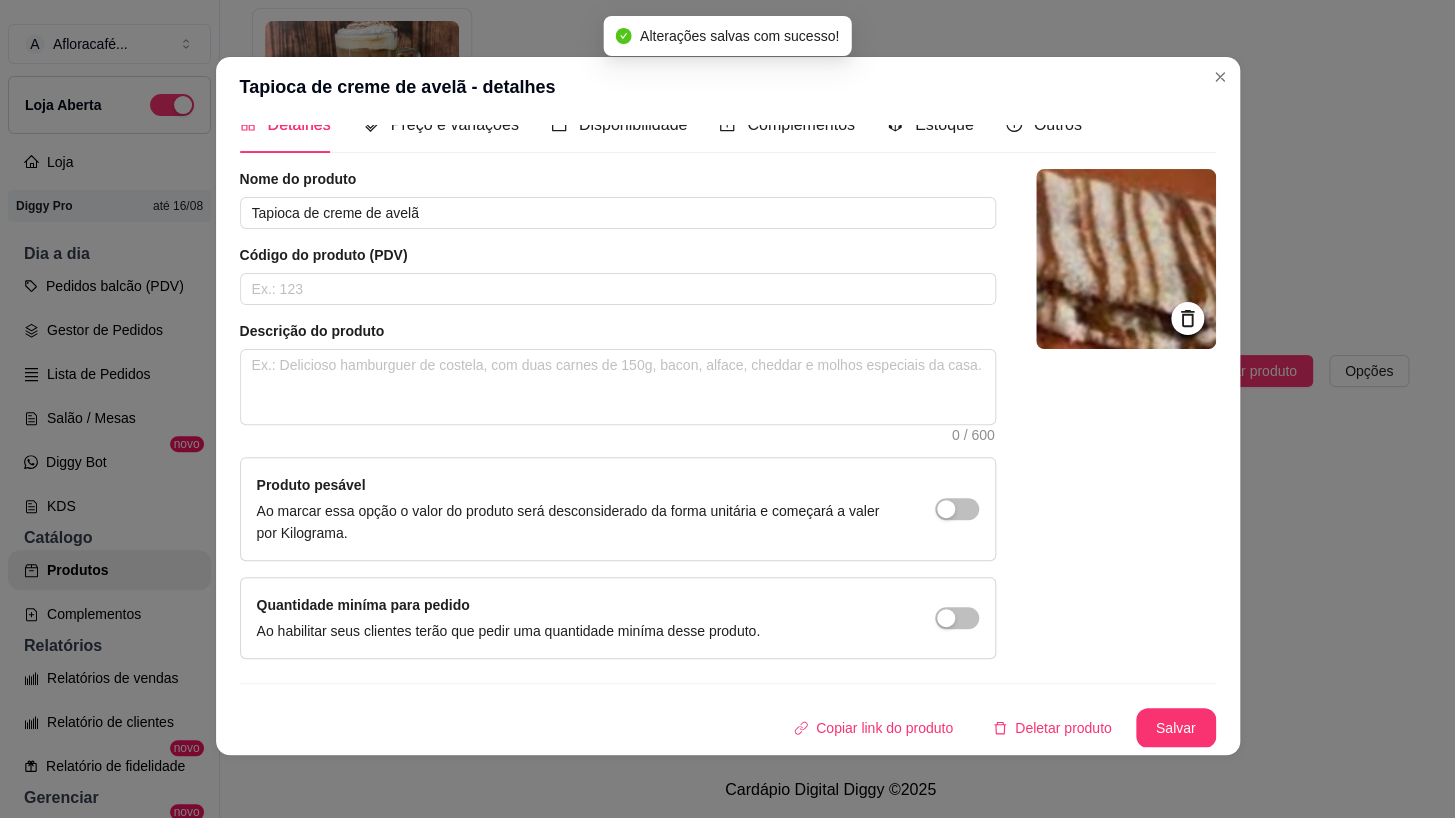 click on "Tapioca de creme de avelã  - detalhes" at bounding box center (728, 87) 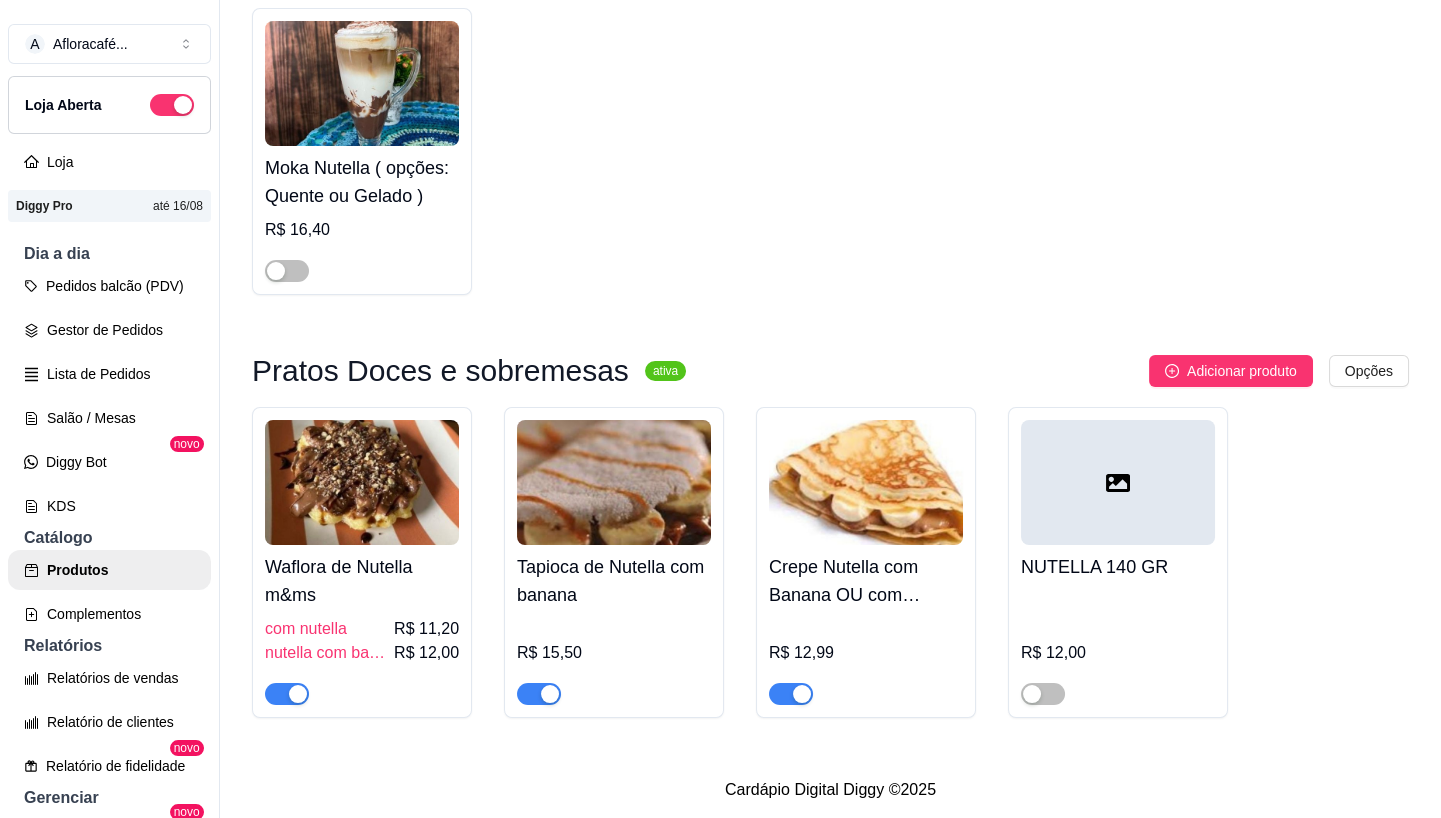 click on "Tapioca de Nutella com banana" at bounding box center [614, 581] 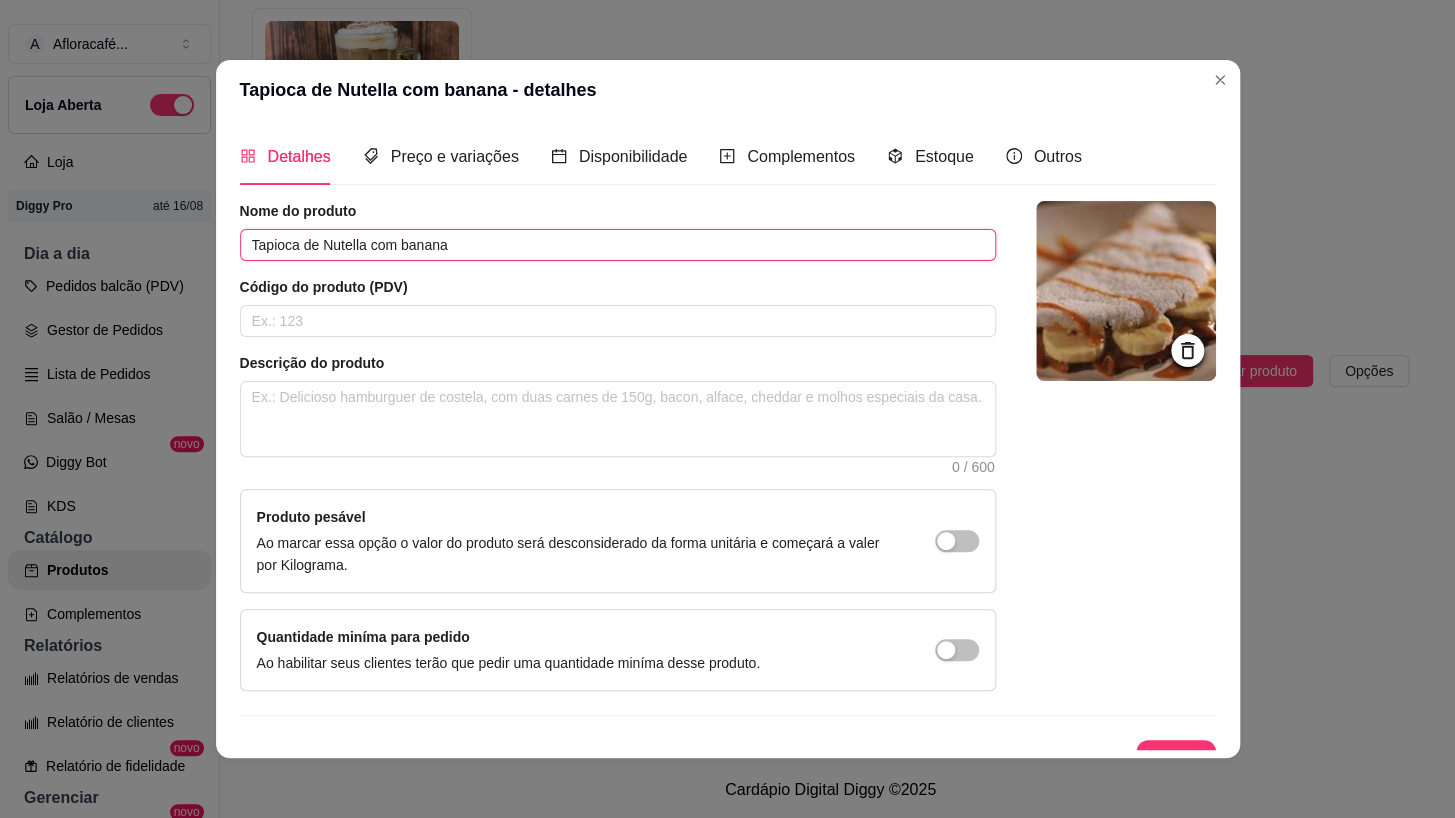 click on "Tapioca de Nutella com banana" at bounding box center (618, 245) 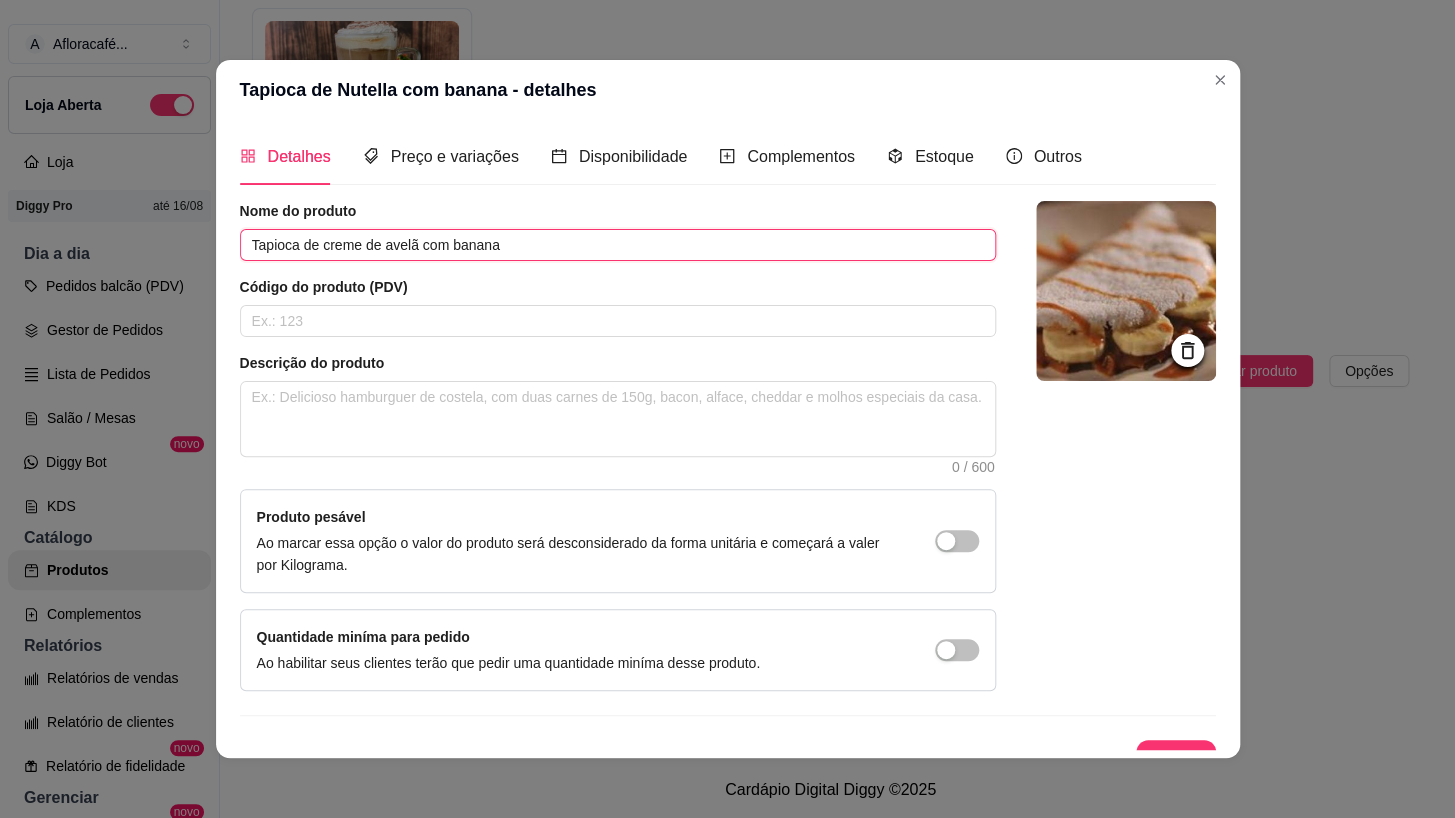 scroll, scrollTop: 29, scrollLeft: 0, axis: vertical 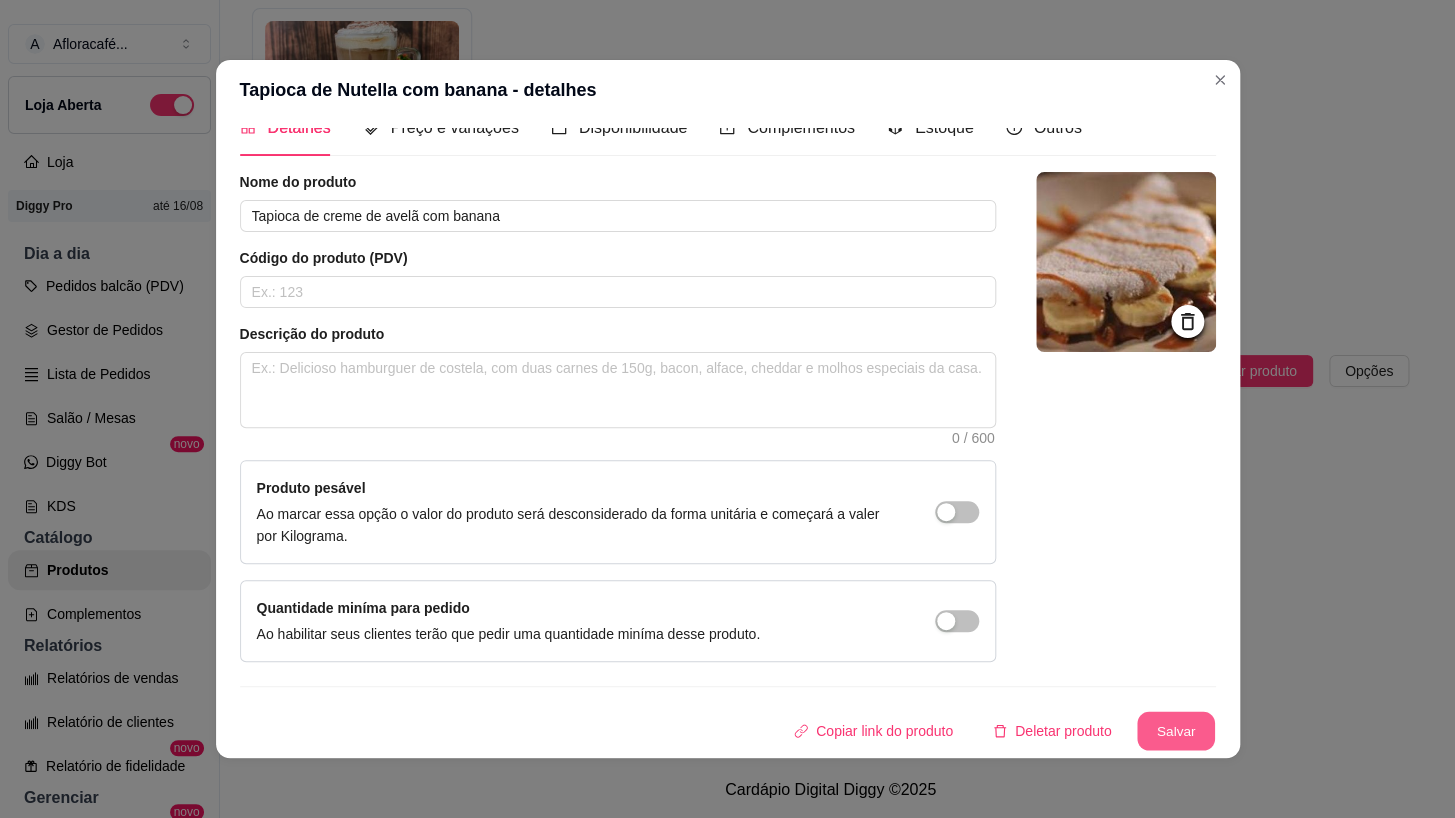 click on "Salvar" at bounding box center [1176, 731] 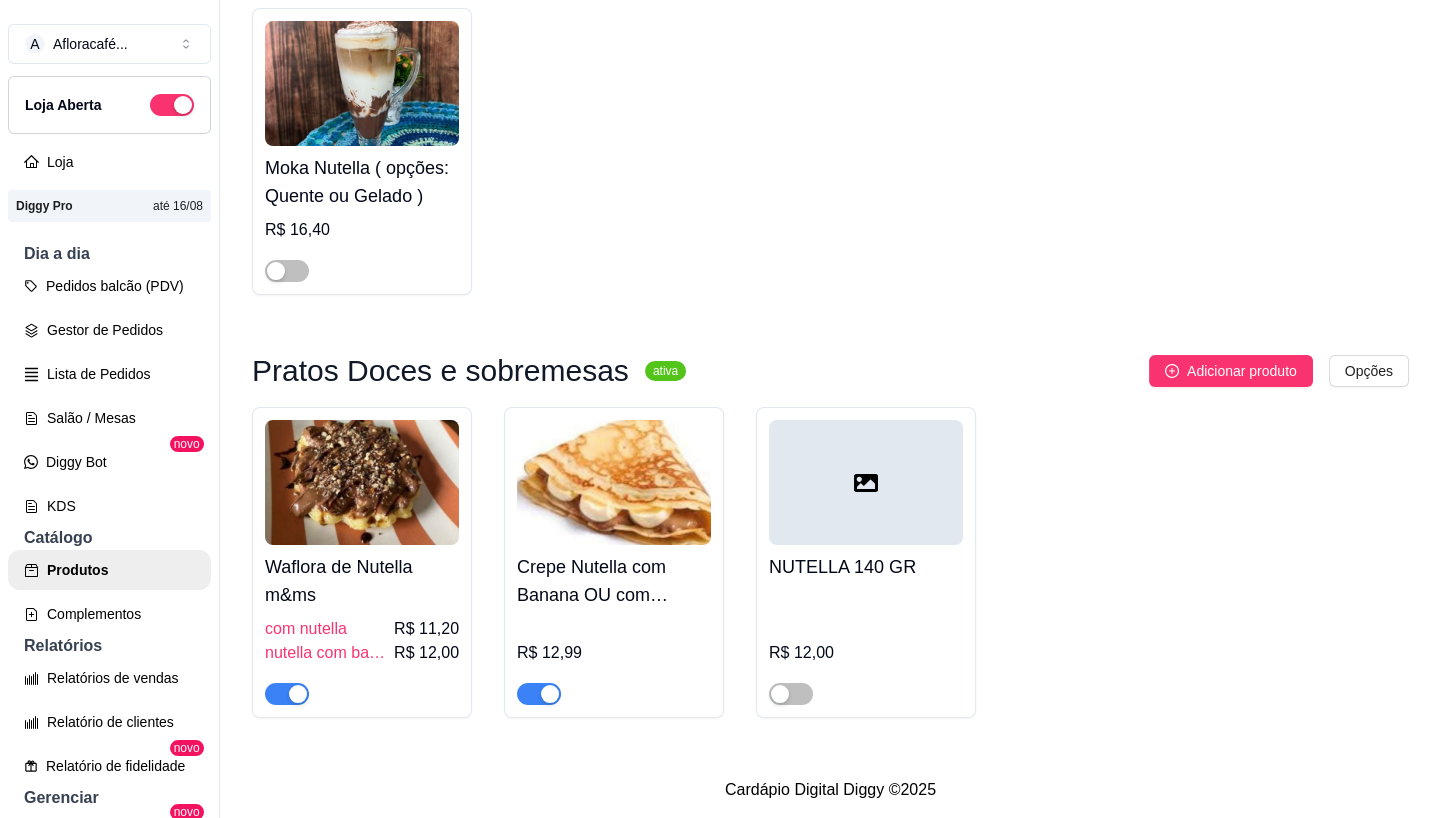 click on "Crepe Nutella com Banana OU com morango" at bounding box center [614, 581] 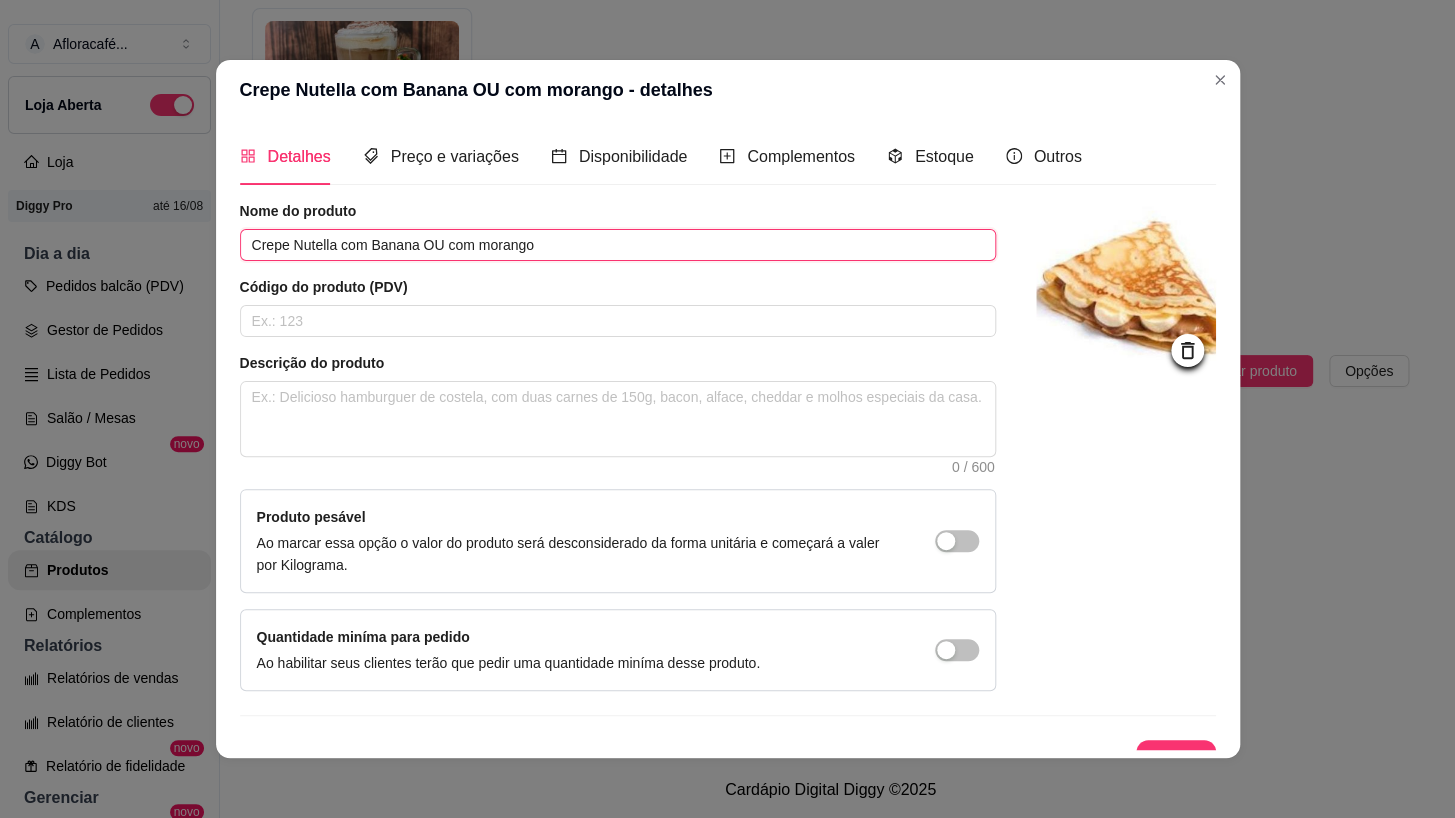 click on "Crepe Nutella com Banana OU com morango" at bounding box center [618, 245] 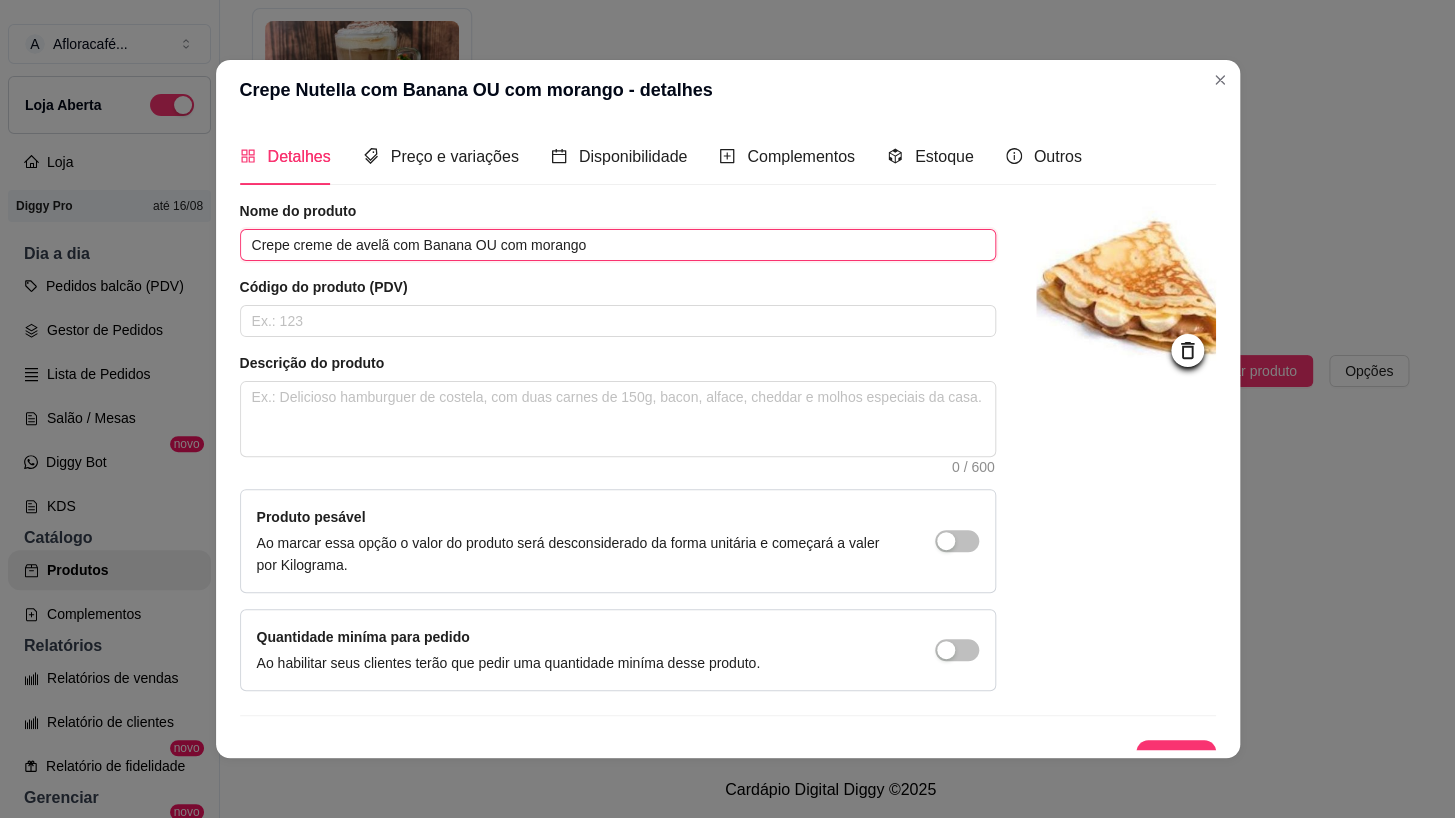 scroll, scrollTop: 29, scrollLeft: 0, axis: vertical 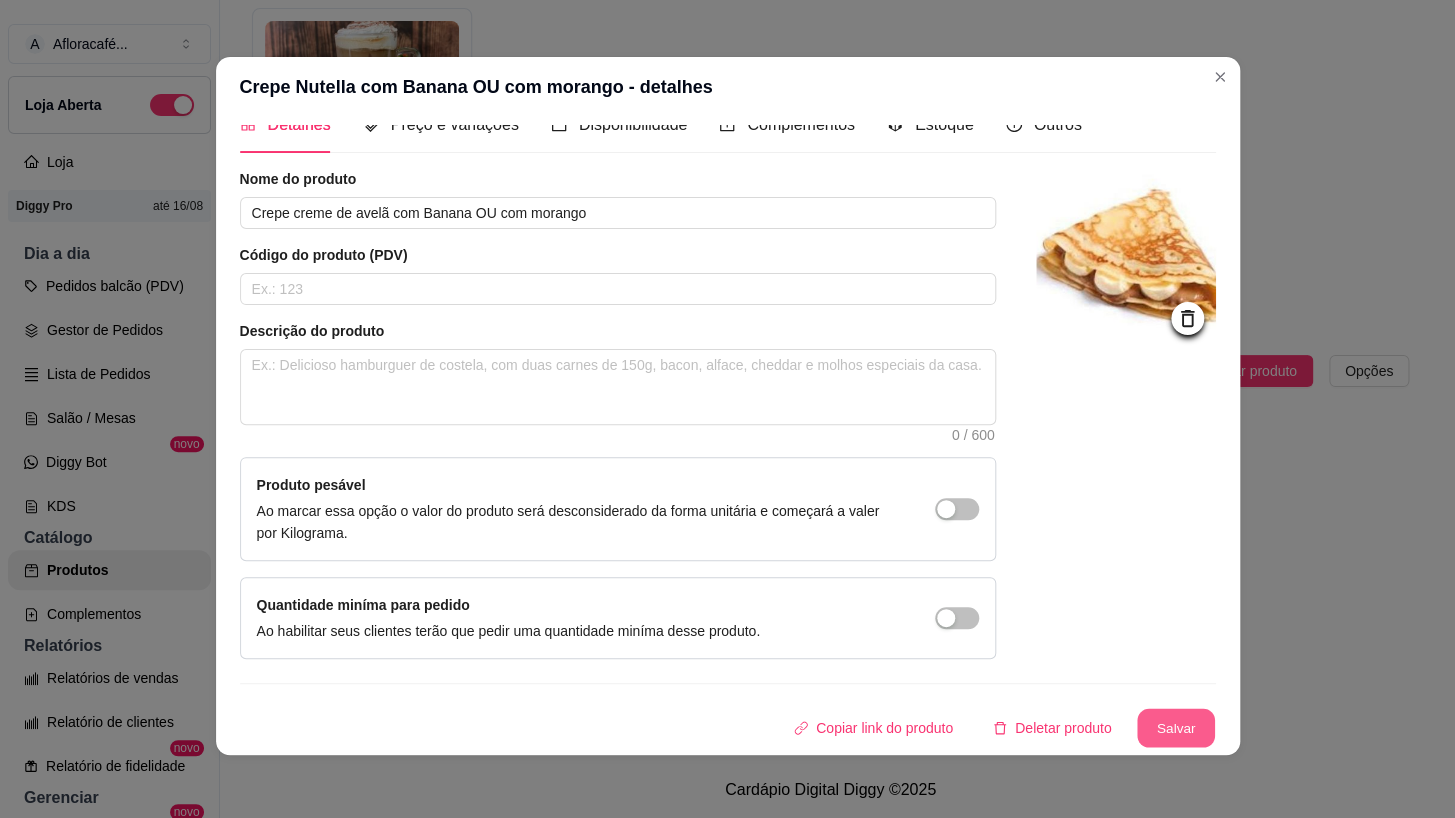 click on "Salvar" at bounding box center [1176, 728] 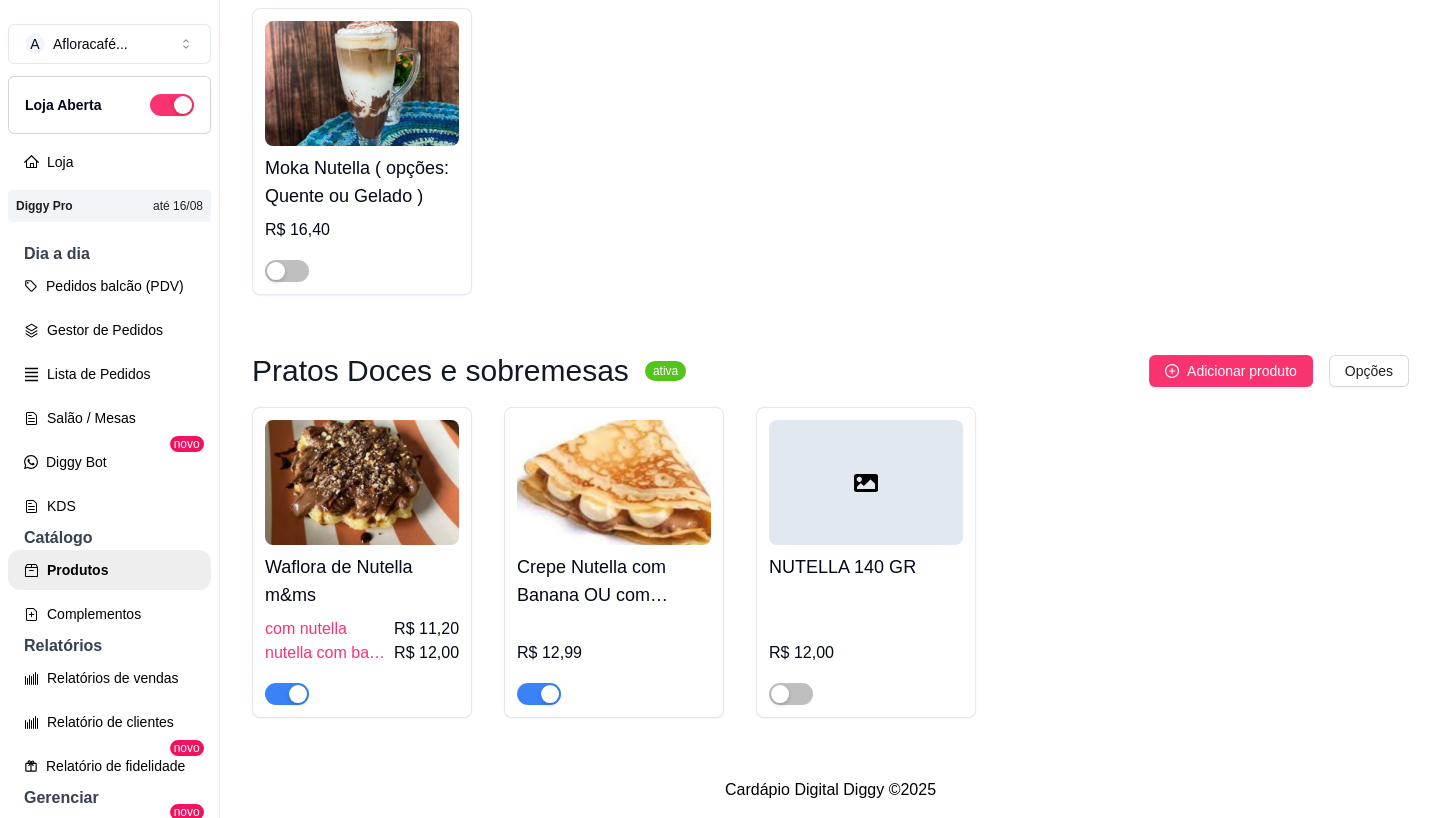 click on "Crepe Nutella com Banana OU com morango    R$ 12,99" at bounding box center [614, 625] 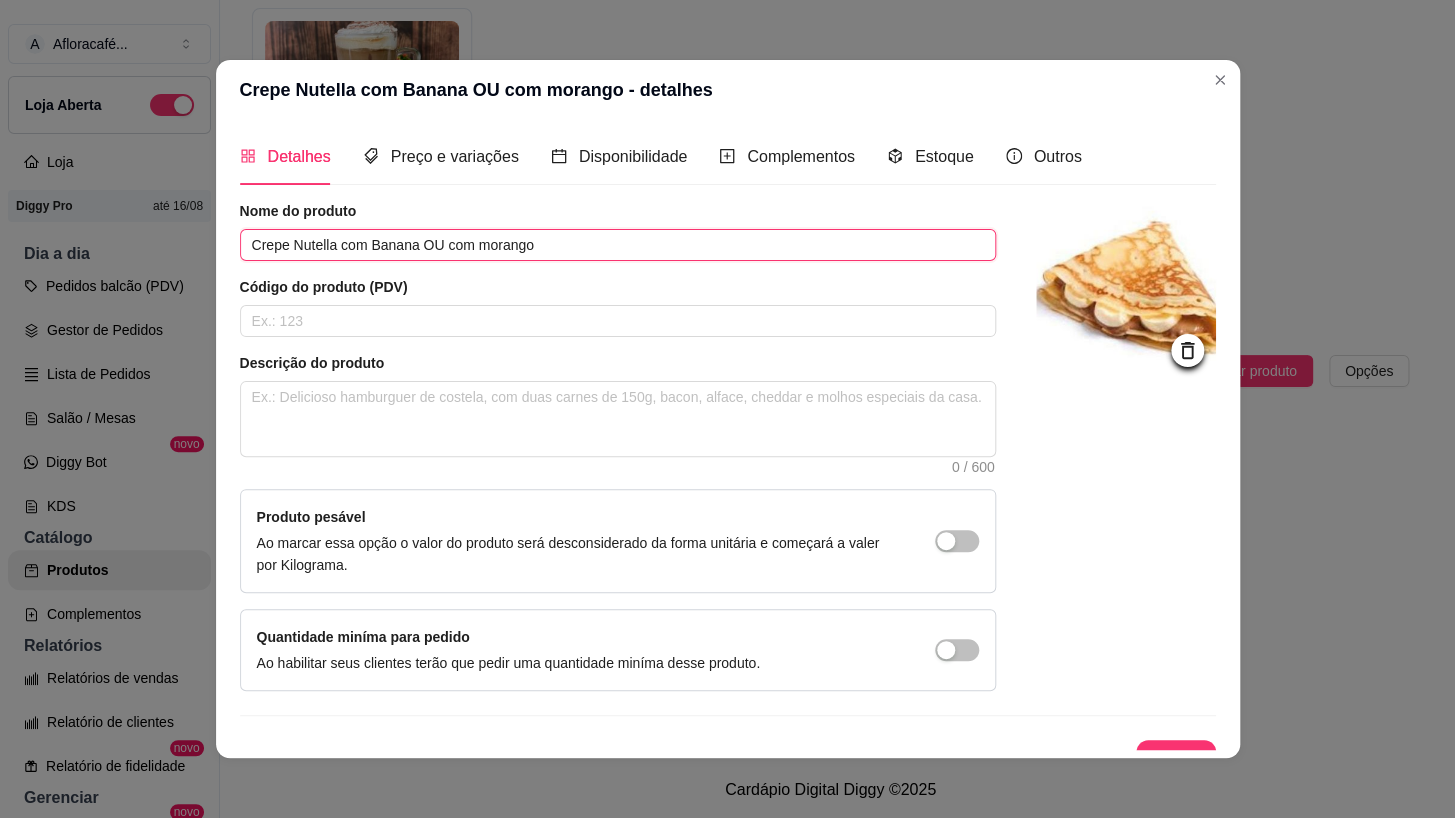 click on "Crepe Nutella com Banana OU com morango" at bounding box center (618, 245) 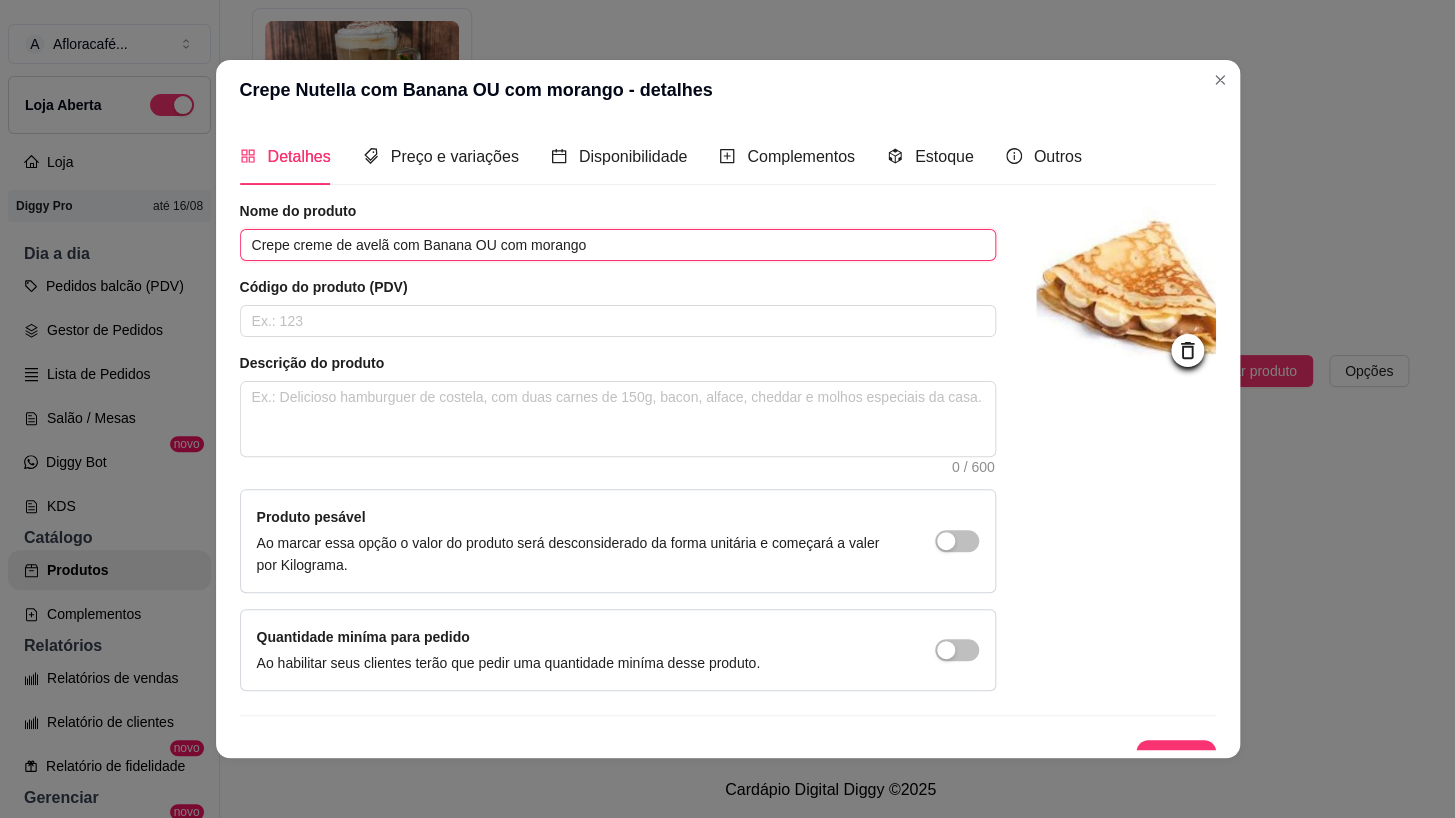 scroll, scrollTop: 3, scrollLeft: 0, axis: vertical 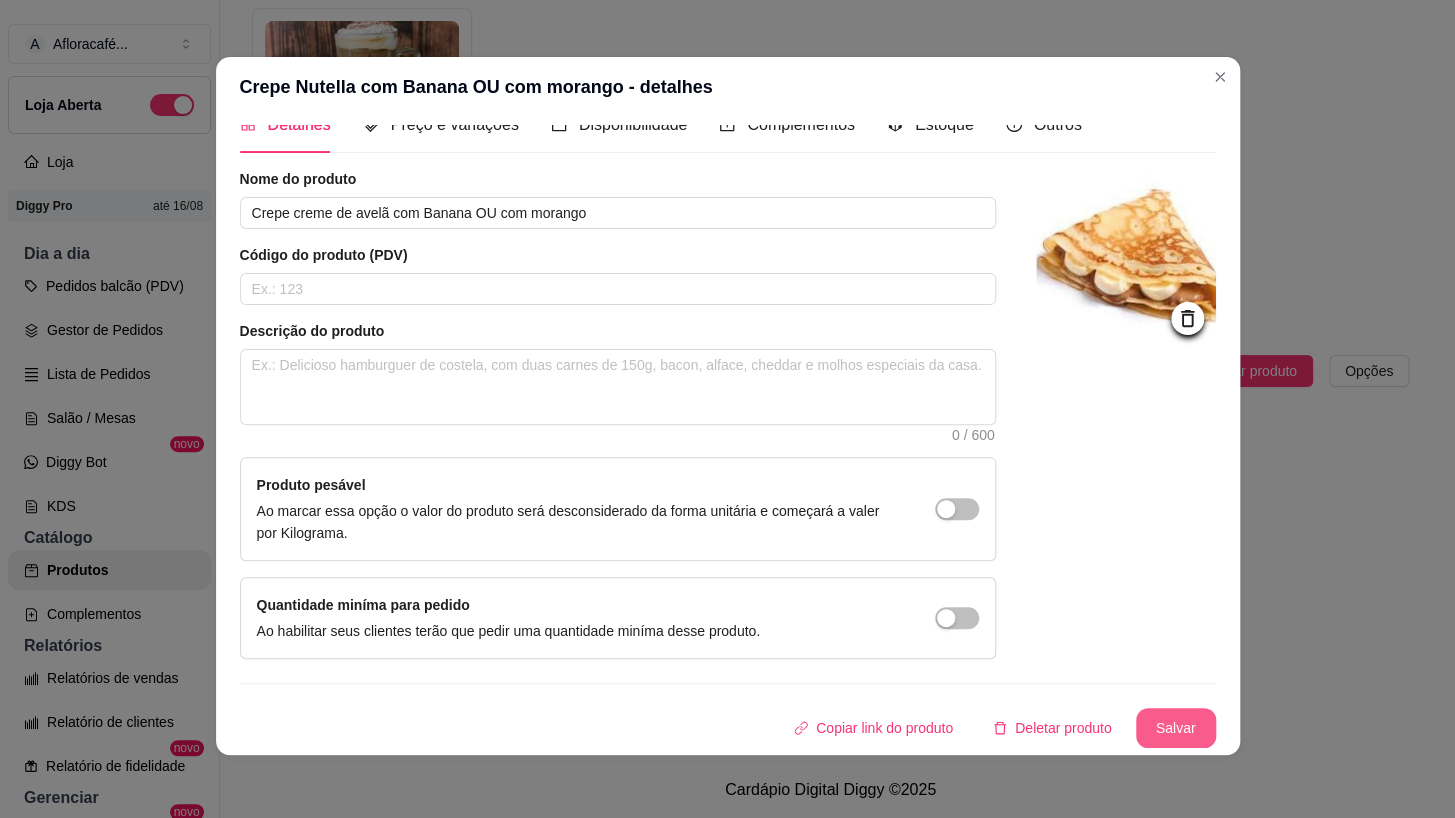 click on "Salvar" at bounding box center [1176, 728] 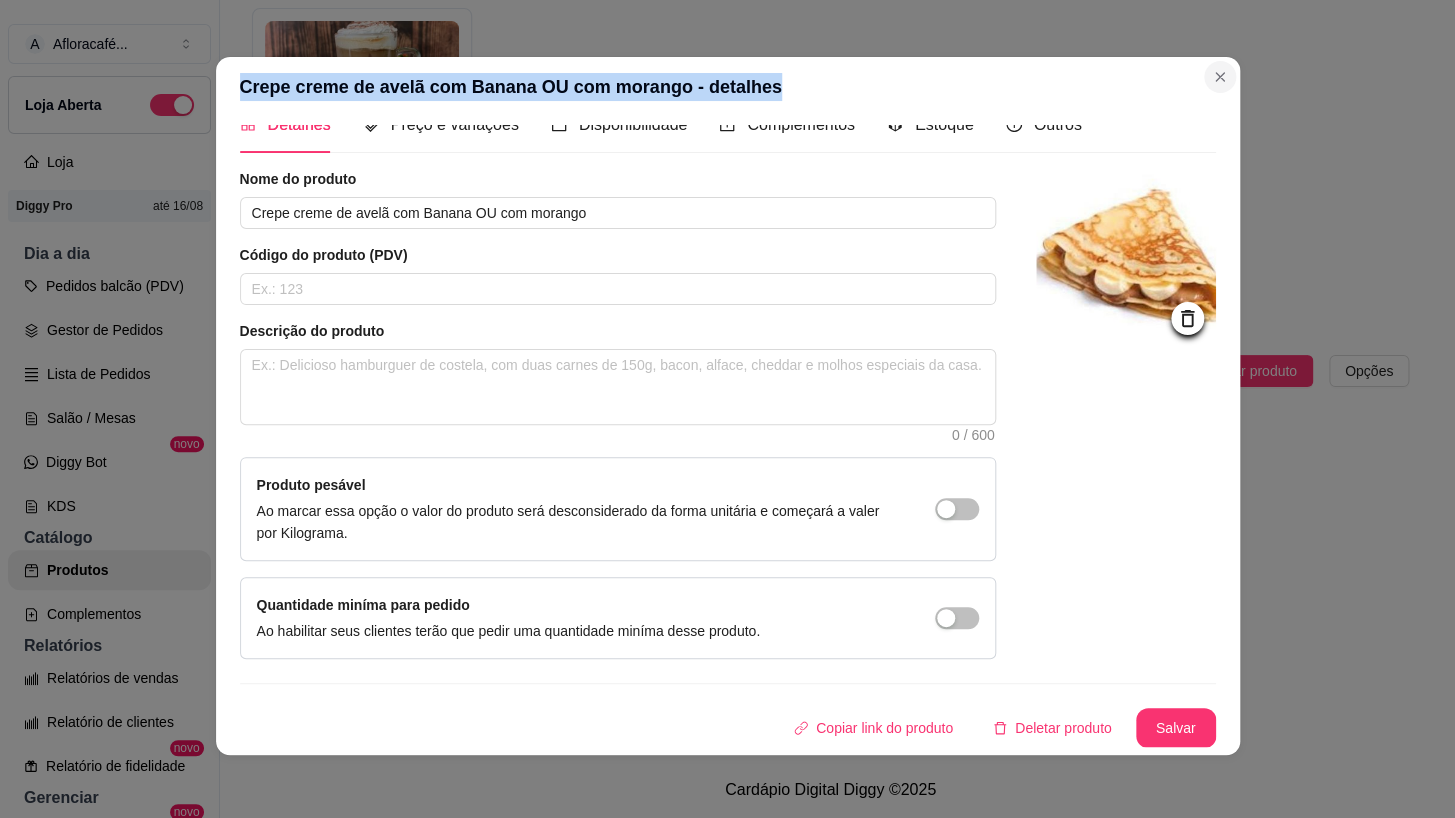 drag, startPoint x: 1197, startPoint y: 59, endPoint x: 1209, endPoint y: 65, distance: 13.416408 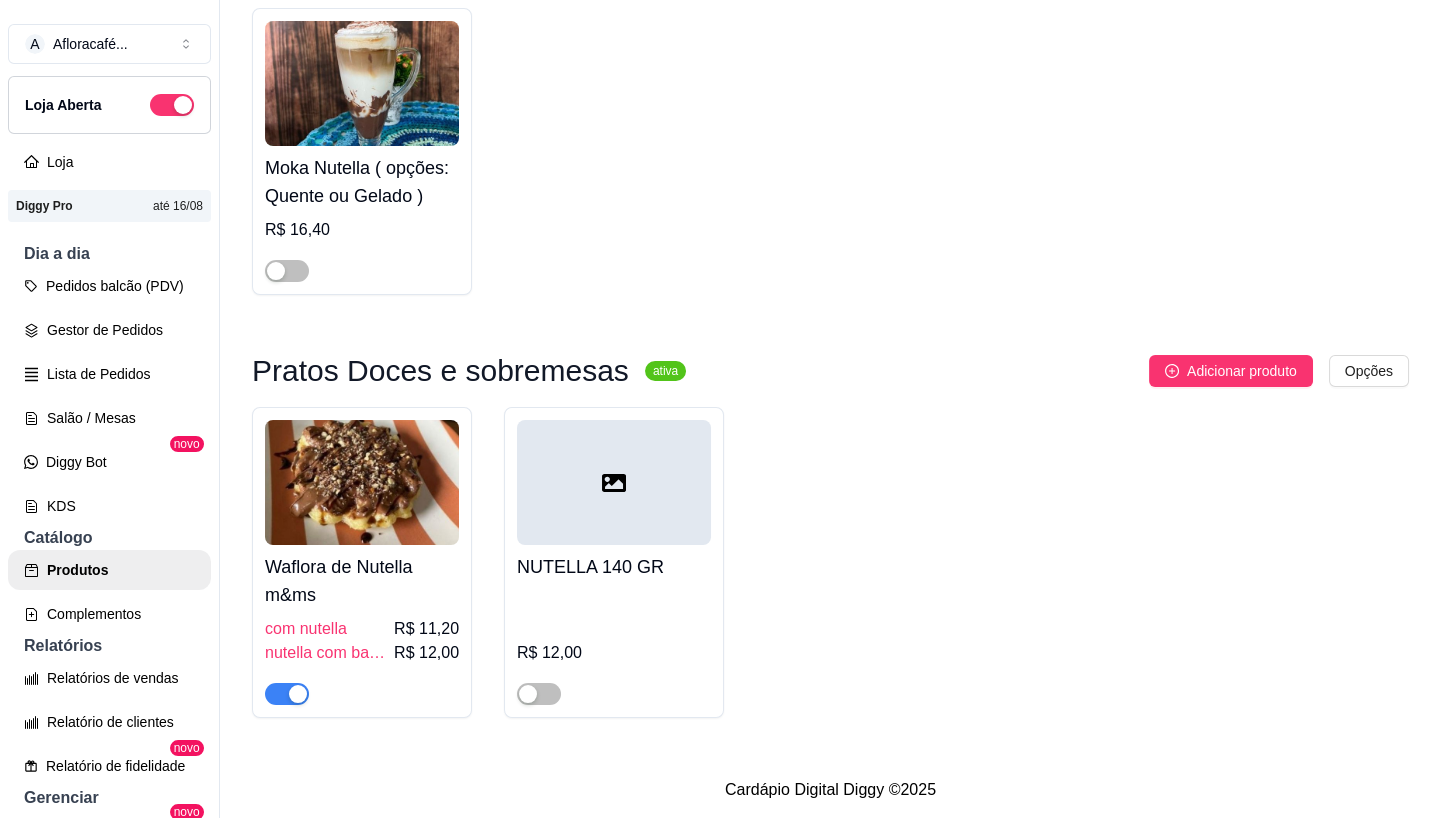click on "Waflora de Nutella m&ms" at bounding box center [362, 581] 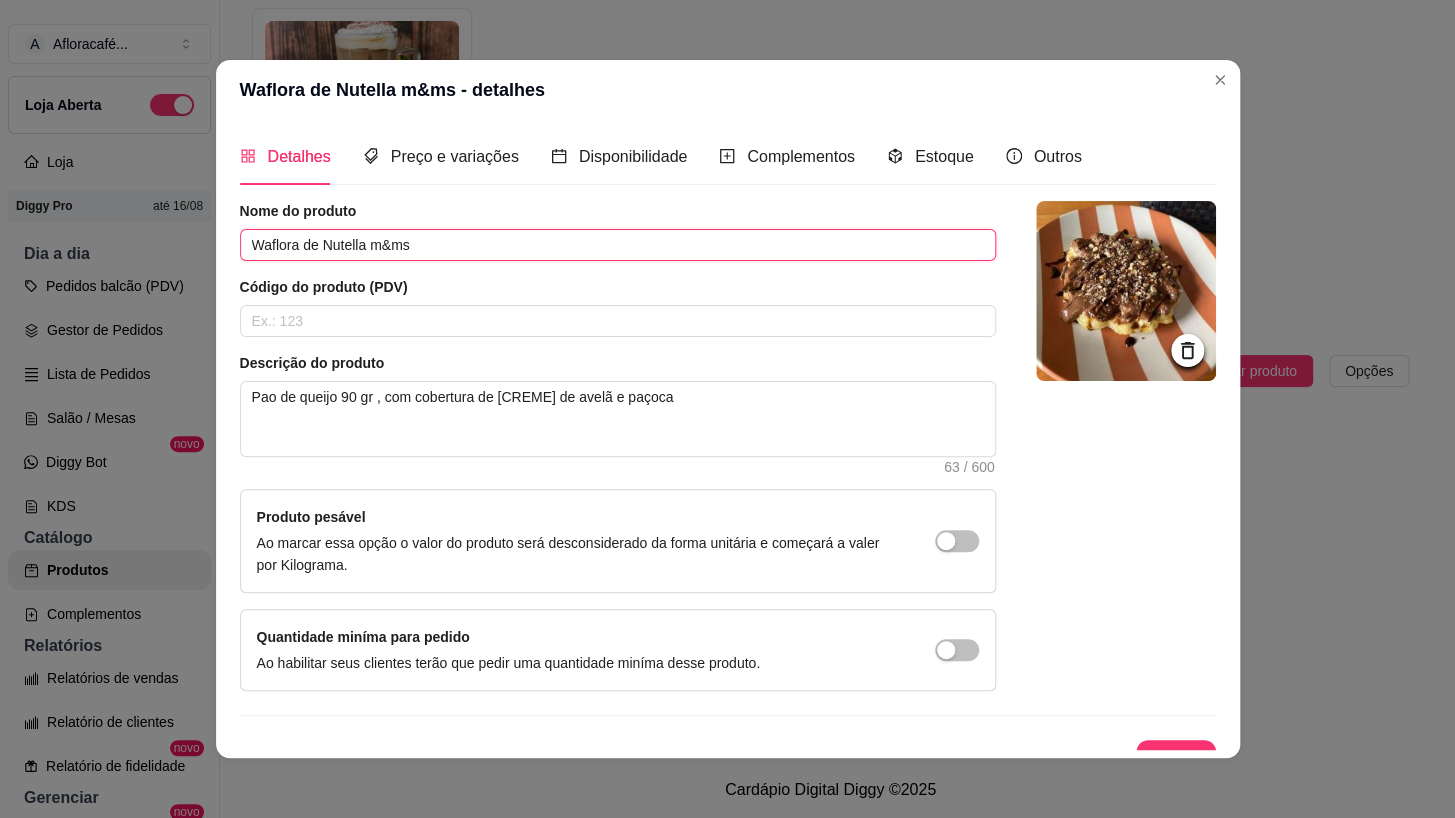 click on "Waflora de Nutella m&ms" at bounding box center [618, 245] 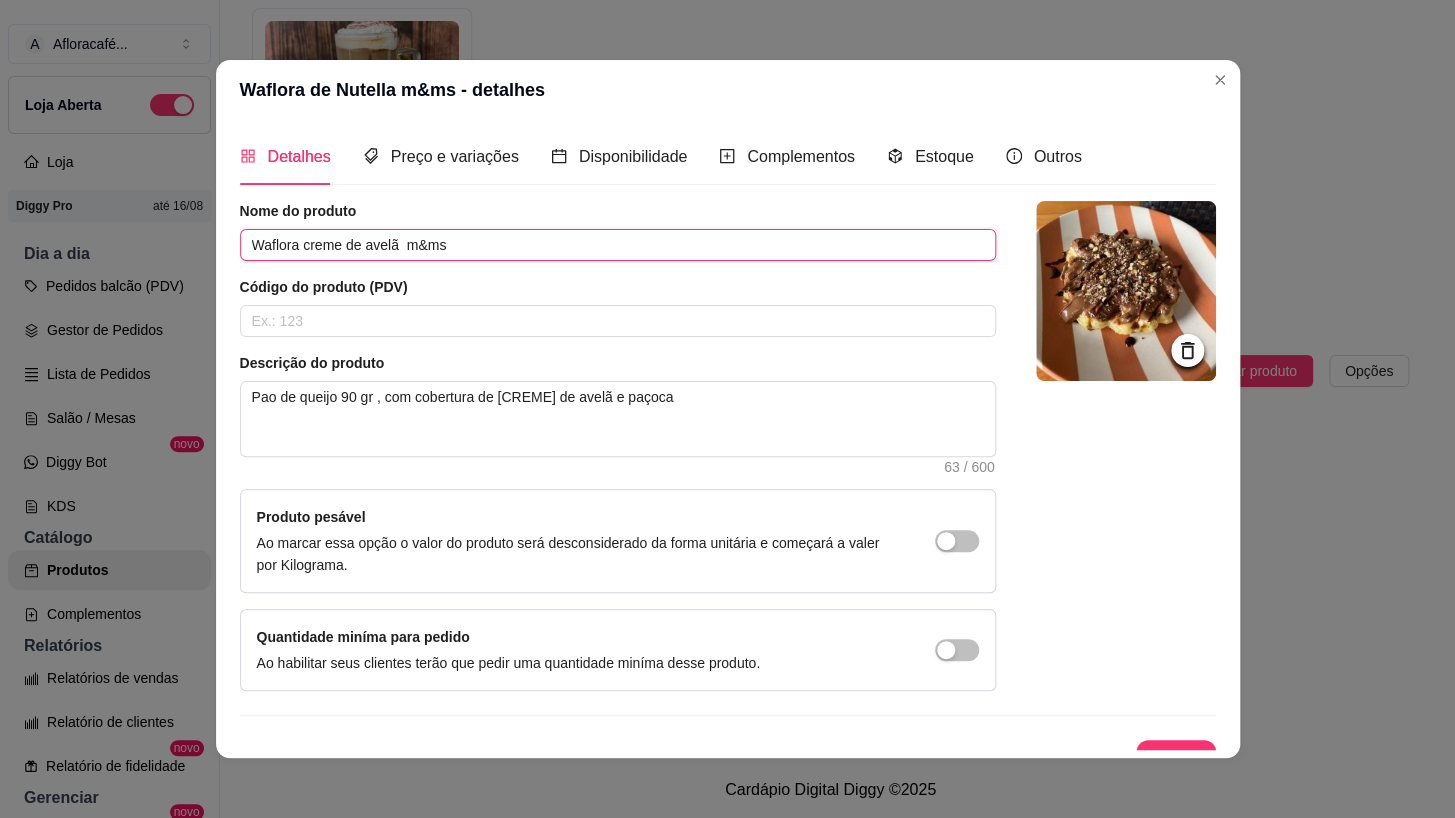 scroll, scrollTop: 29, scrollLeft: 0, axis: vertical 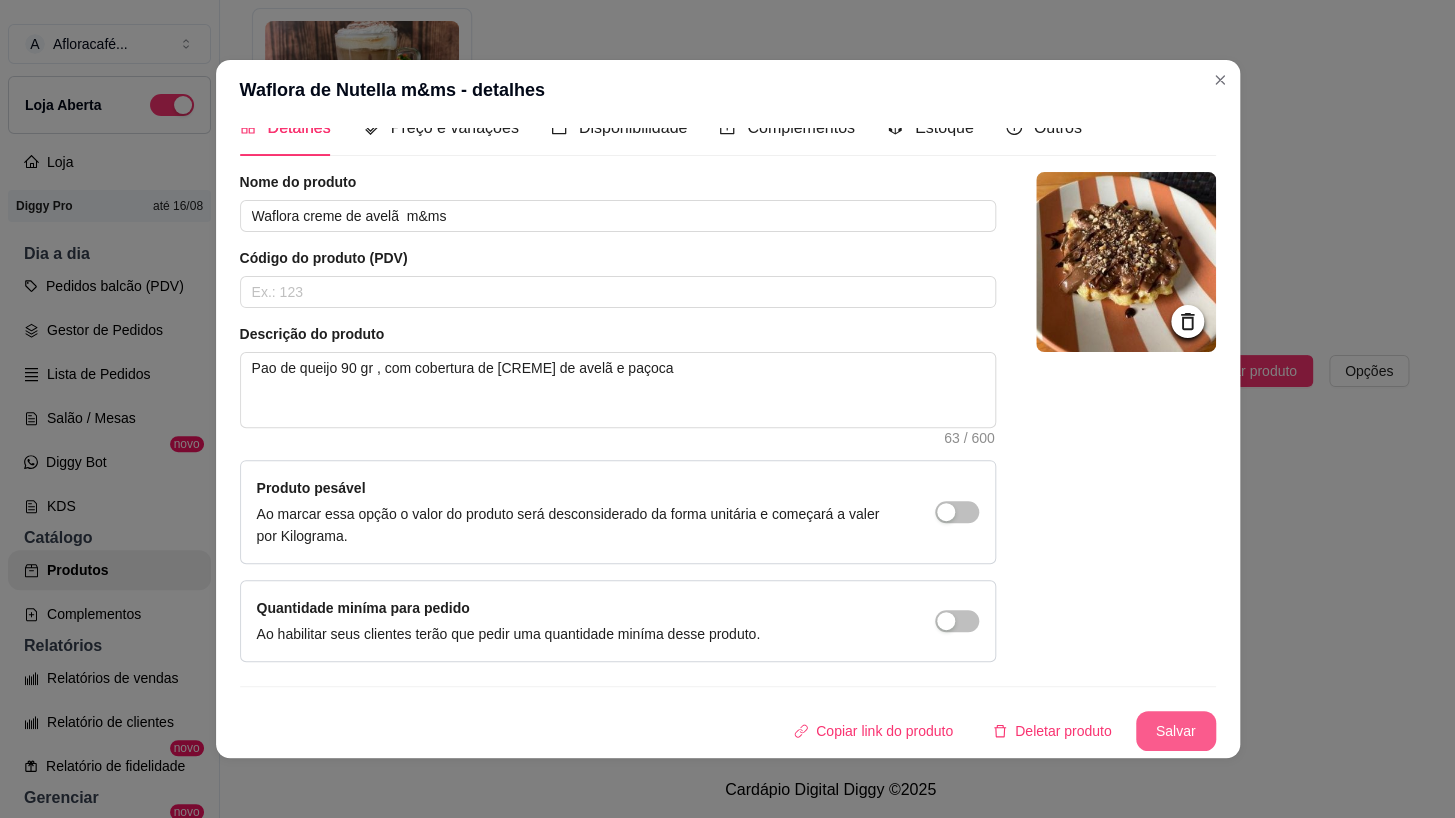 click on "Salvar" at bounding box center (1176, 731) 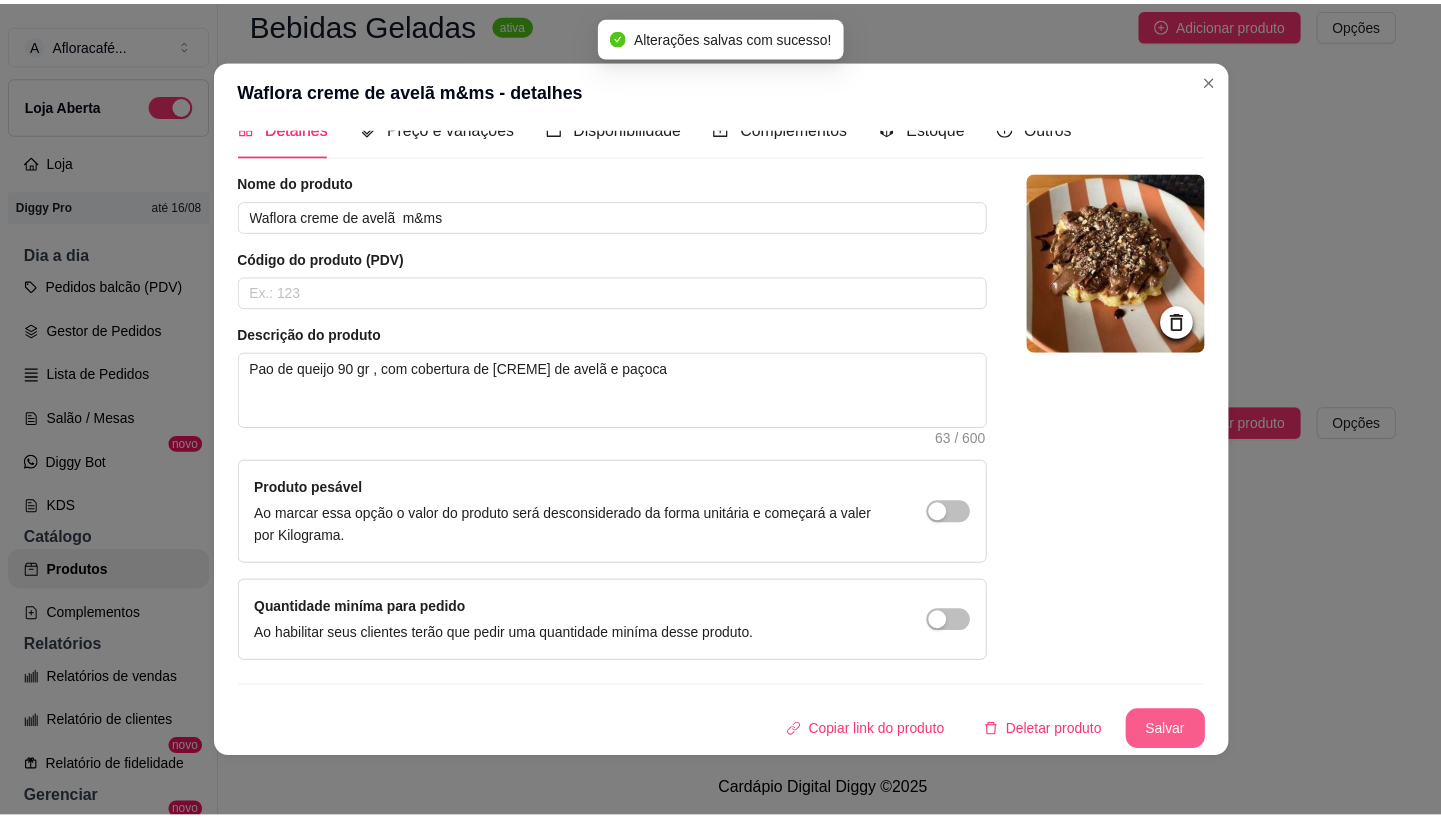 scroll, scrollTop: 207, scrollLeft: 0, axis: vertical 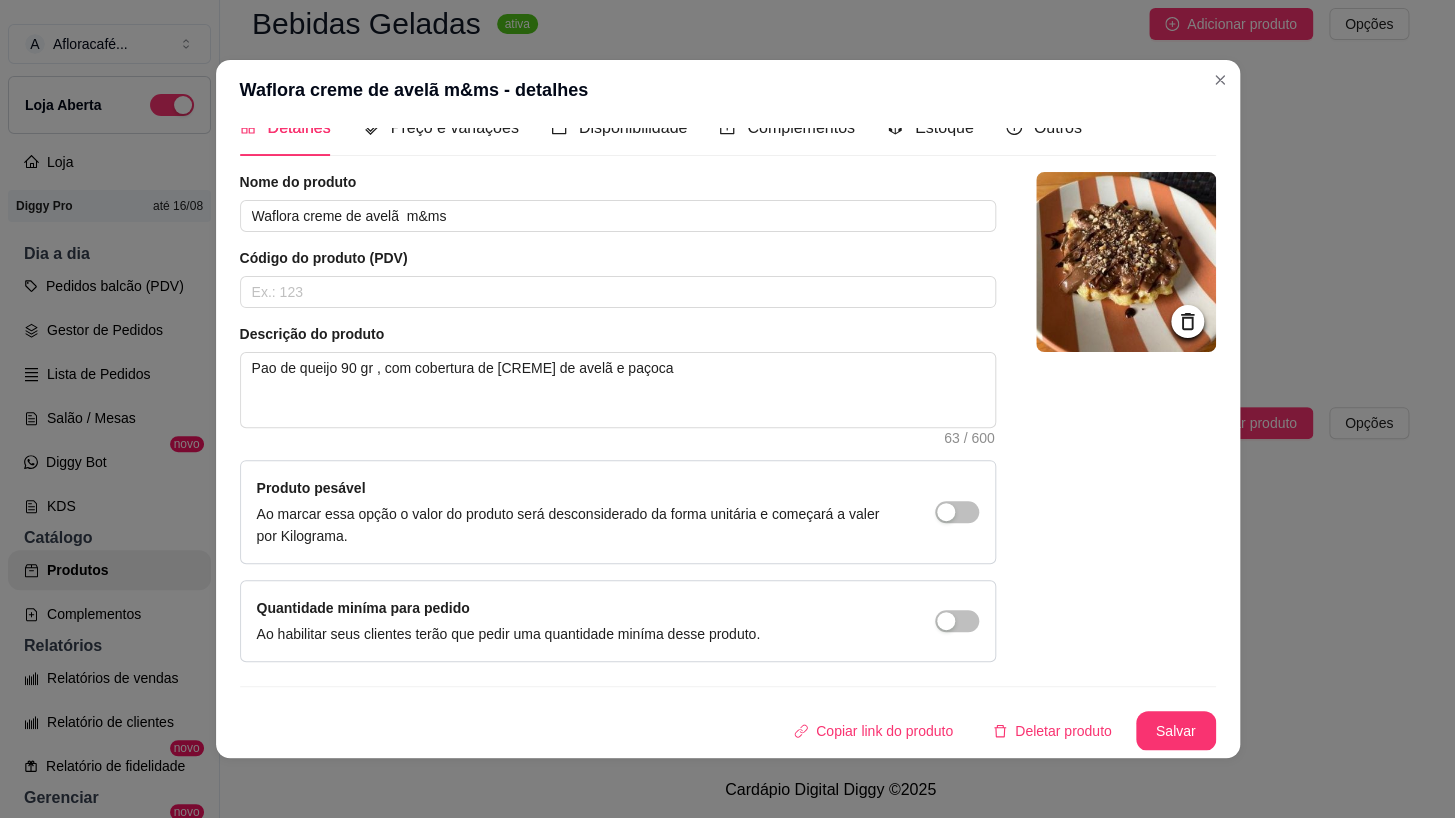 click on "Waflora creme de avelã  m&ms - detalhes" at bounding box center (728, 90) 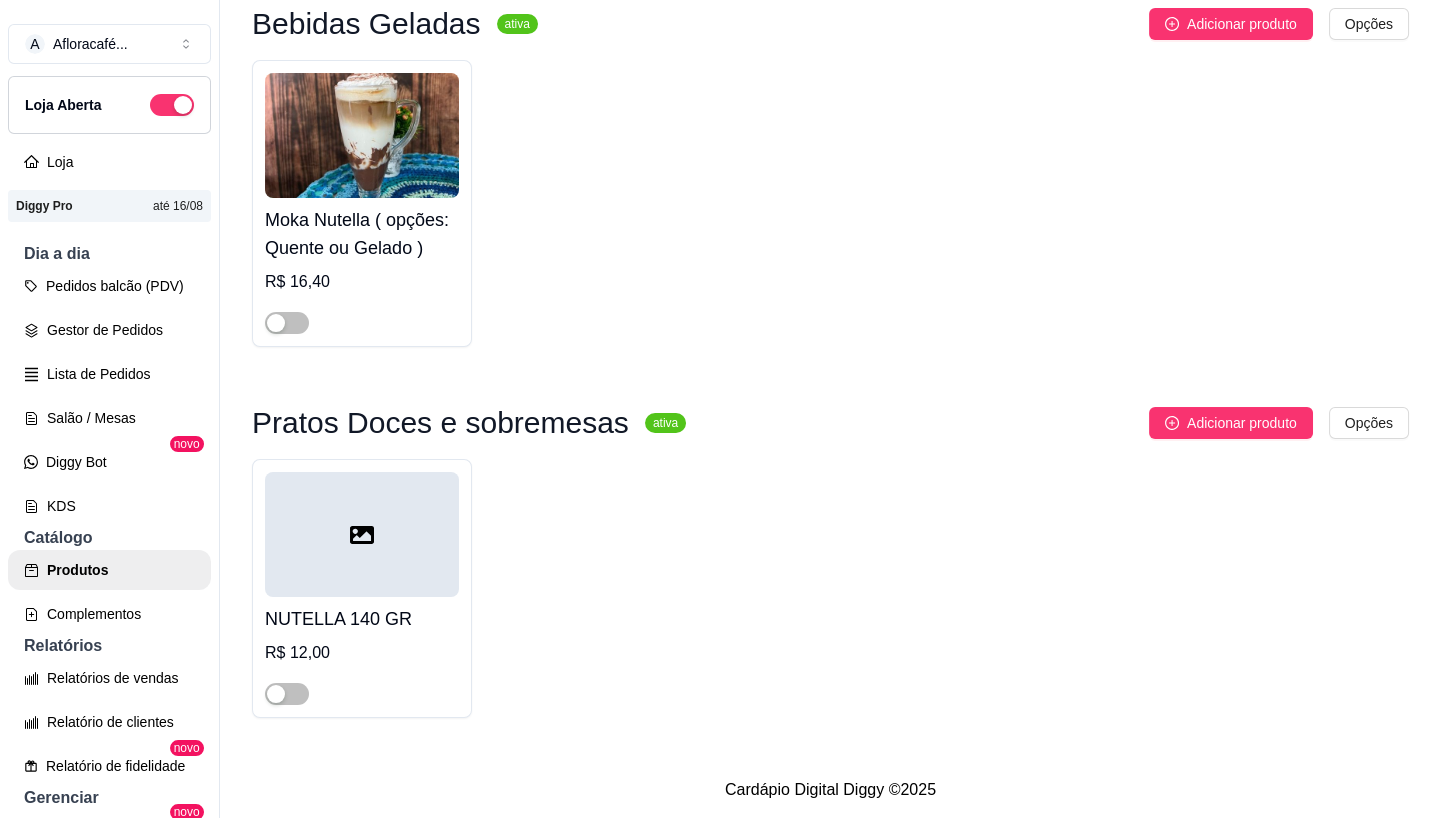 scroll, scrollTop: 0, scrollLeft: 0, axis: both 